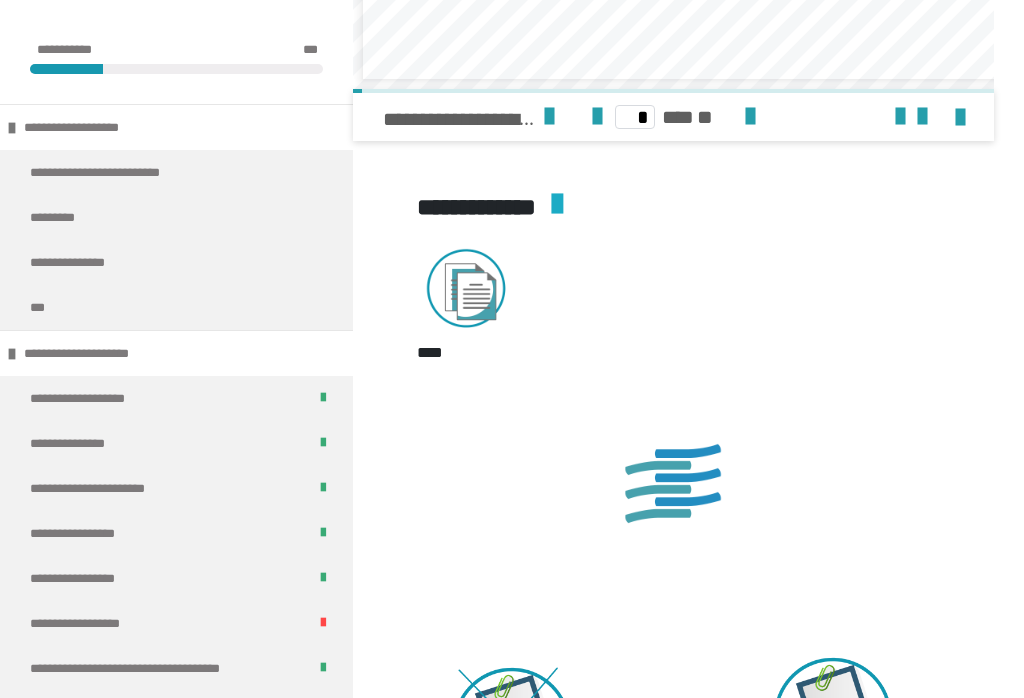 scroll, scrollTop: 2583, scrollLeft: 0, axis: vertical 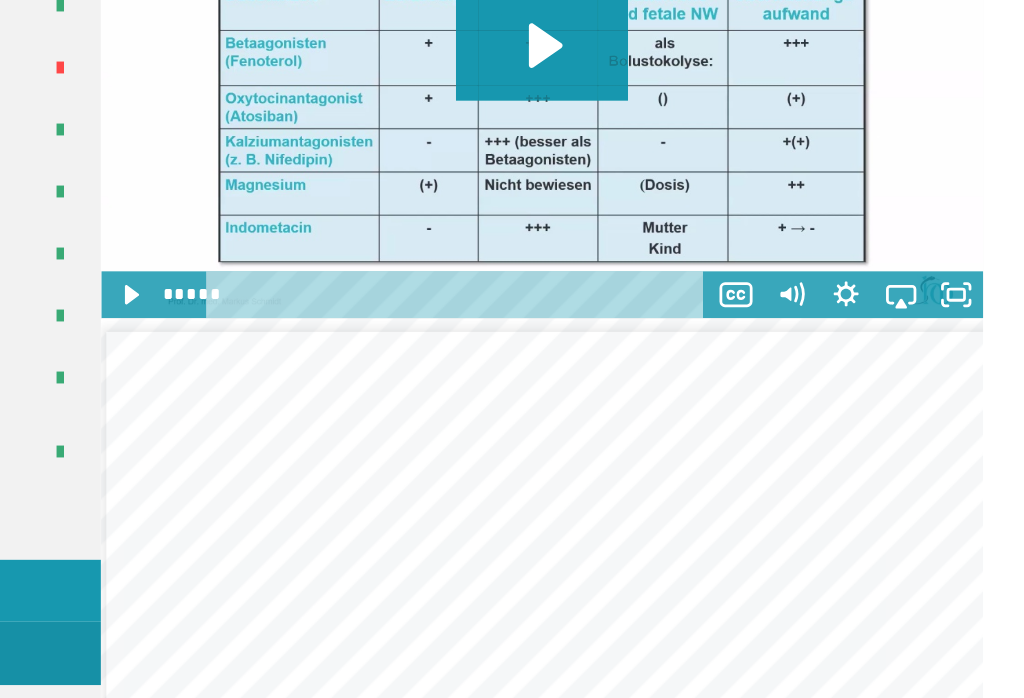 click 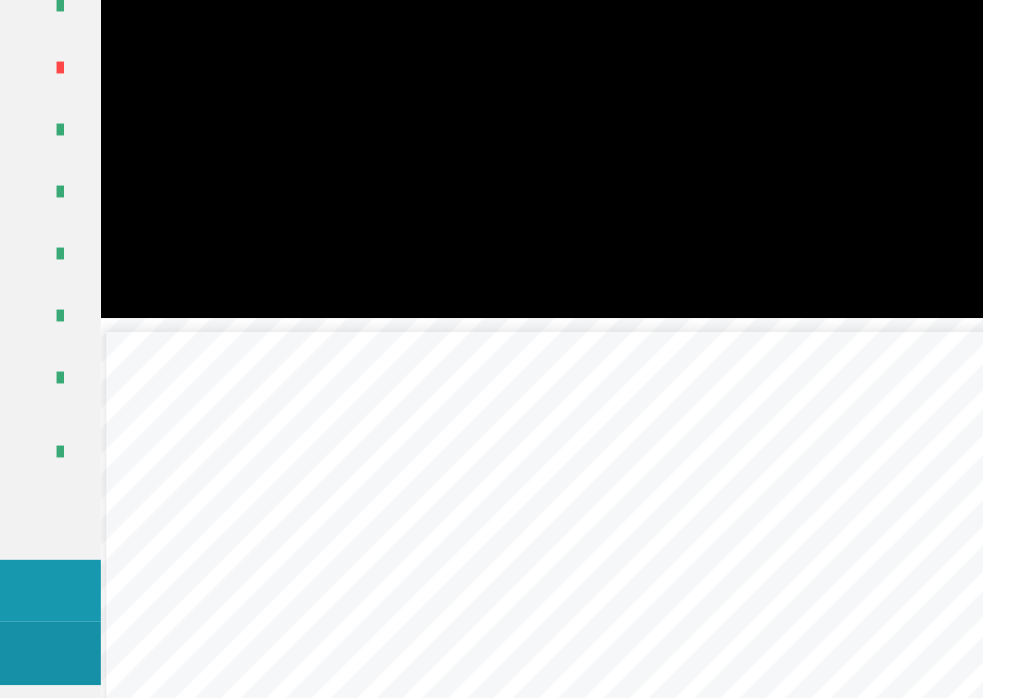 click at bounding box center [673, 96] 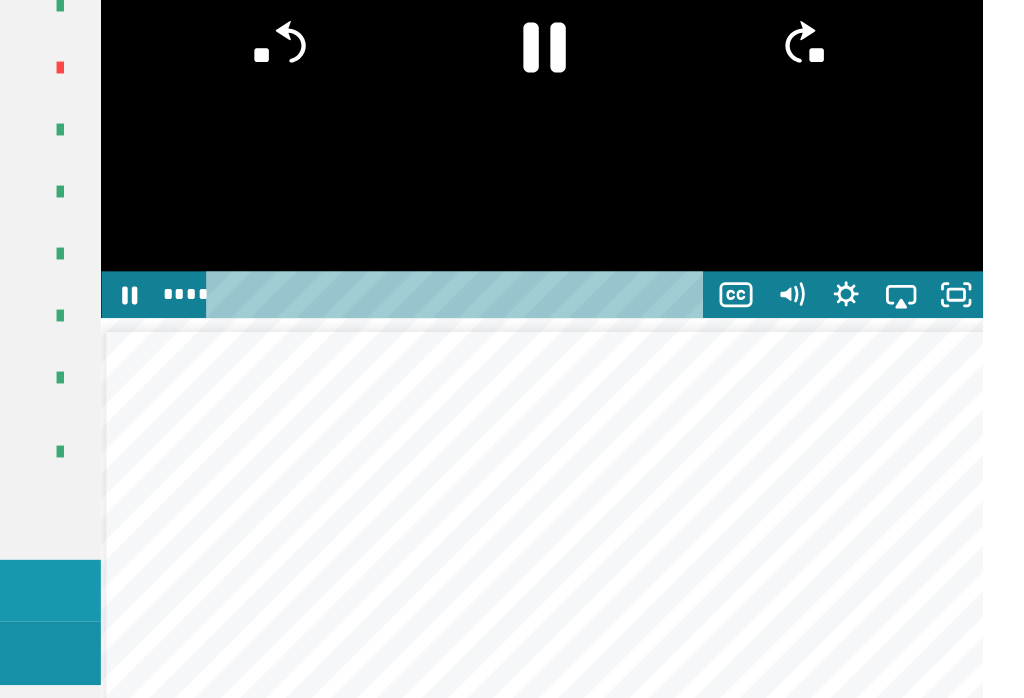 click 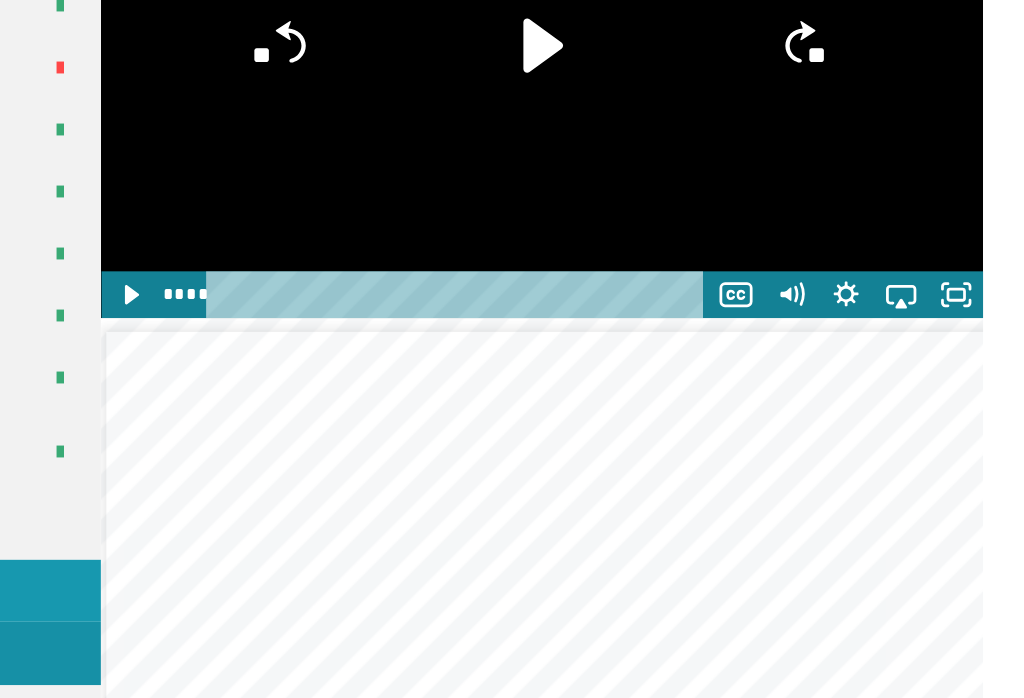 click 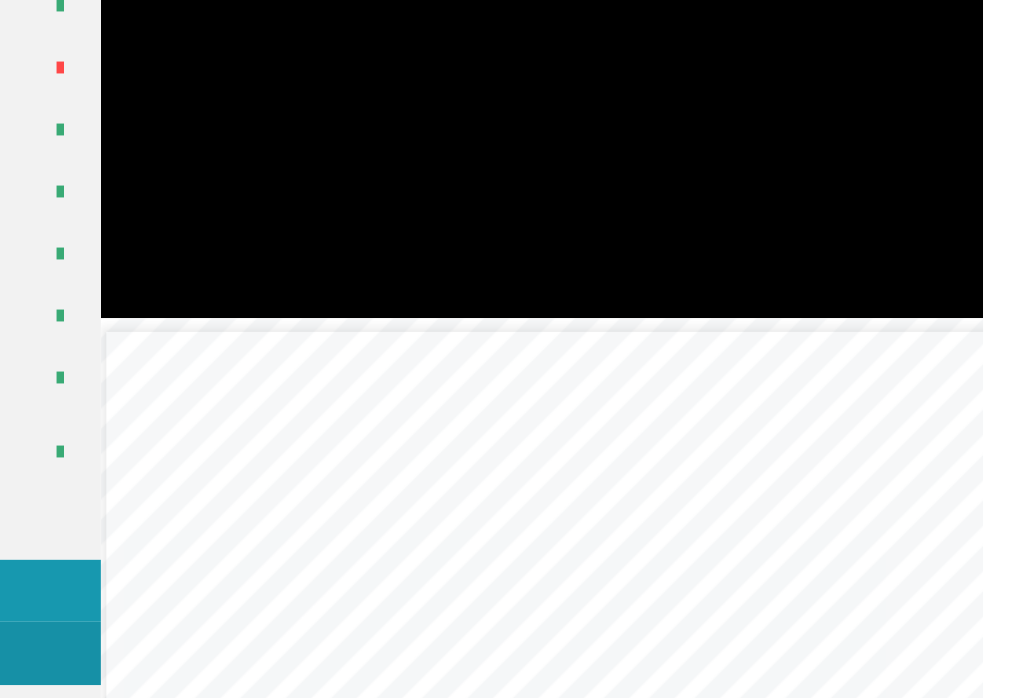 click at bounding box center [673, 96] 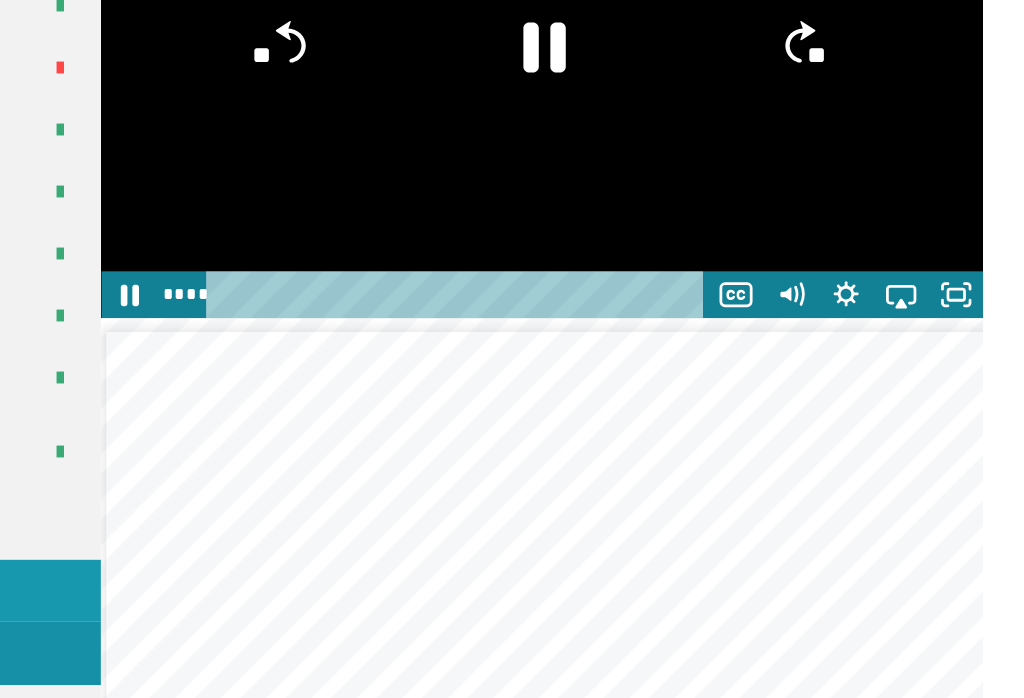 click 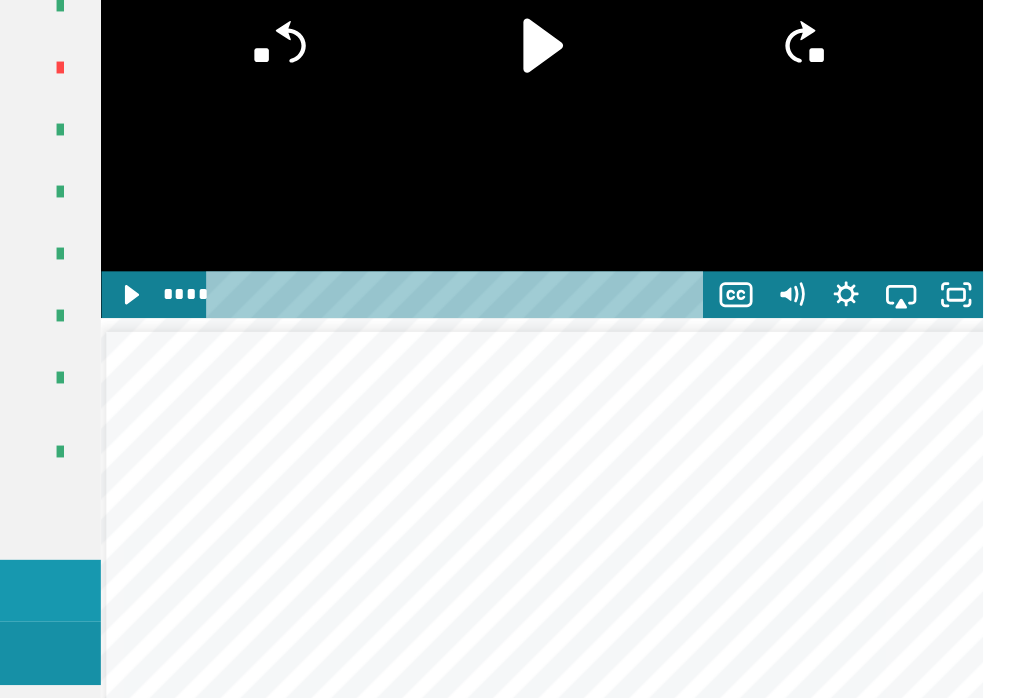 click at bounding box center (673, 96) 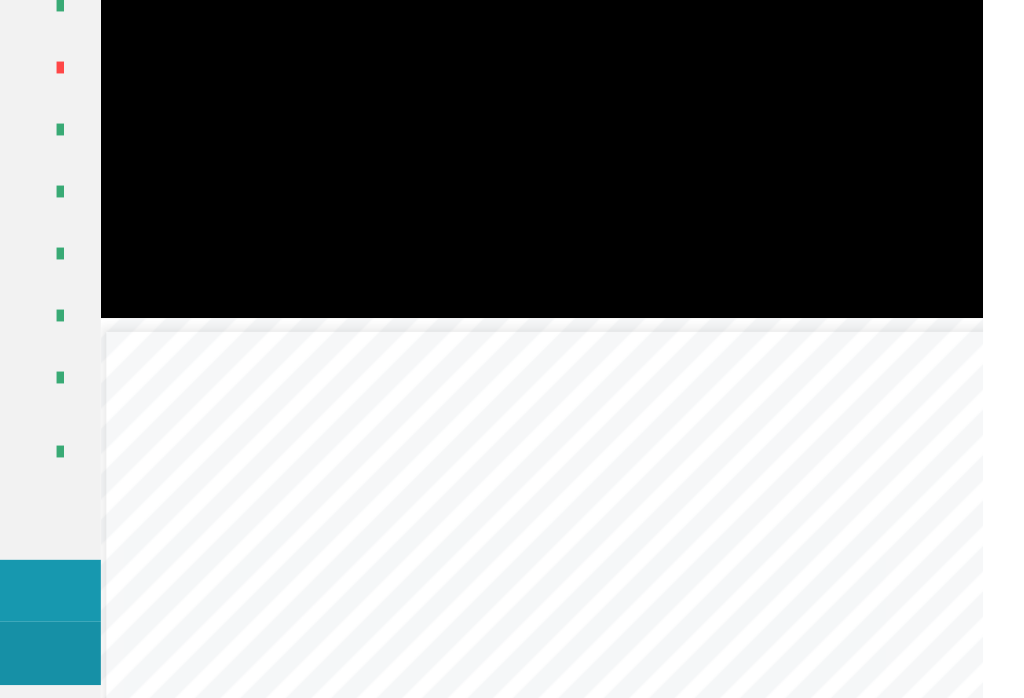 click at bounding box center [673, 96] 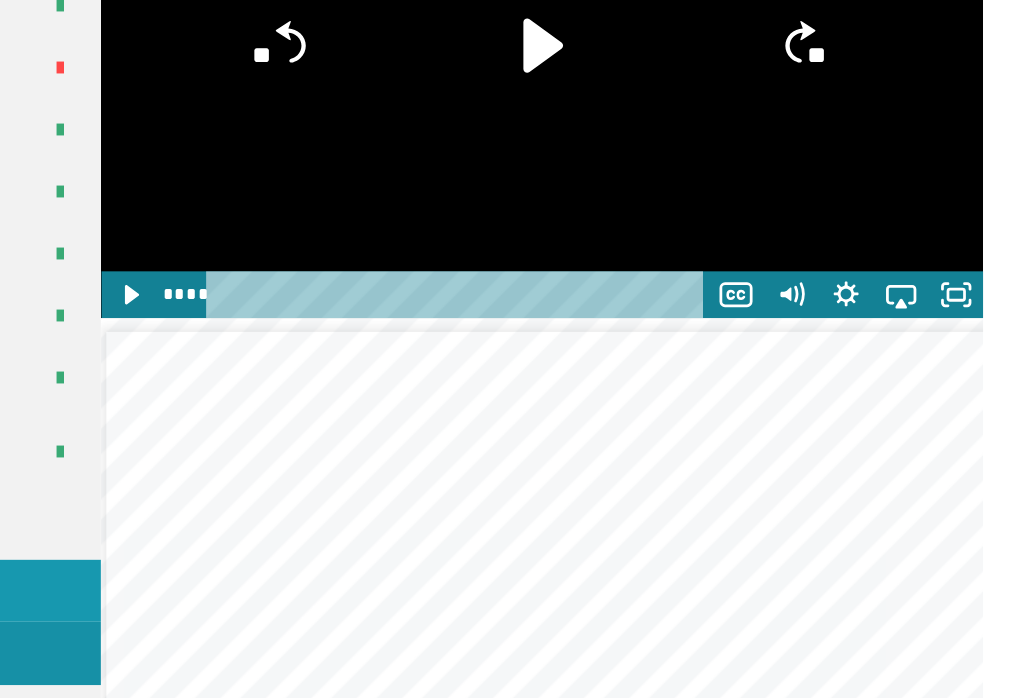 click on "**" 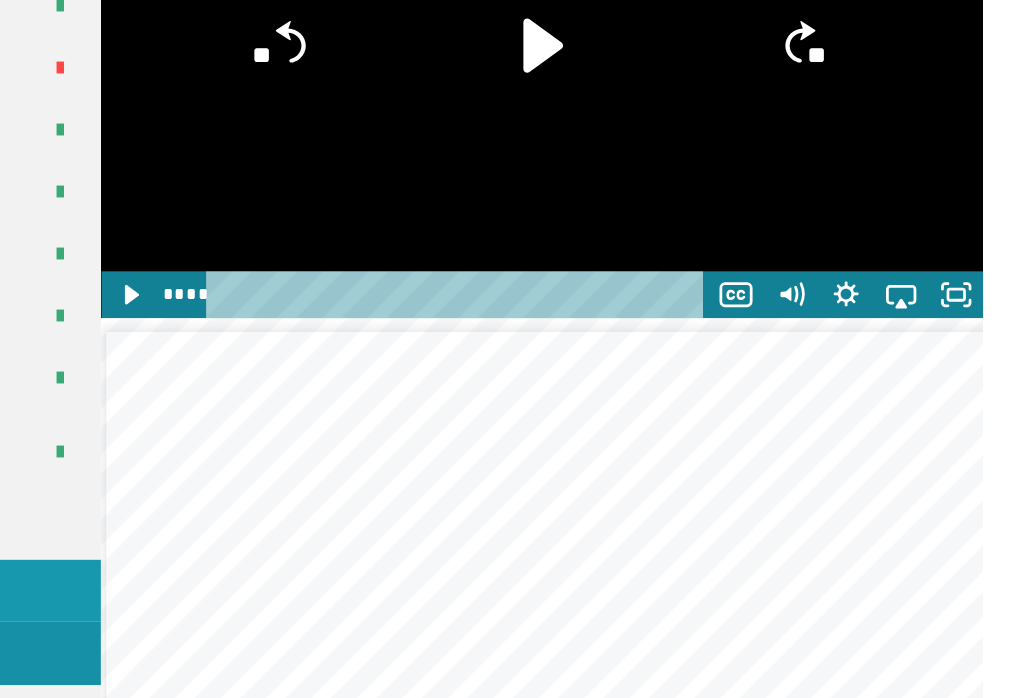 click 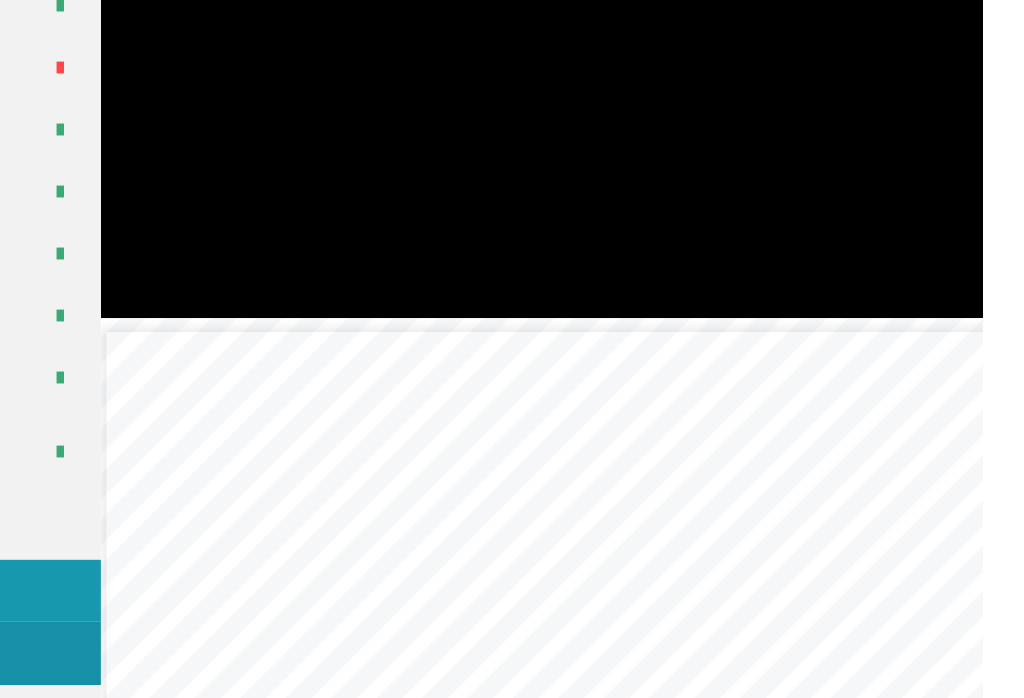 click at bounding box center (673, 96) 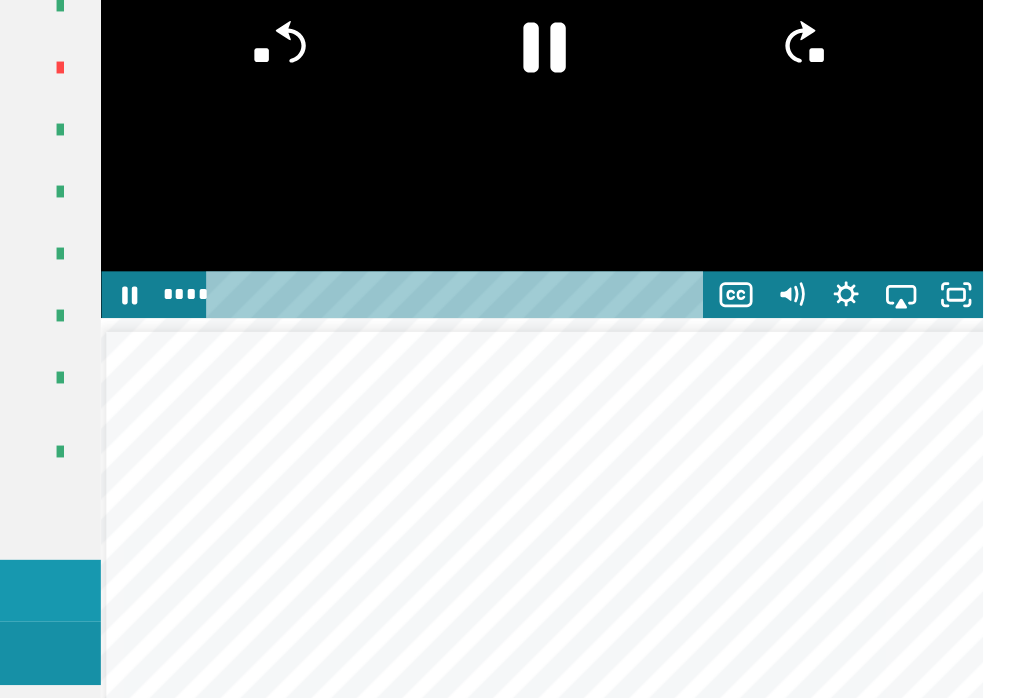 click 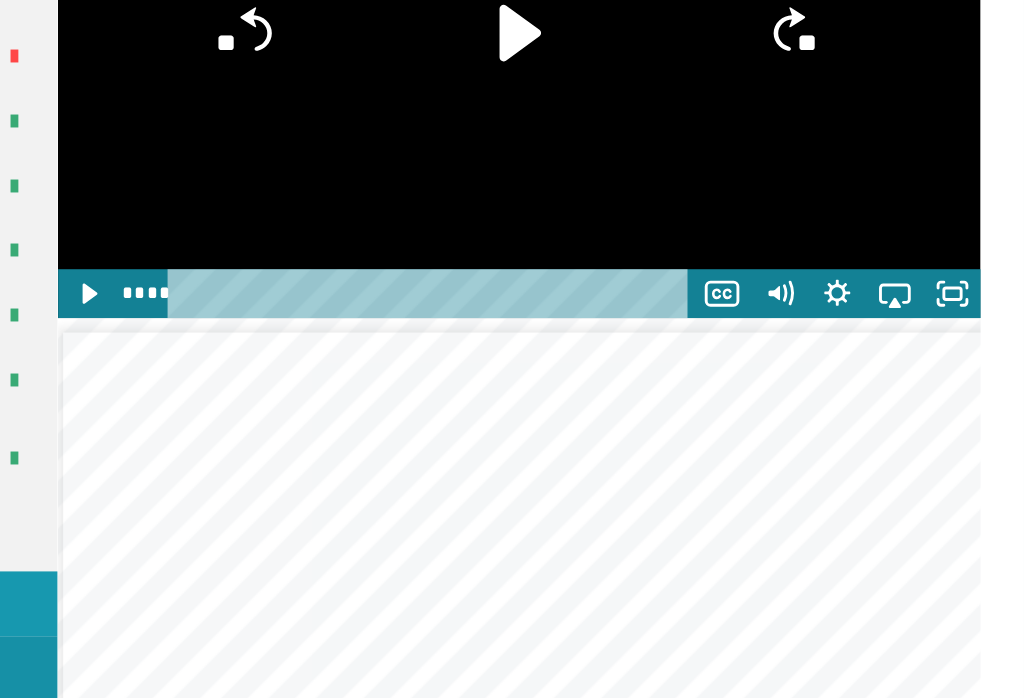 click 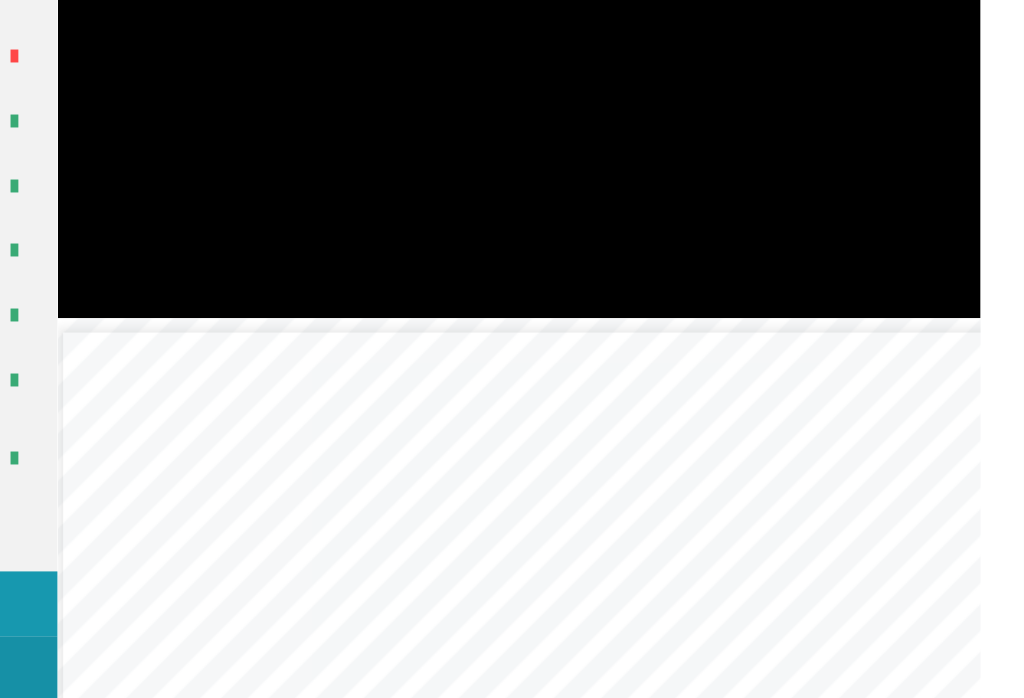 click at bounding box center (673, 96) 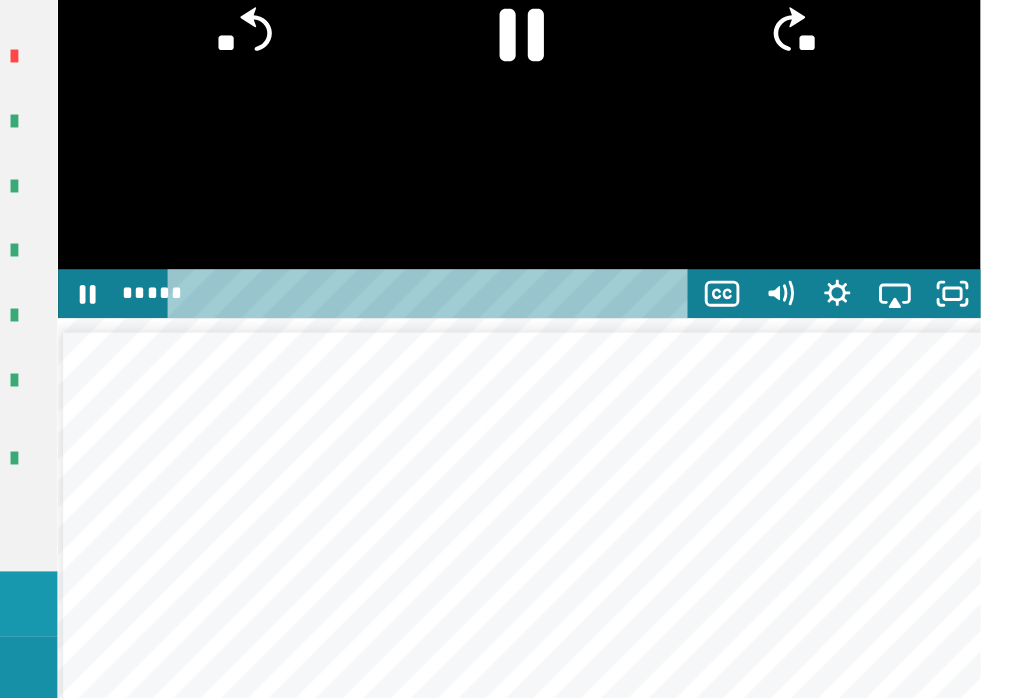 click on "**" 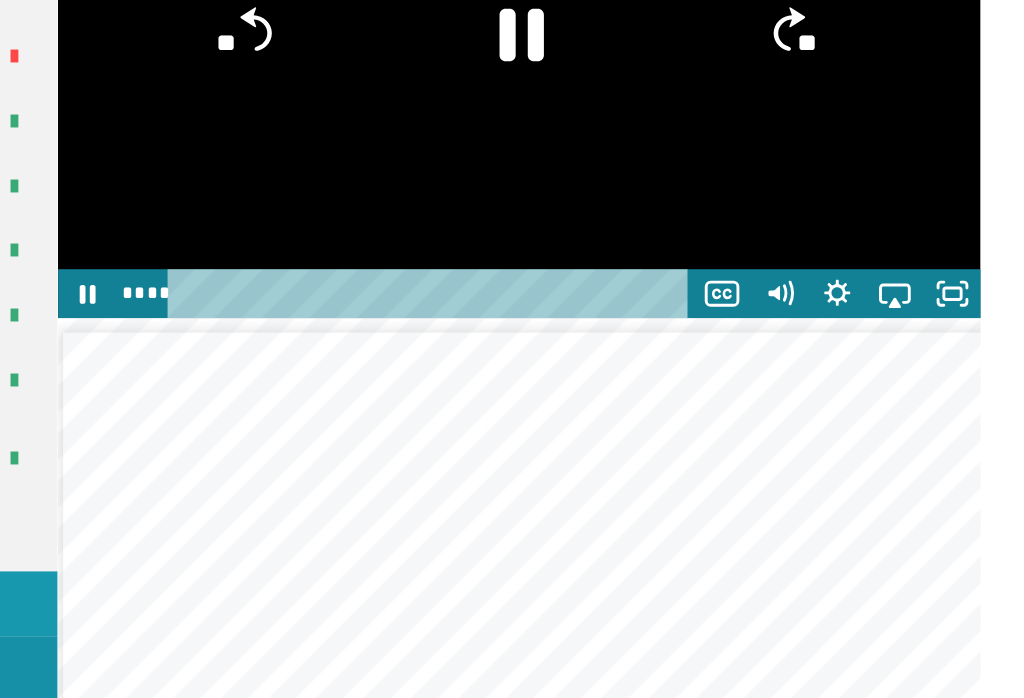 click on "**" 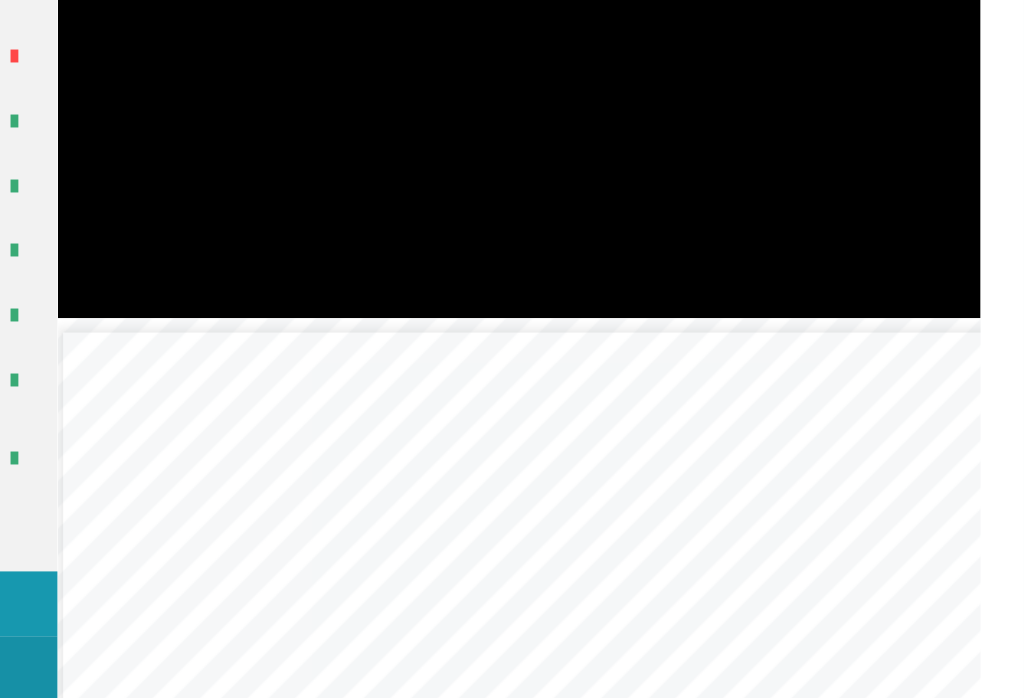 click at bounding box center (673, 96) 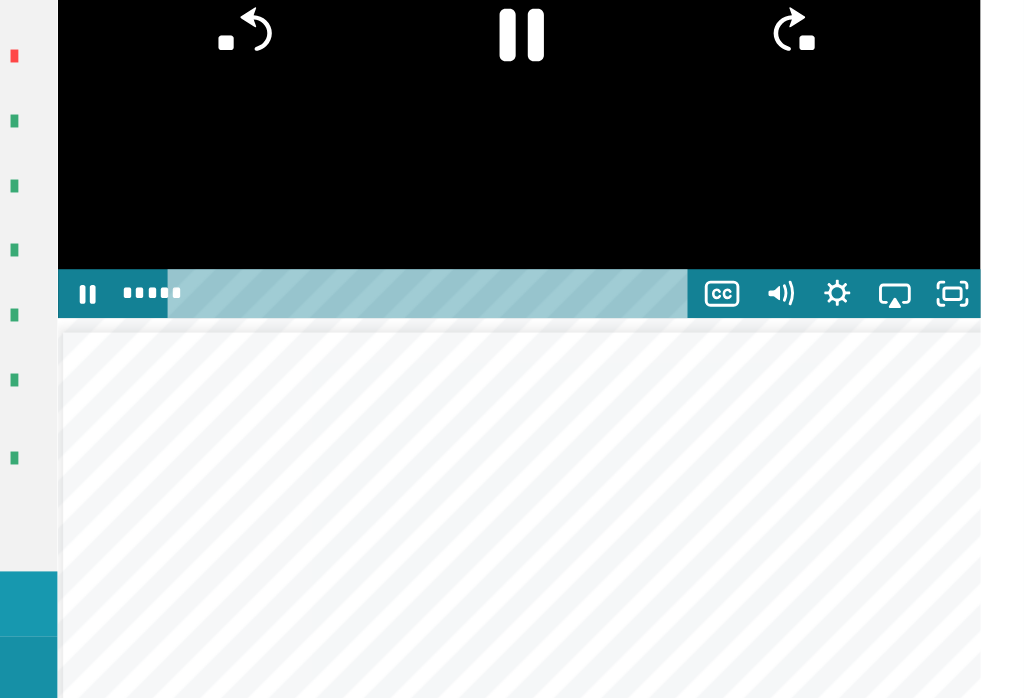 click 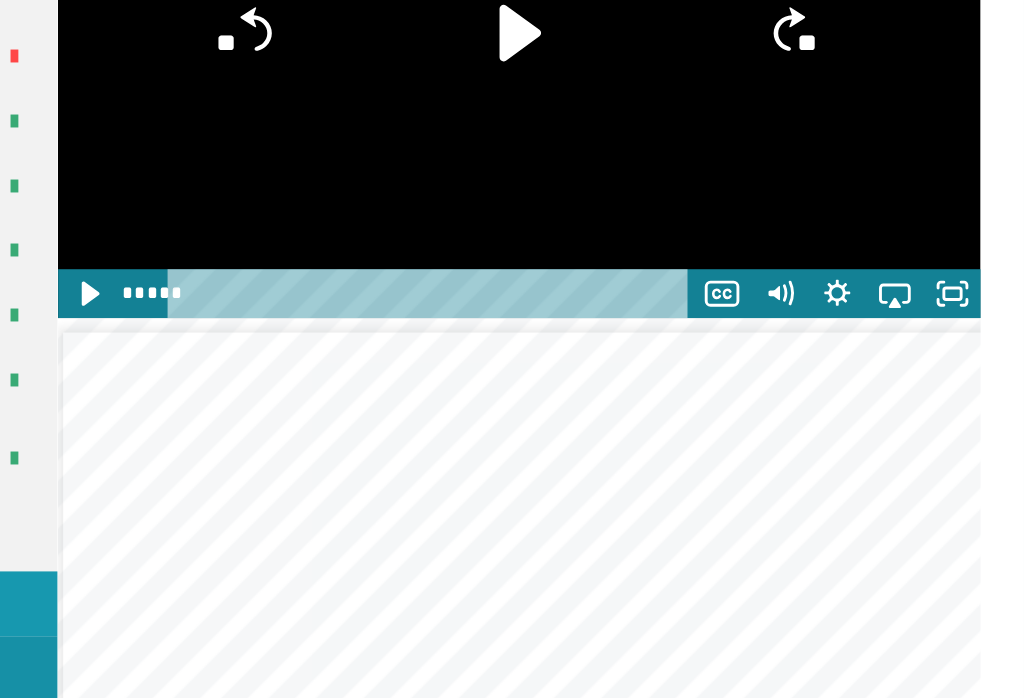 click 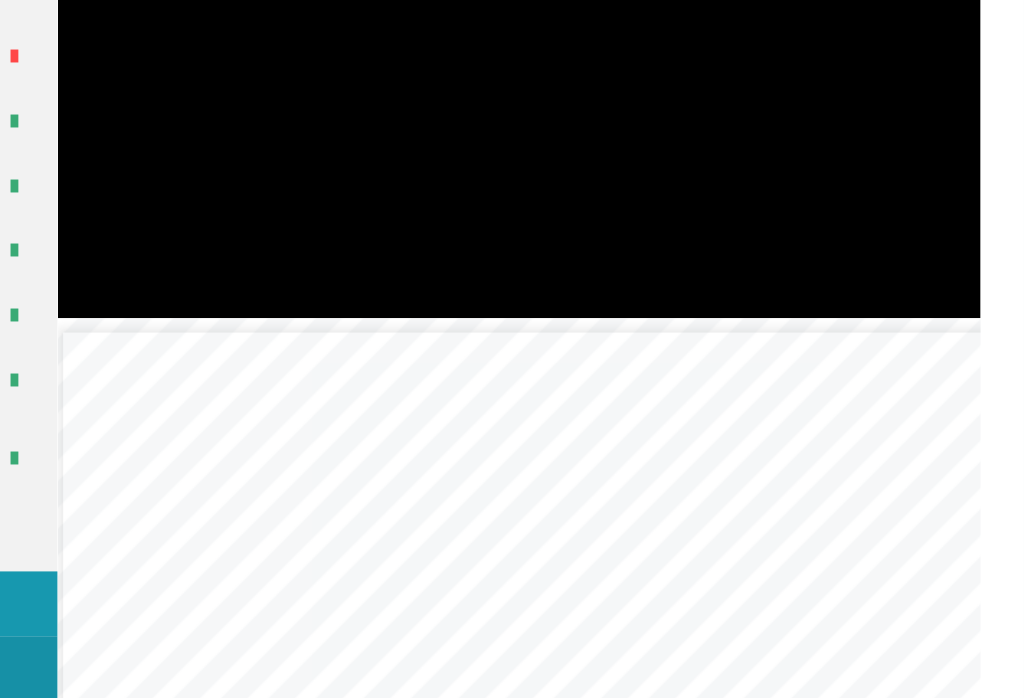 click at bounding box center (673, 96) 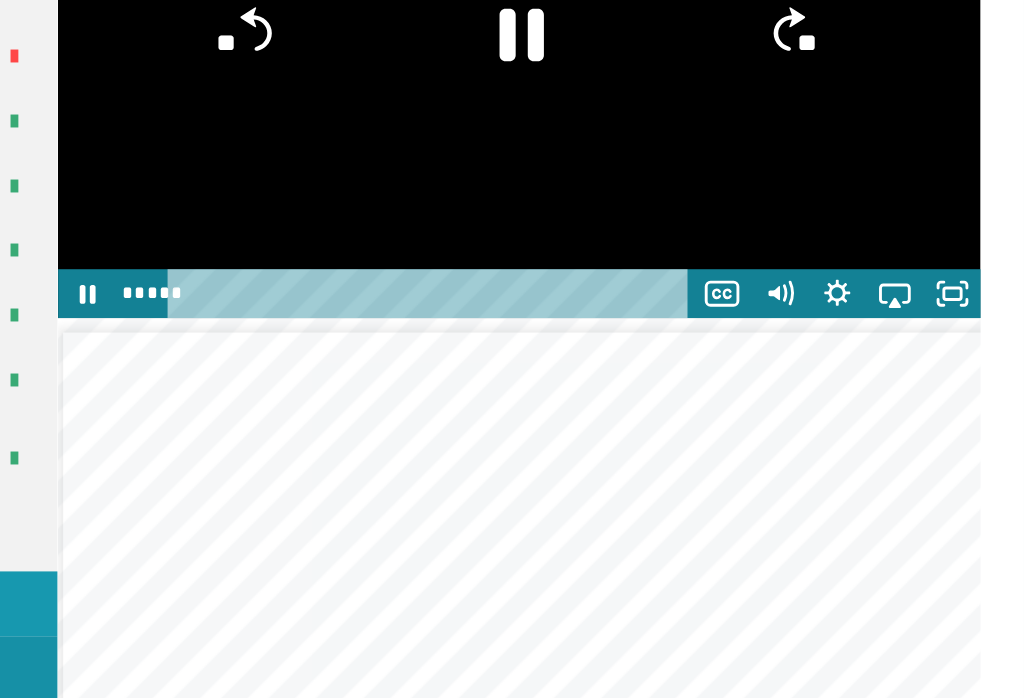 click 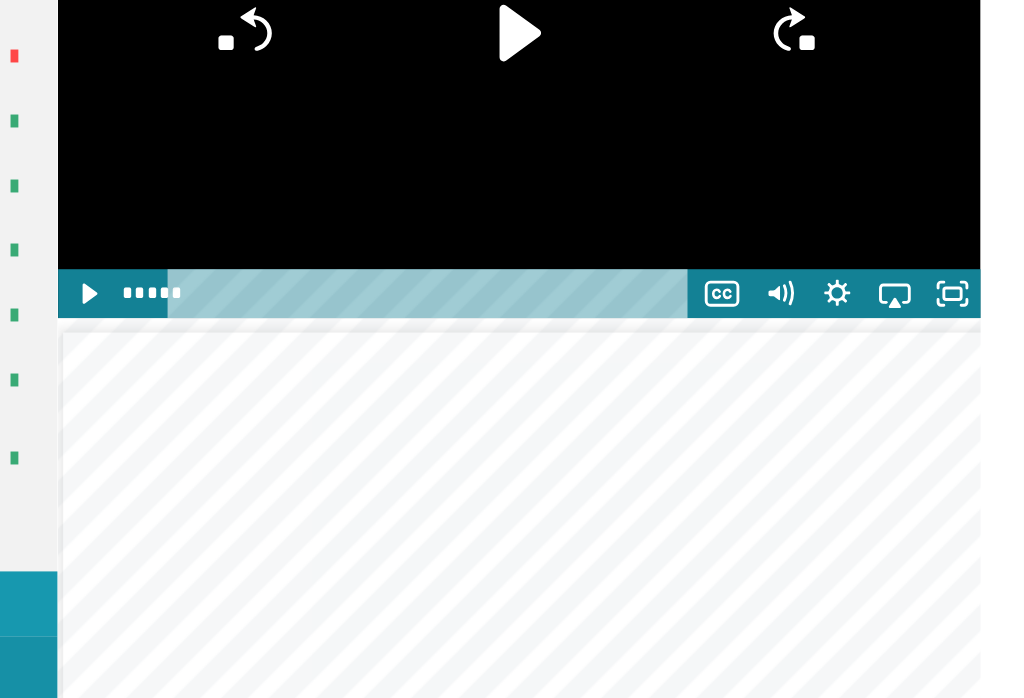 click 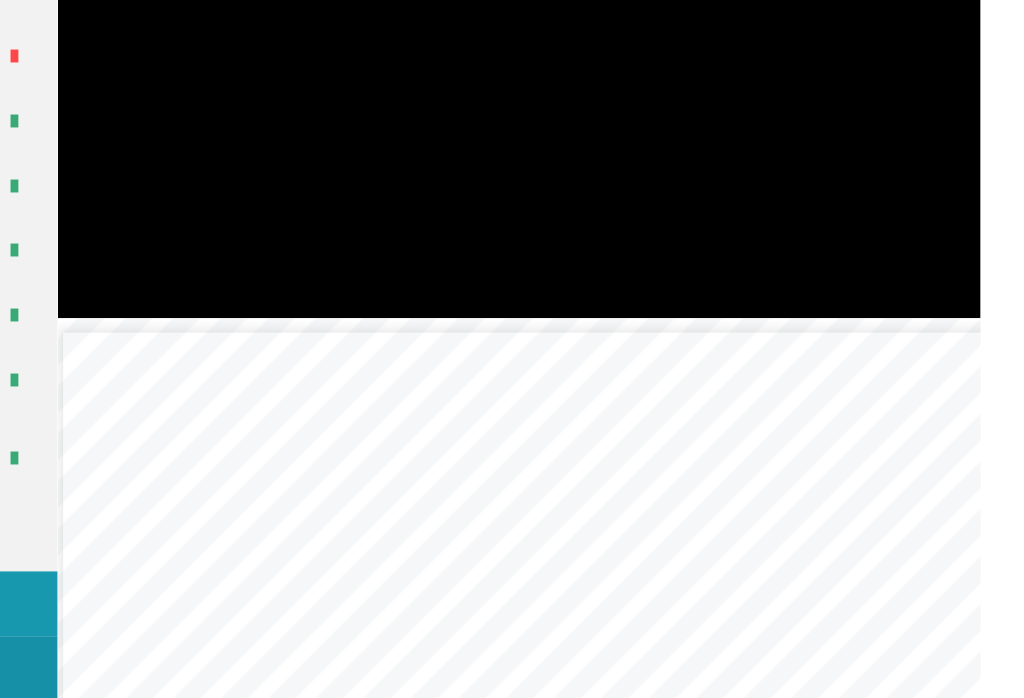 click at bounding box center (673, 96) 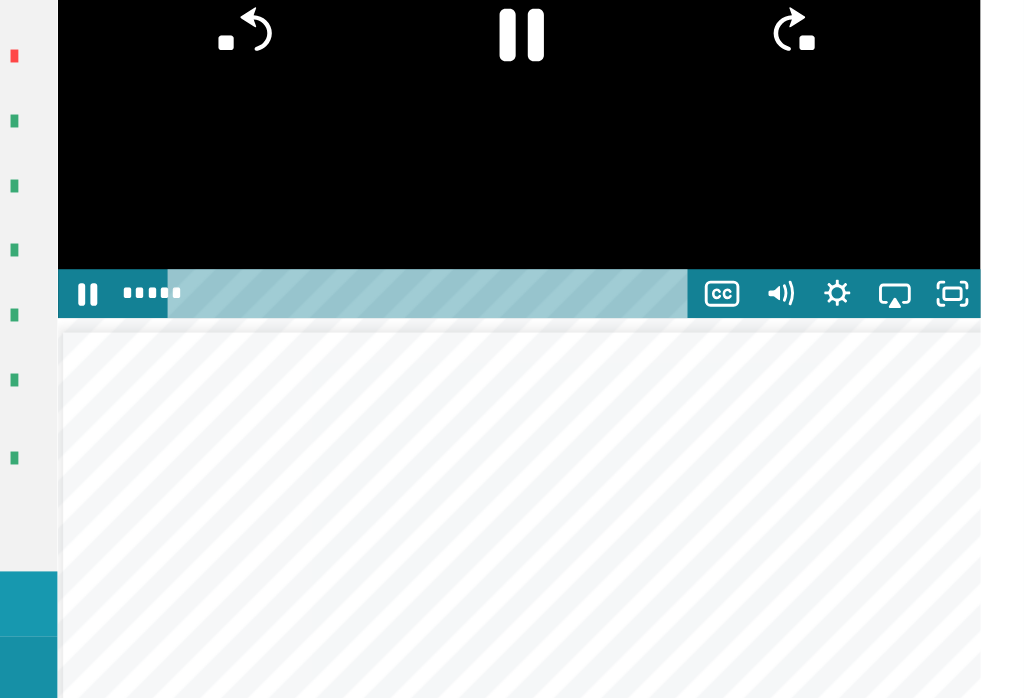 click 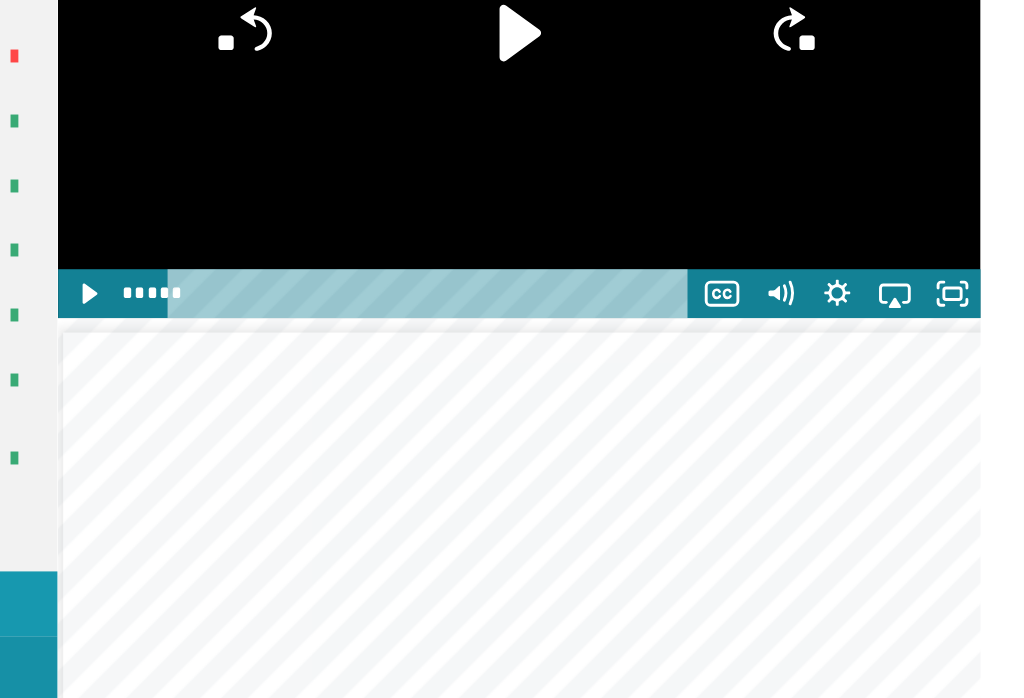 click 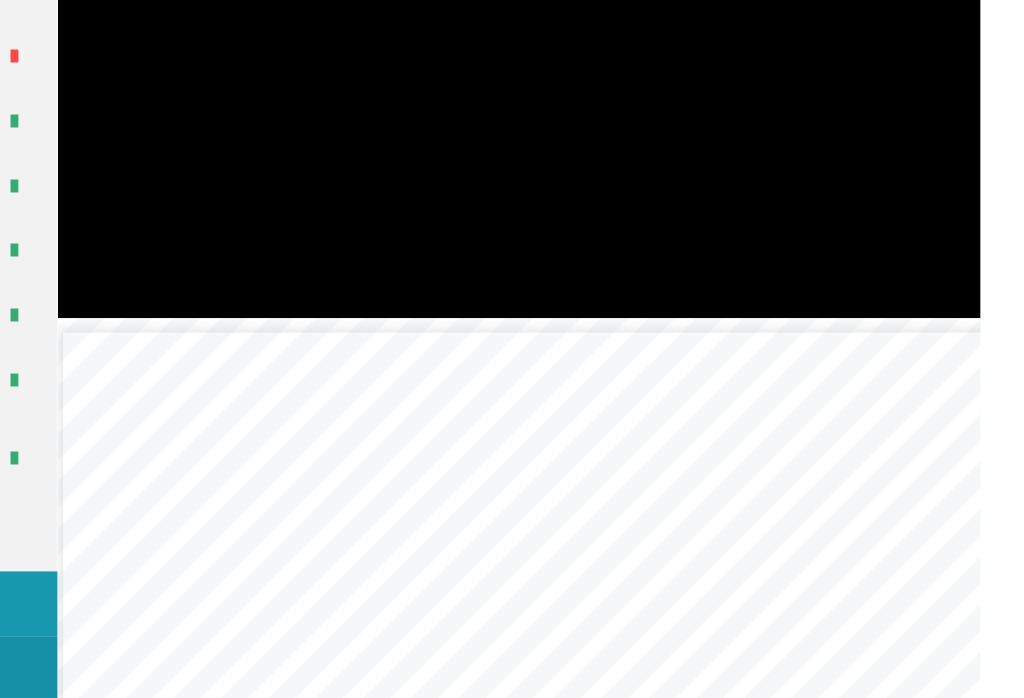 click at bounding box center (673, 96) 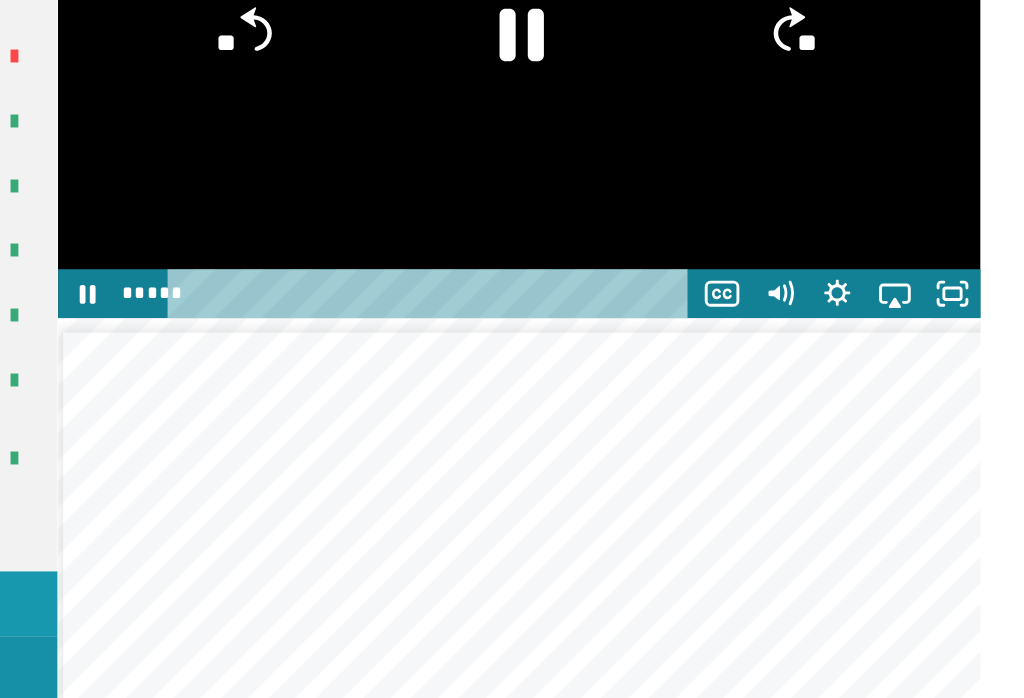click 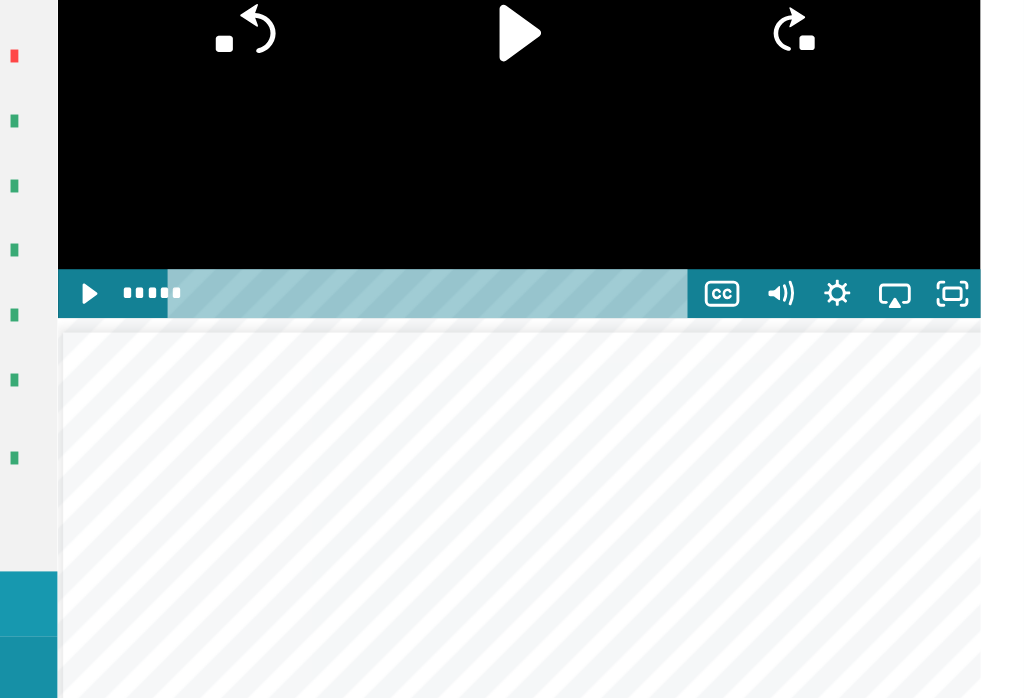 click on "**" 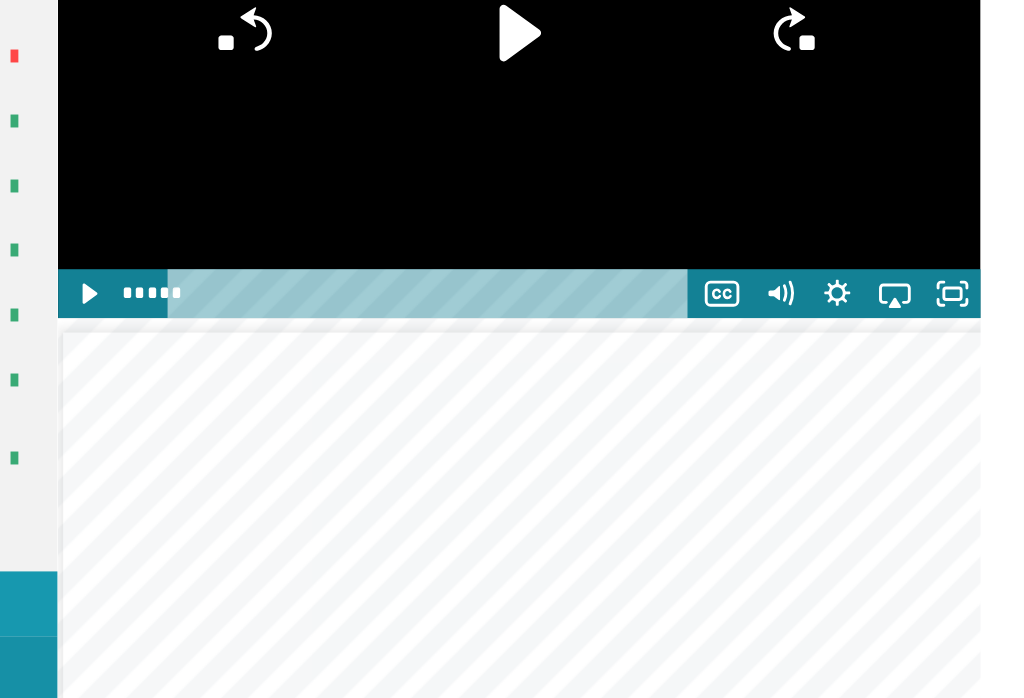 click on "**" 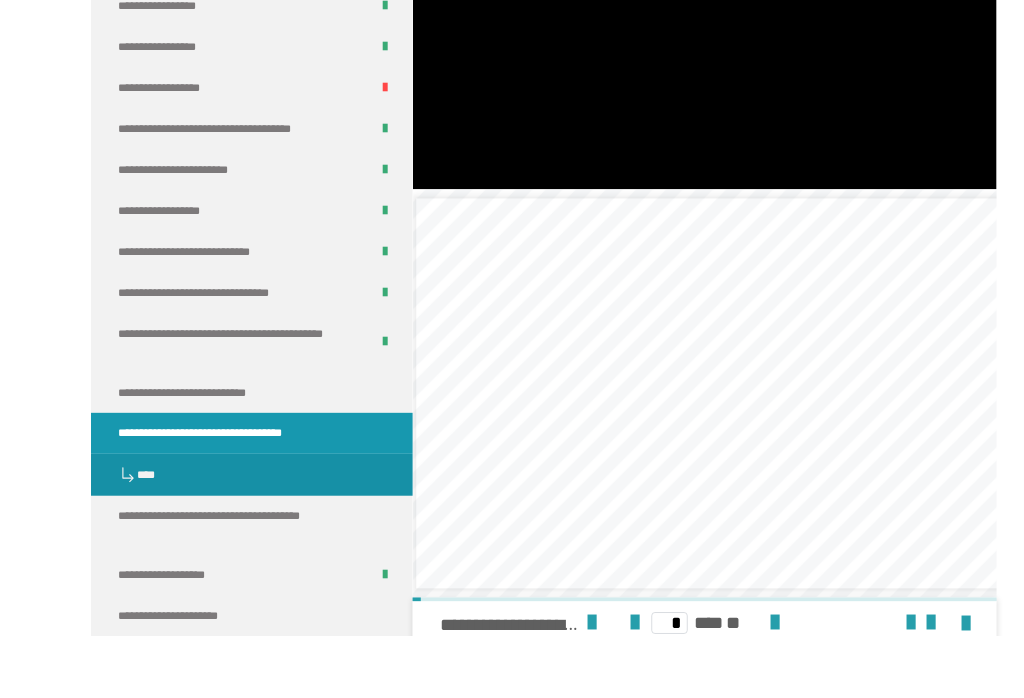 scroll, scrollTop: 2437, scrollLeft: 0, axis: vertical 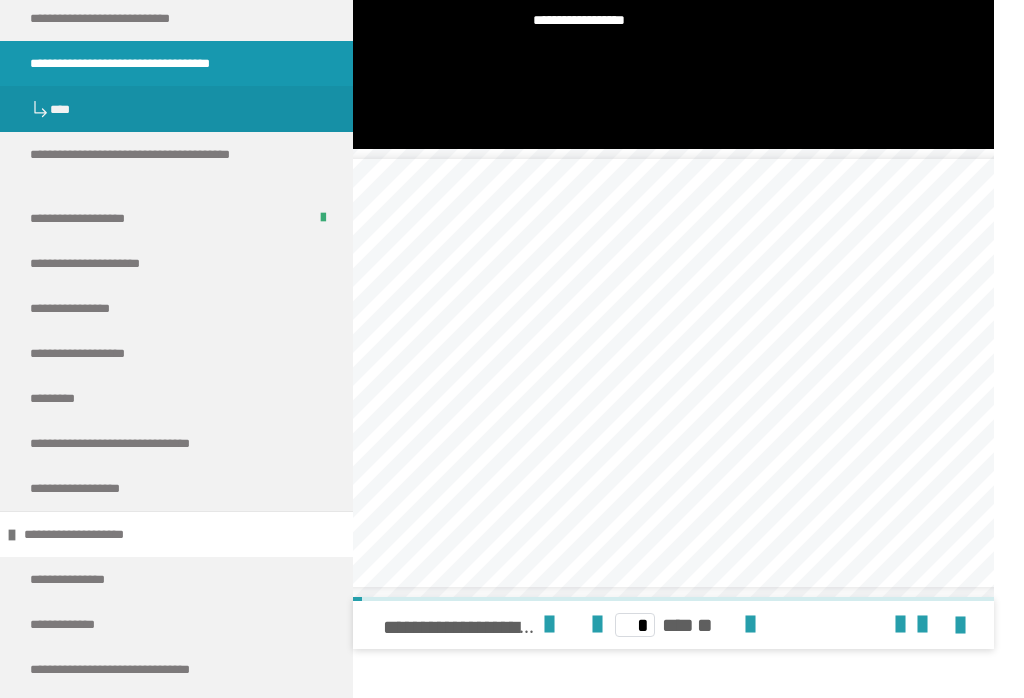 click at bounding box center (673, -32) 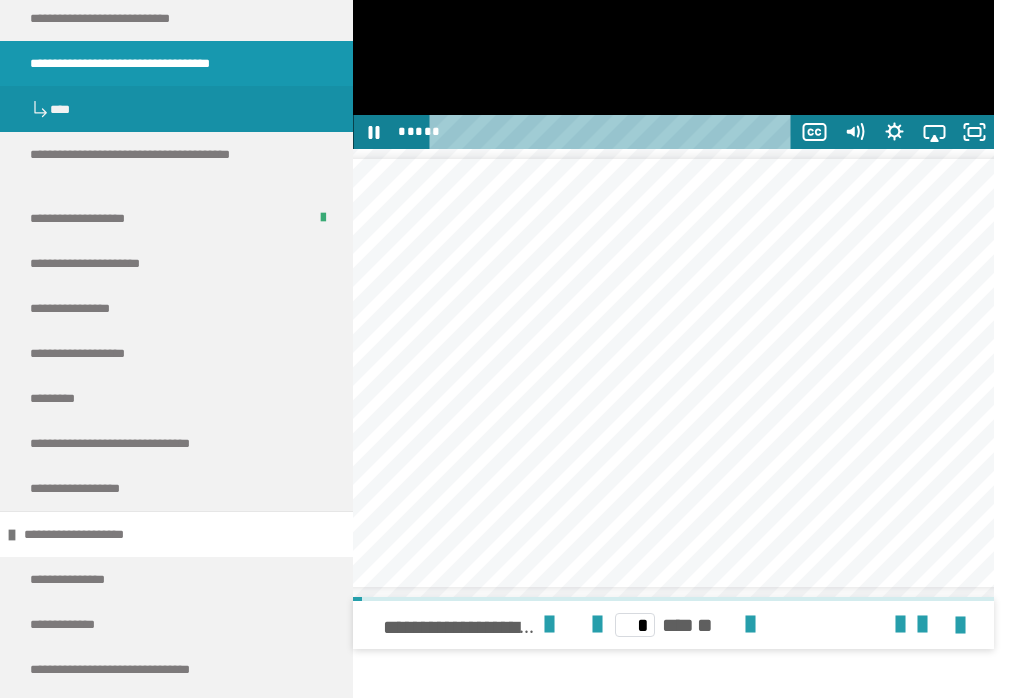 click 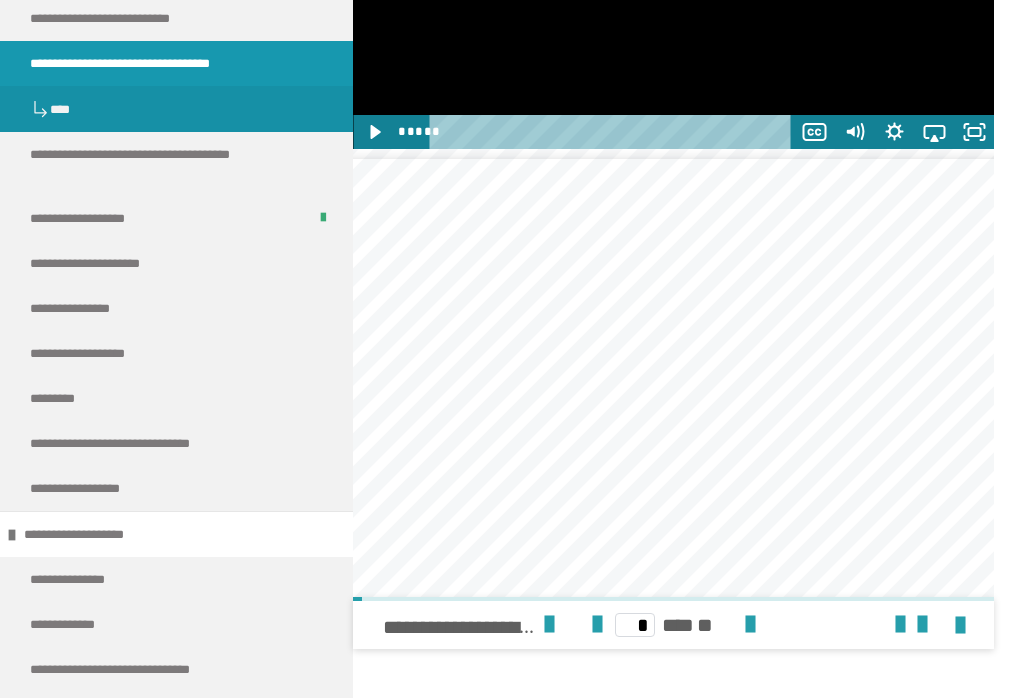 scroll, scrollTop: 2283, scrollLeft: 0, axis: vertical 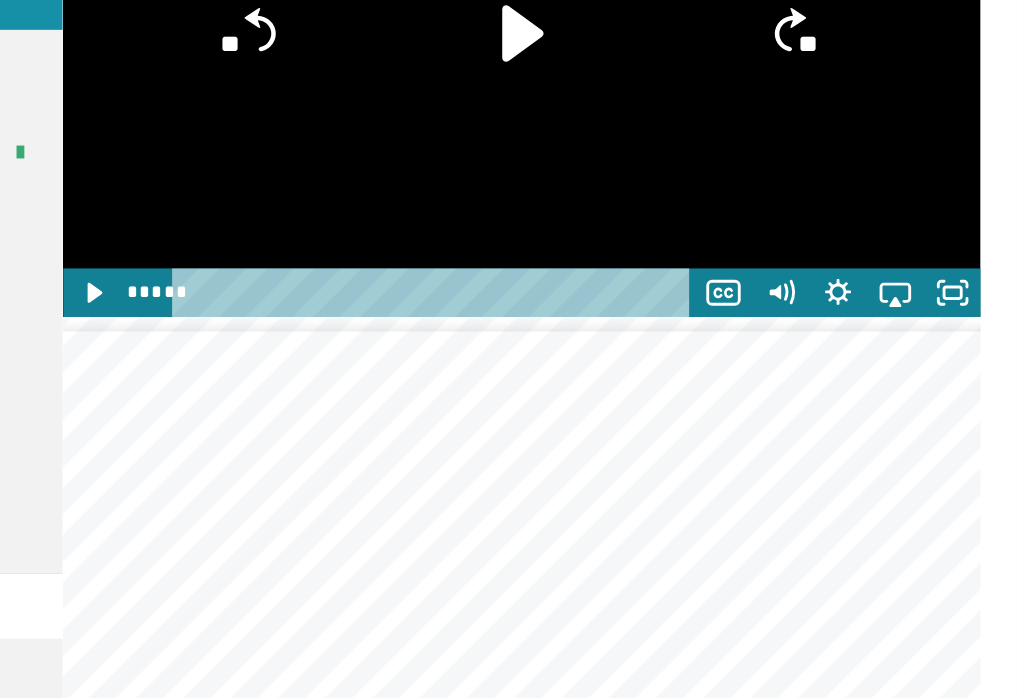 click on "**" 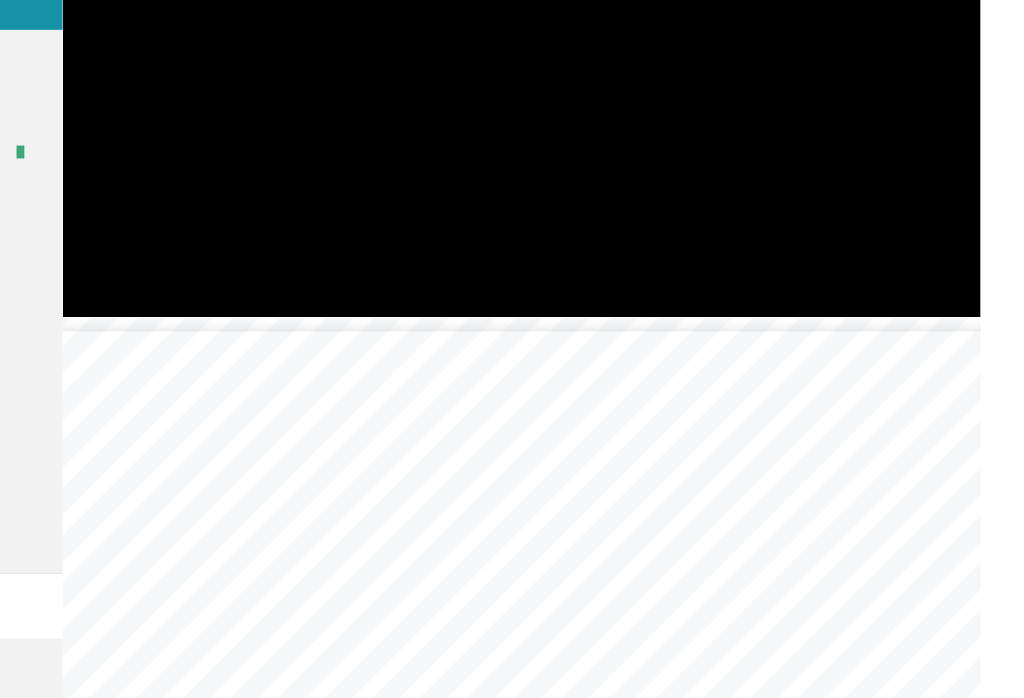 click at bounding box center [673, 151] 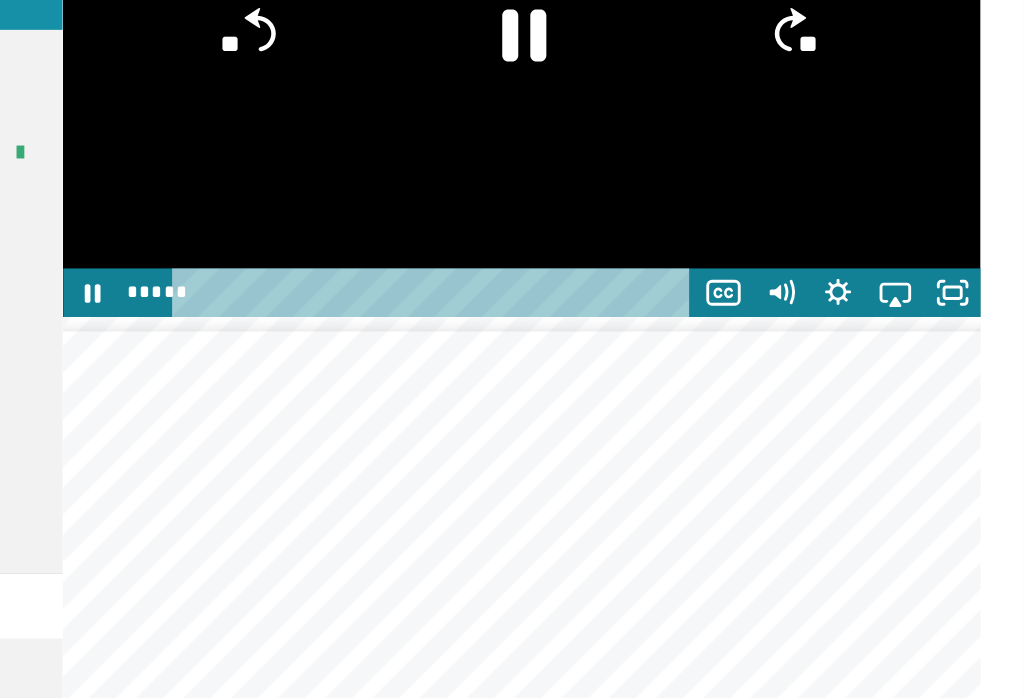 click 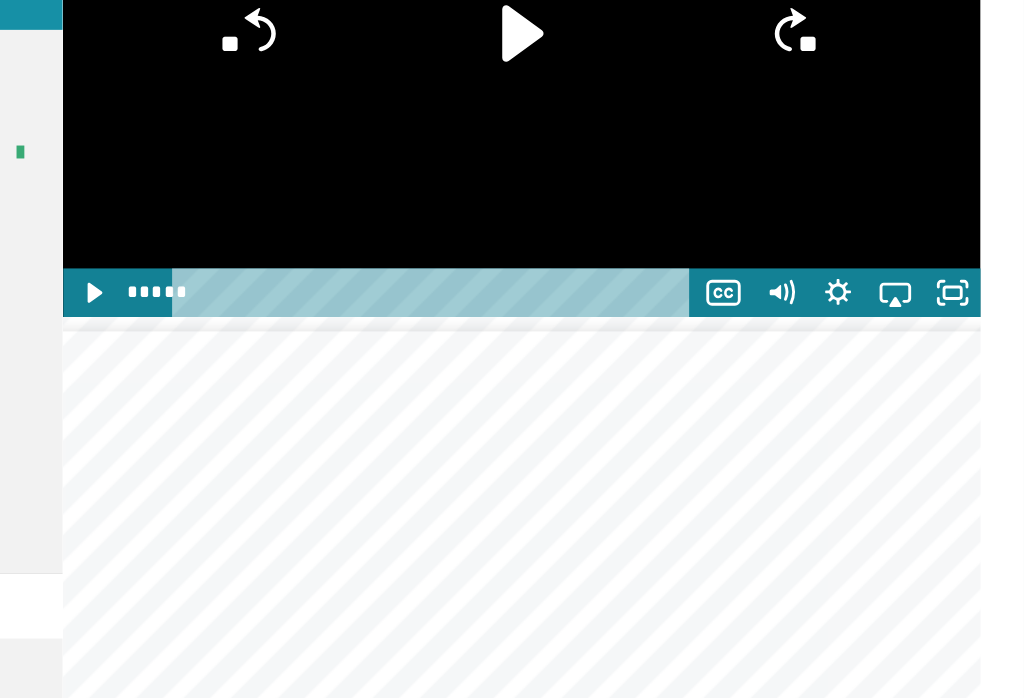 click 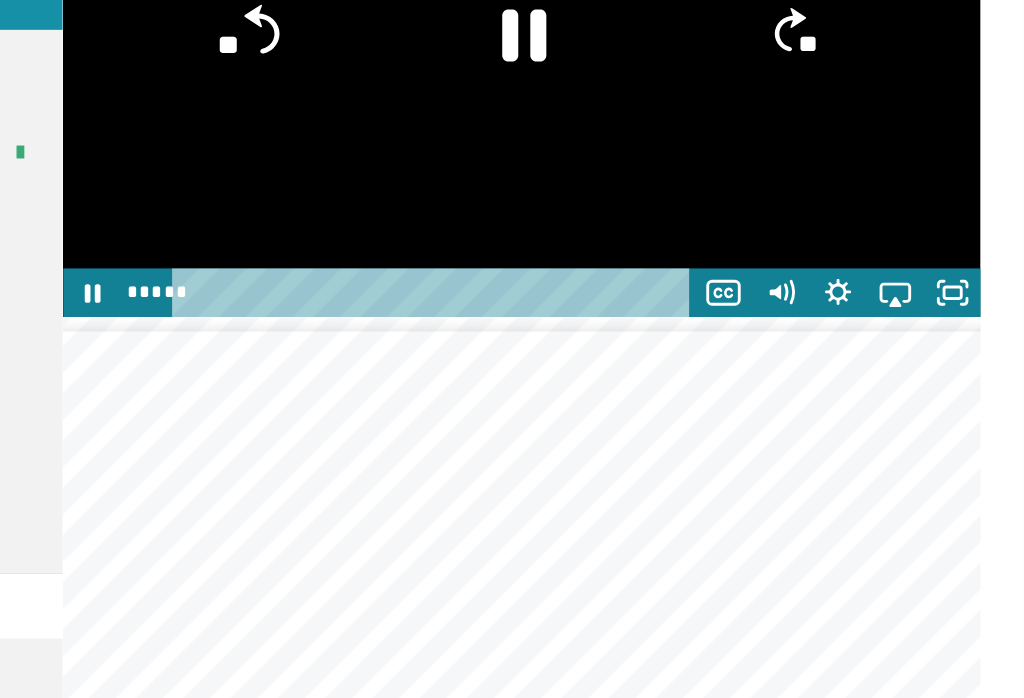 click on "**" 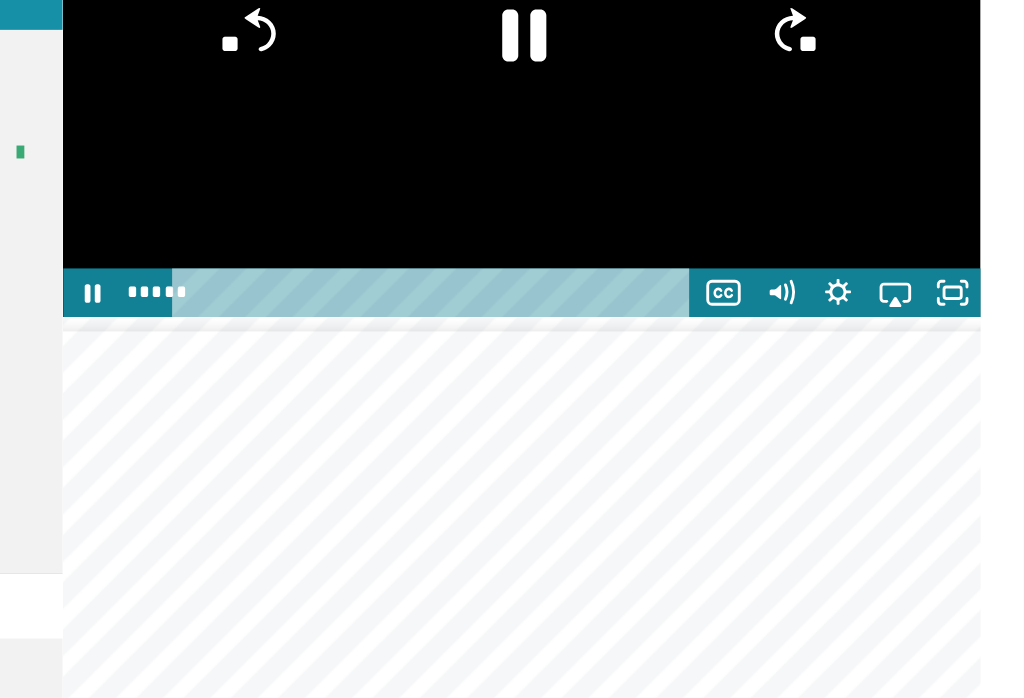 click on "**" 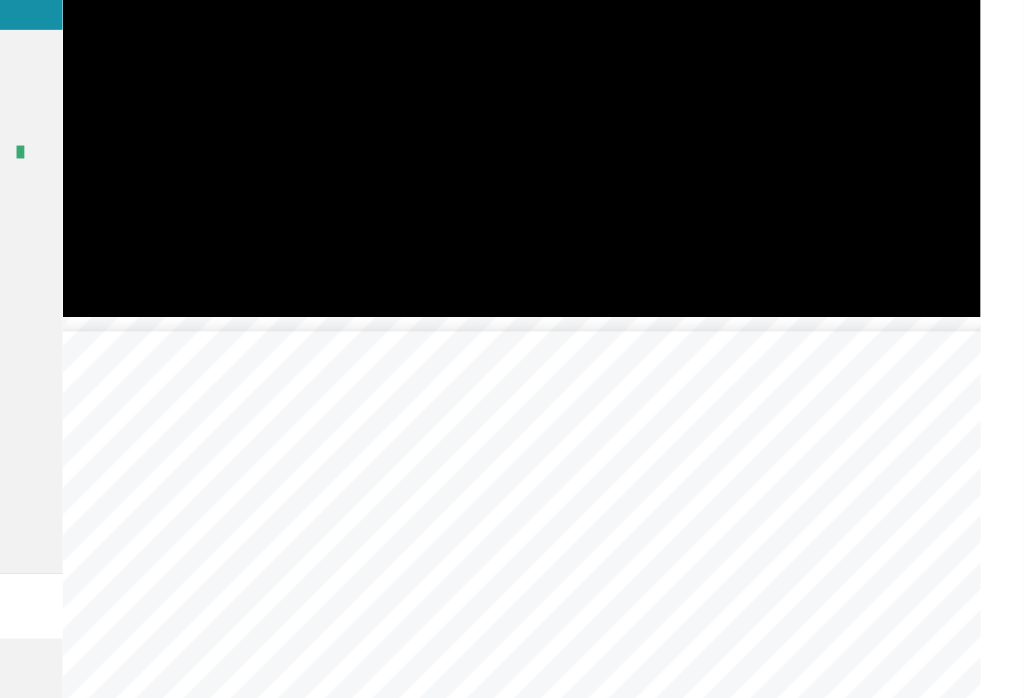 click at bounding box center [673, 151] 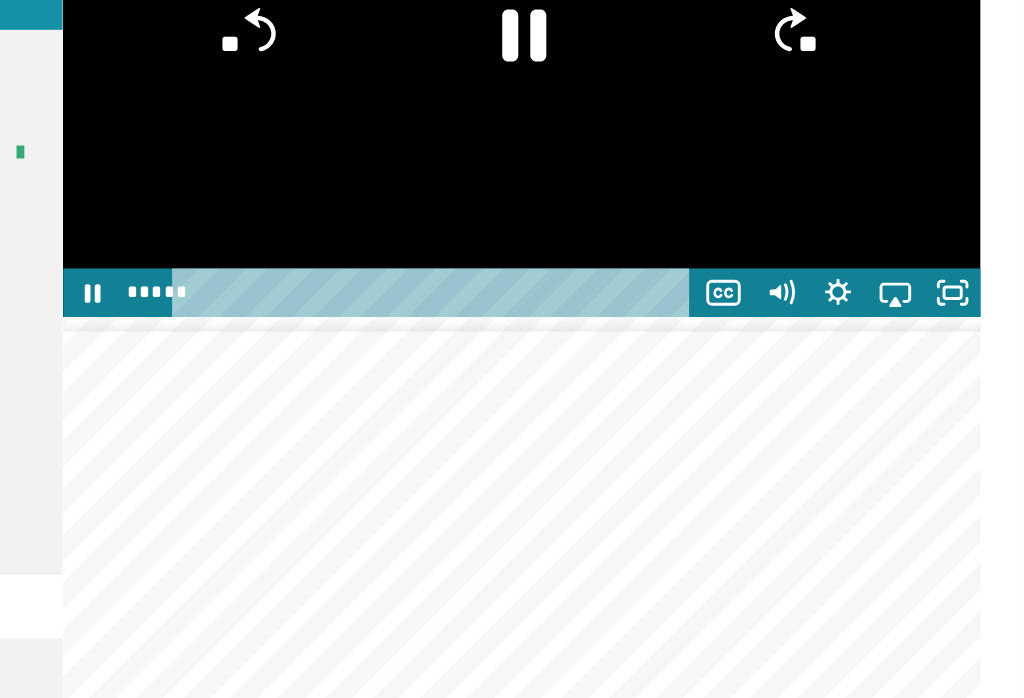 click 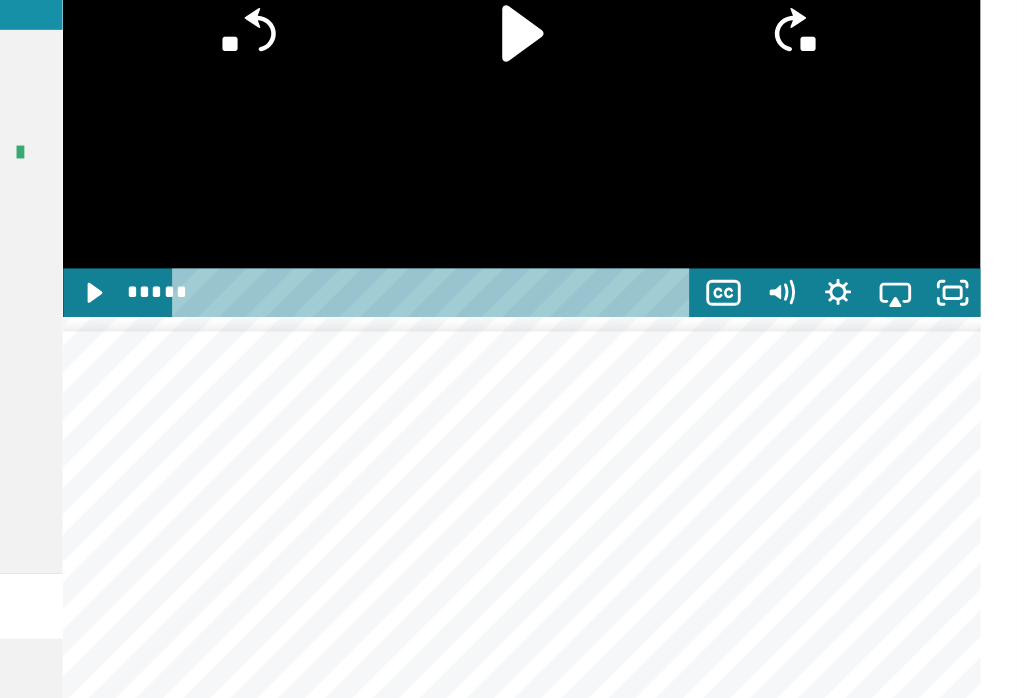 click at bounding box center (673, 151) 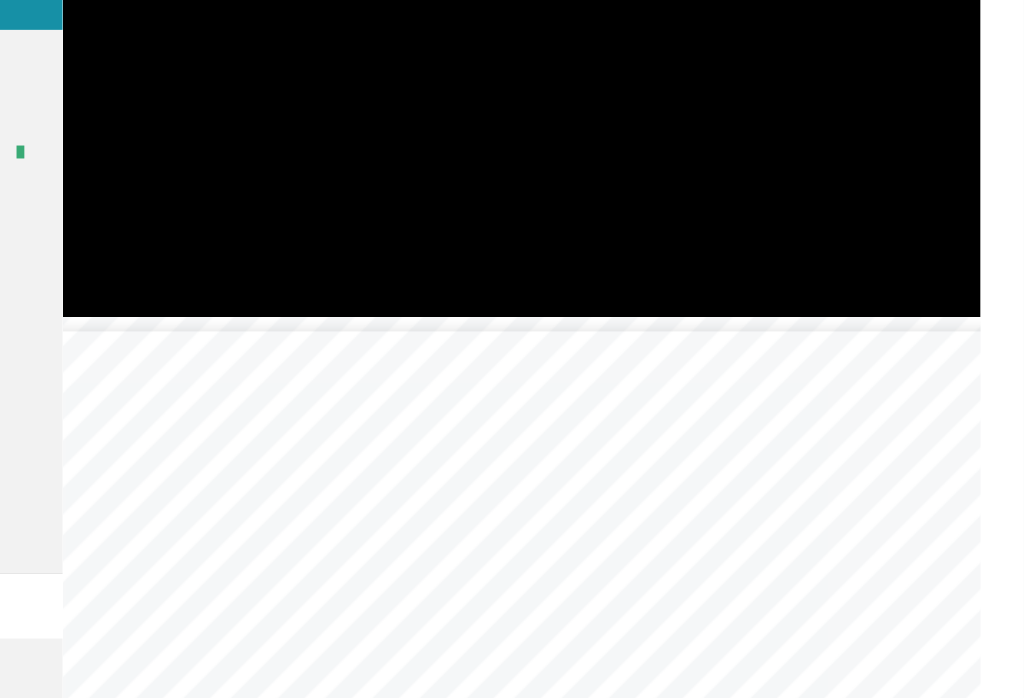 click at bounding box center (673, 151) 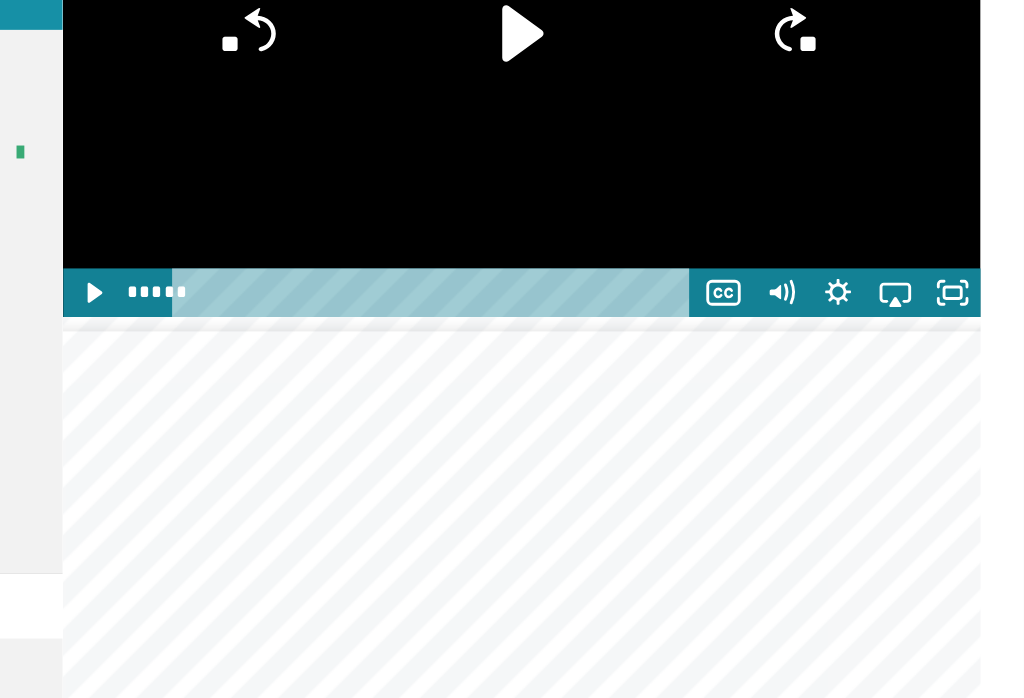 click on "**" 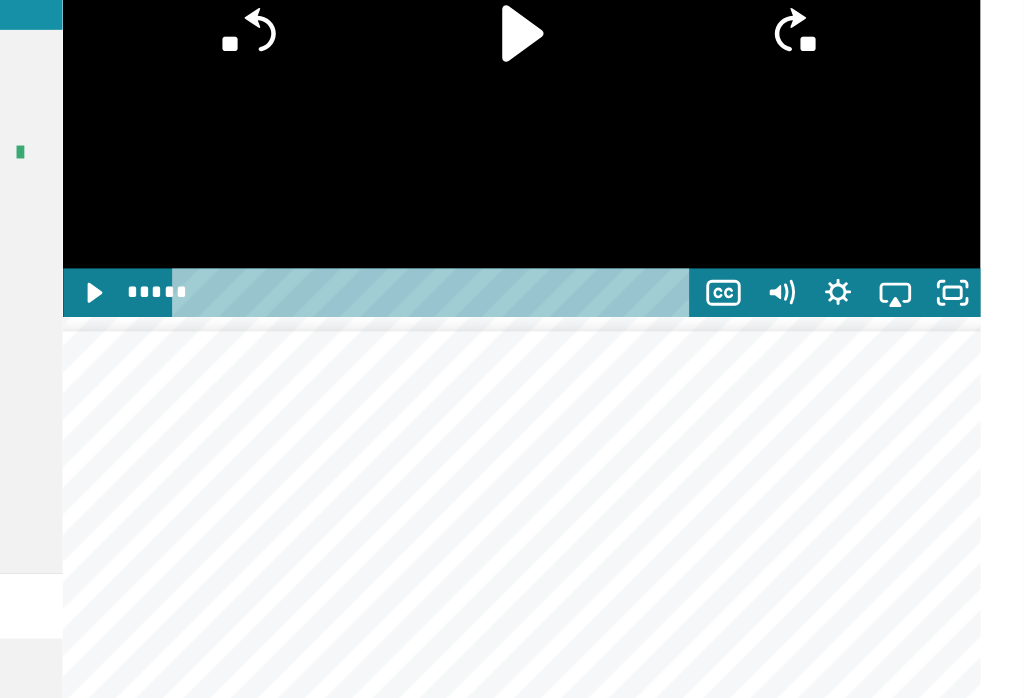 click on "**" 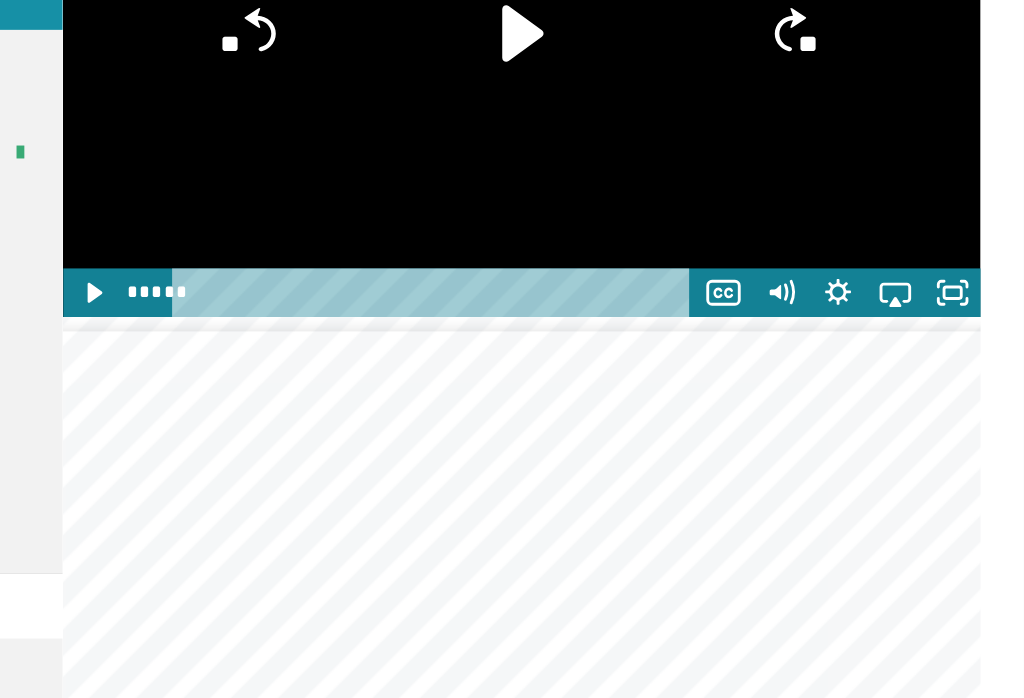 click on "**********" at bounding box center (512, 121) 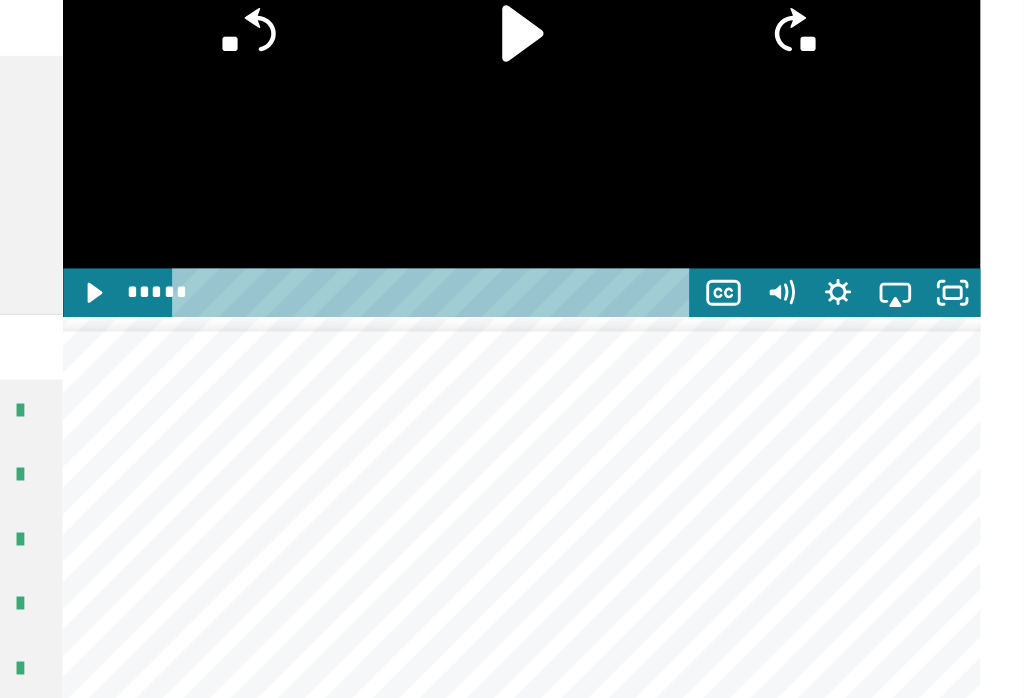 click 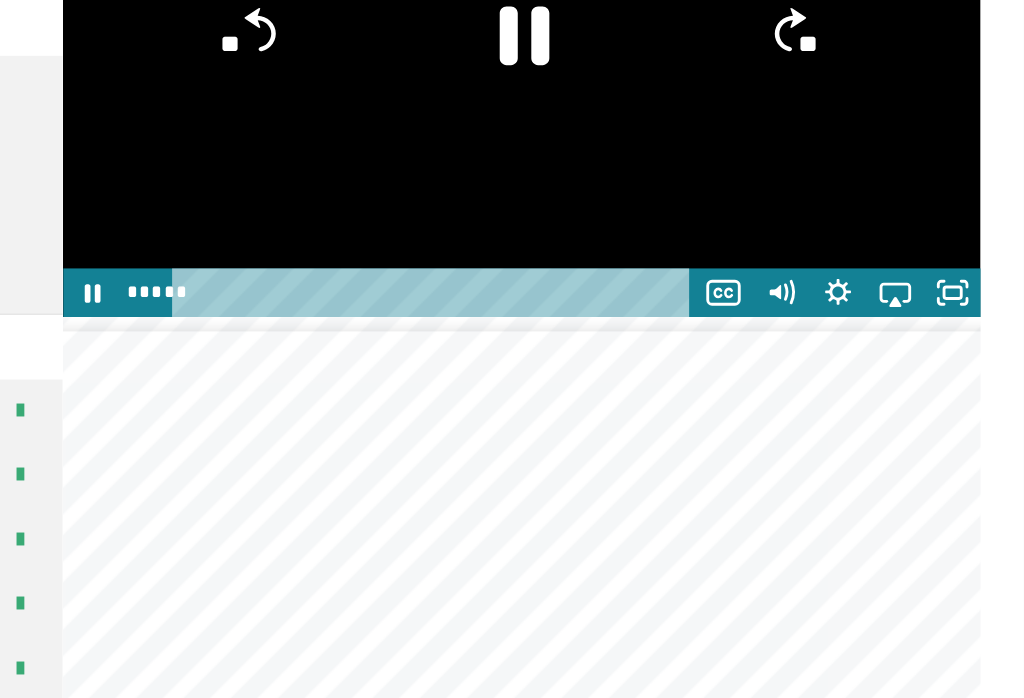 click 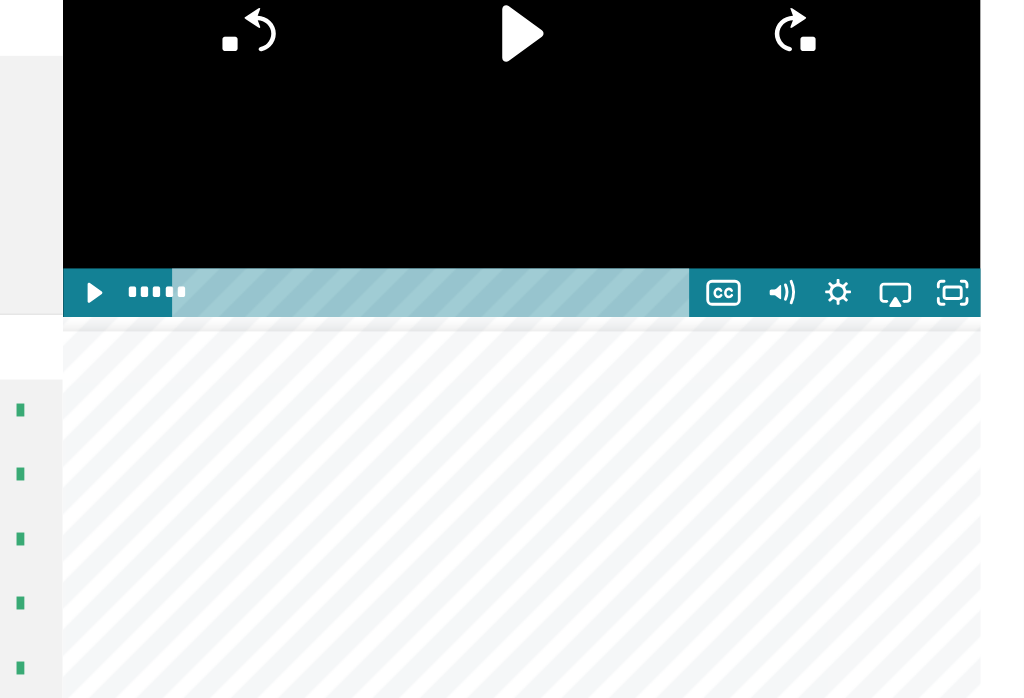 click 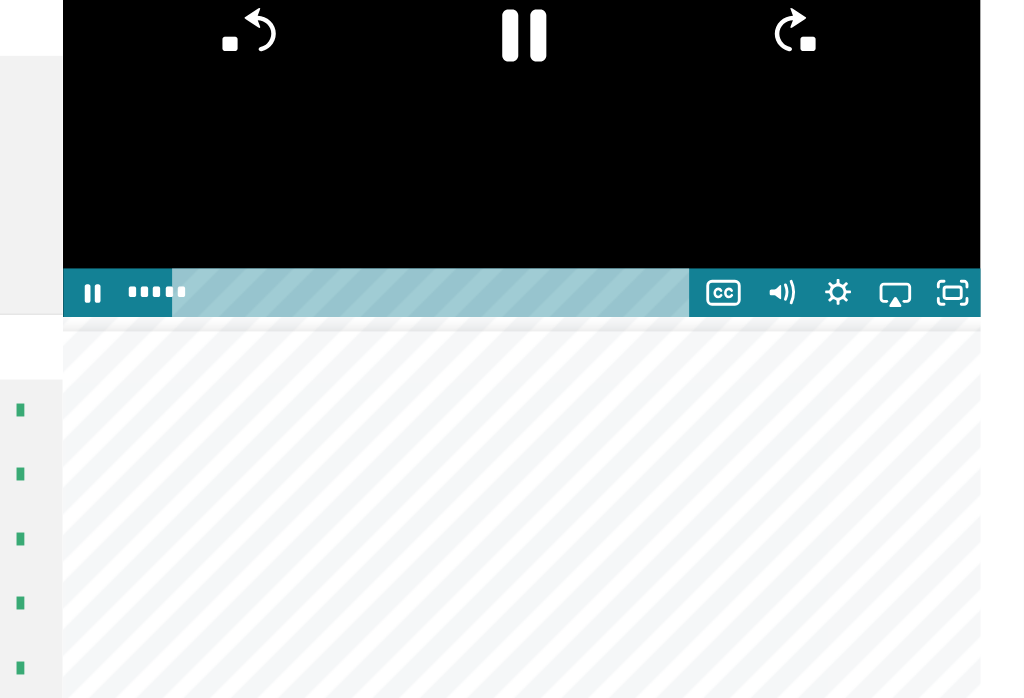 click on "**" 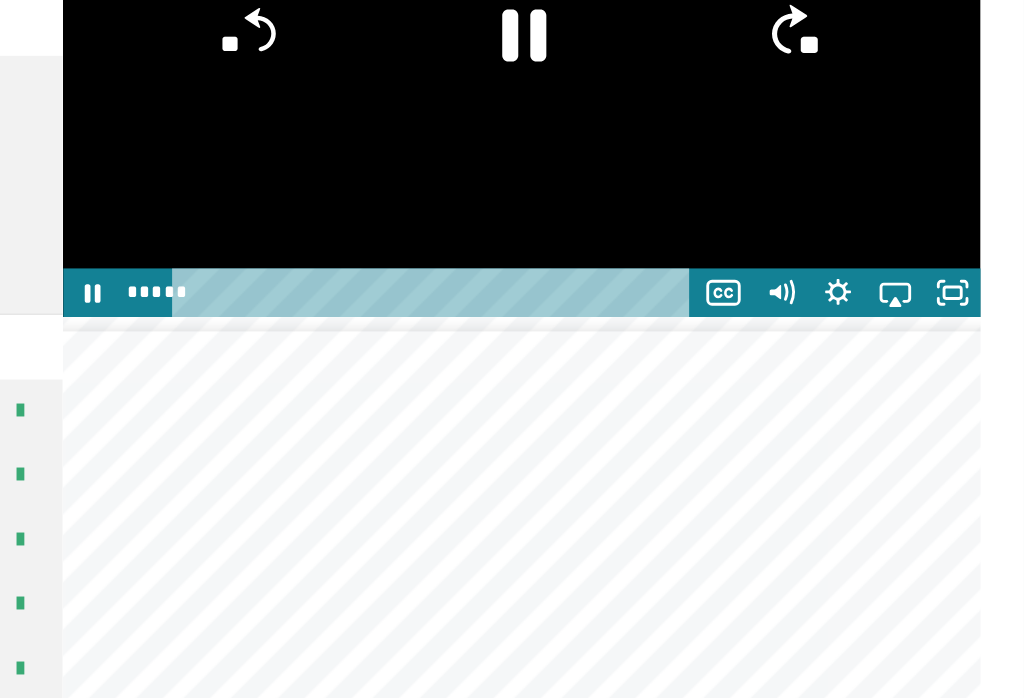 click on "**" 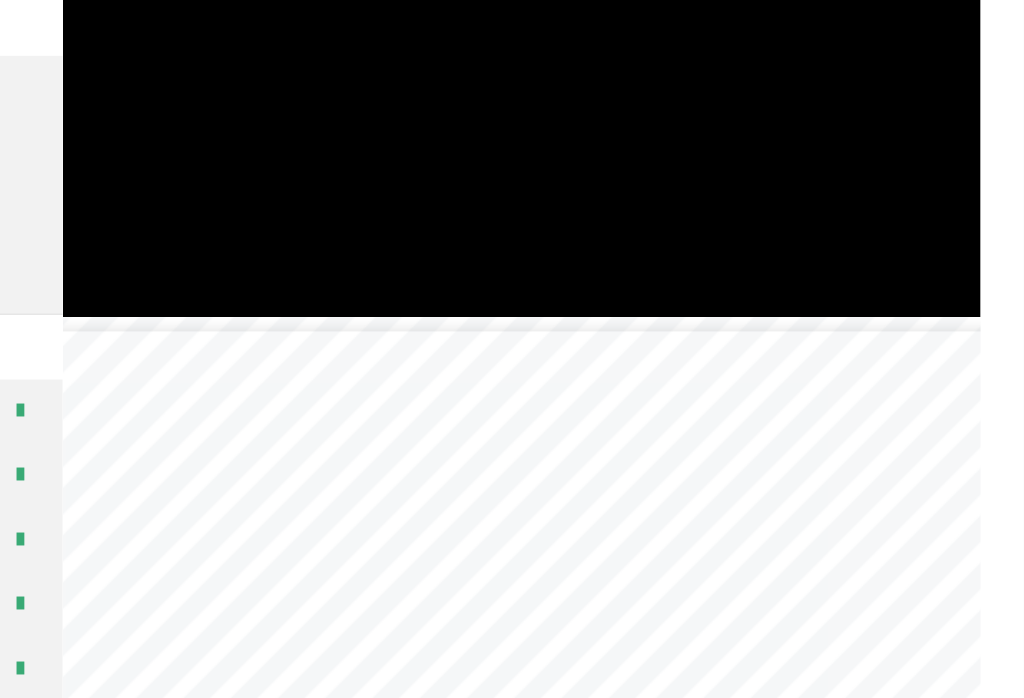 click at bounding box center [673, 151] 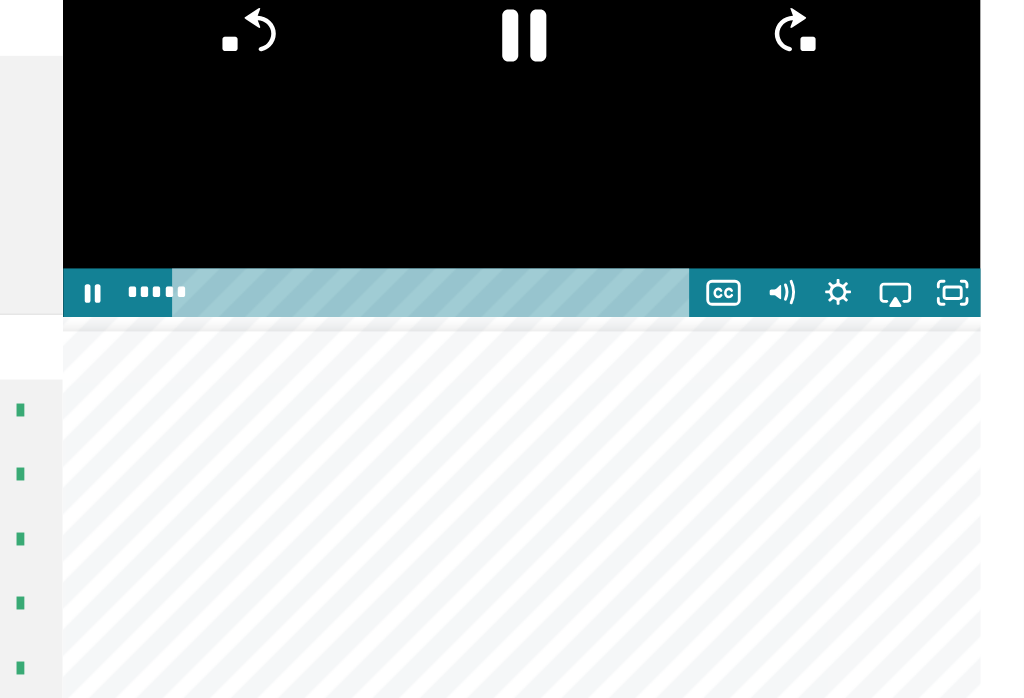 click on "**" 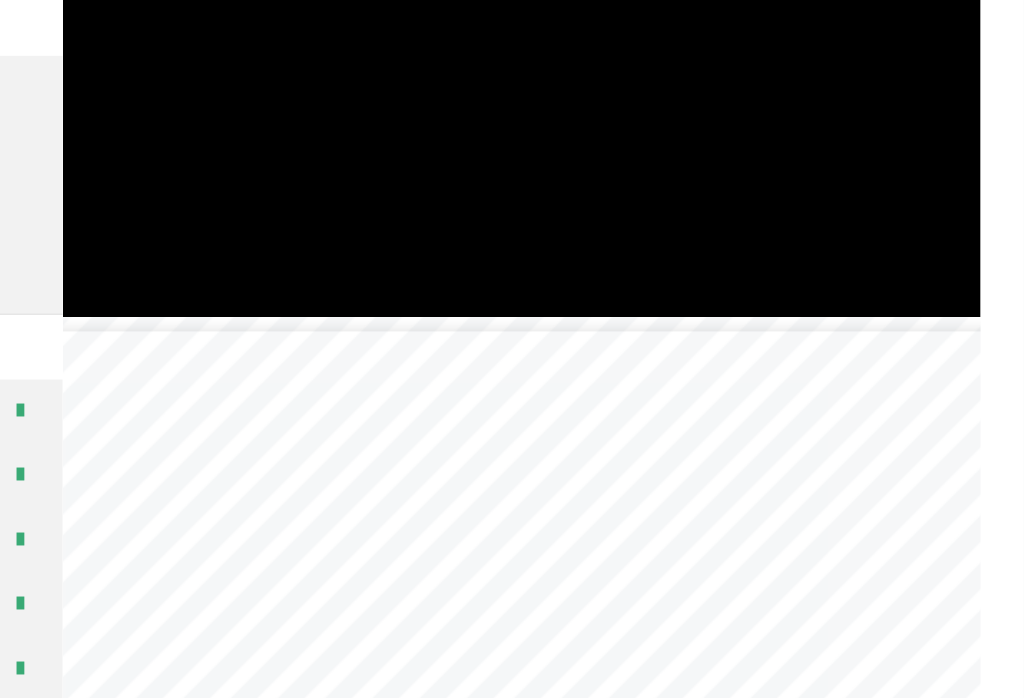 click at bounding box center (673, 151) 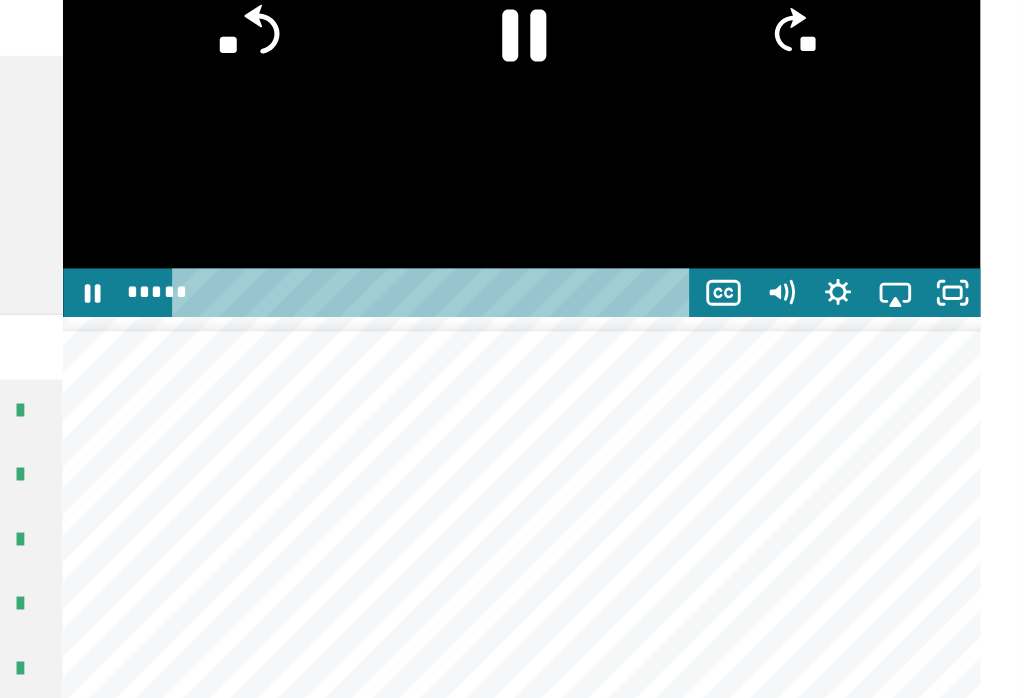 click on "**" 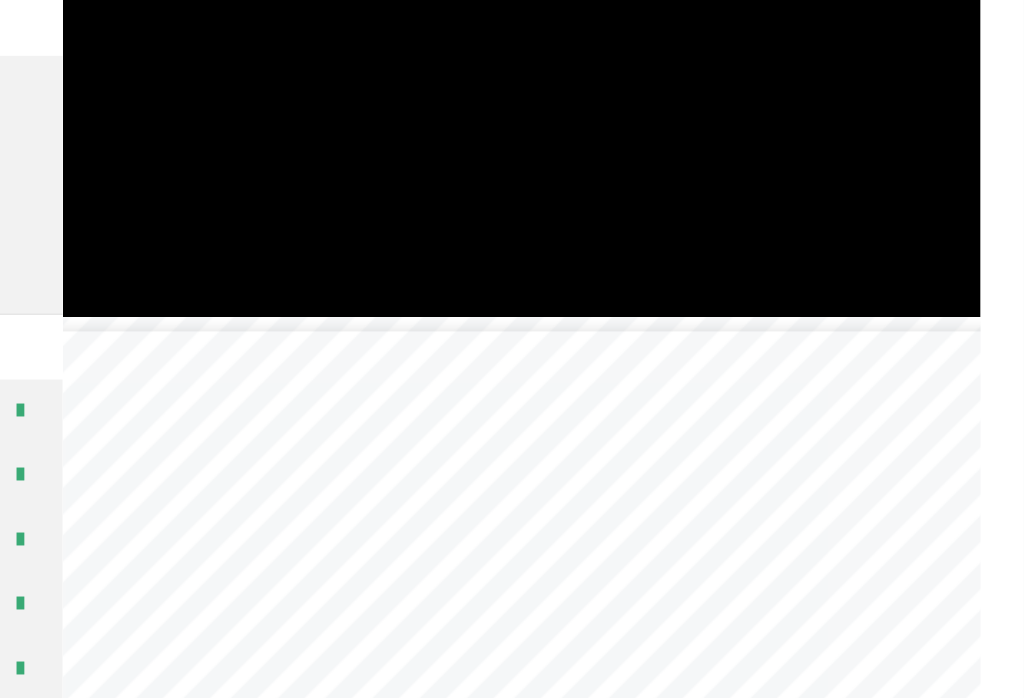 click at bounding box center (673, 151) 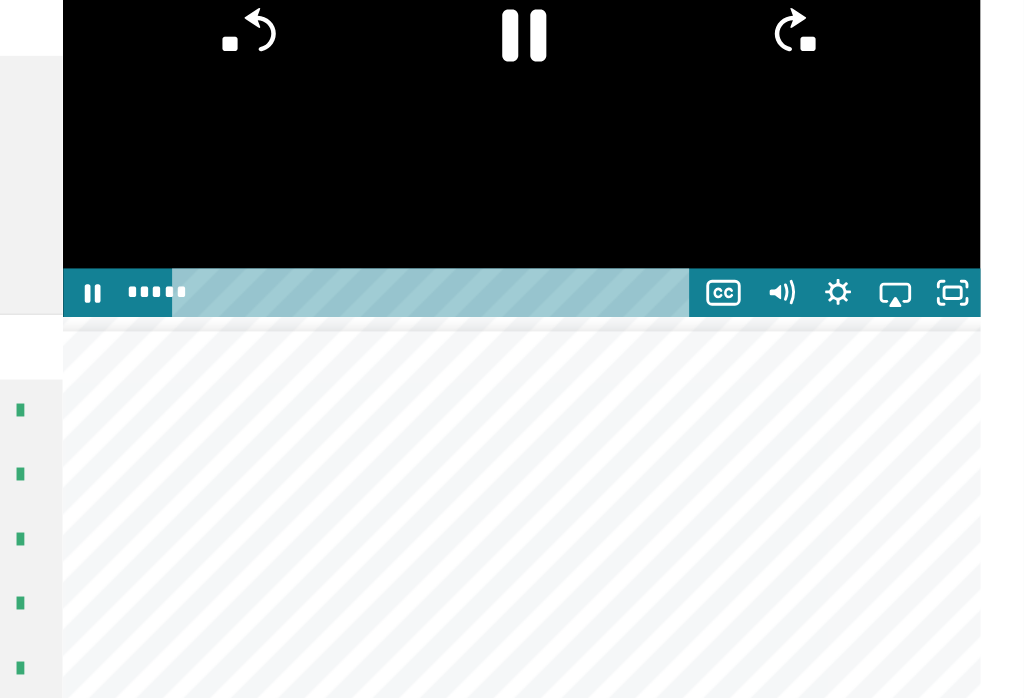click on "**" 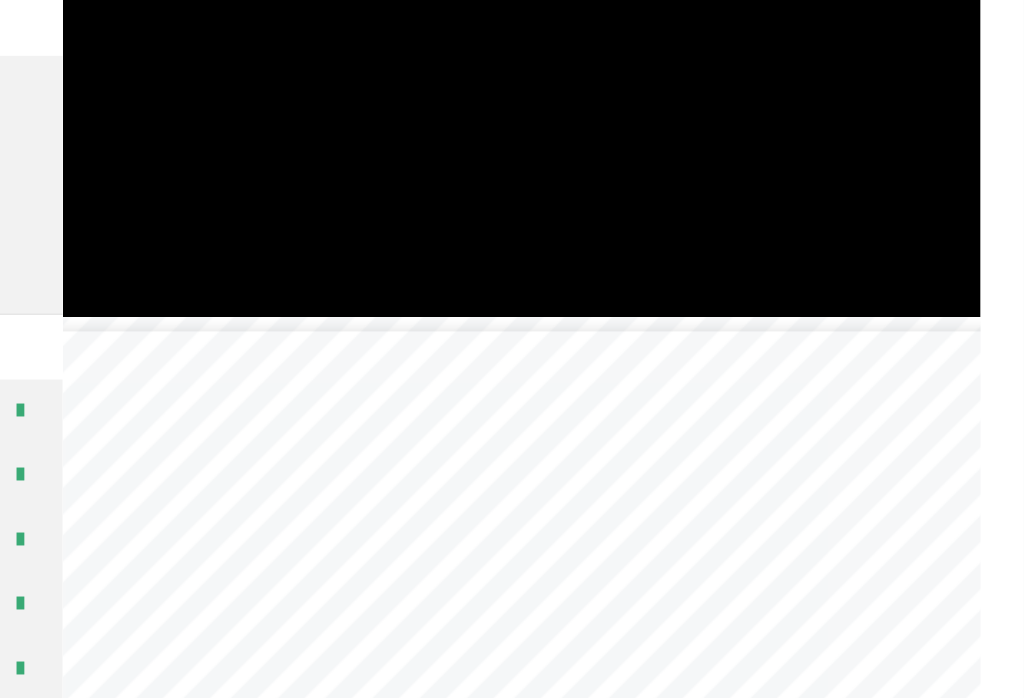 click at bounding box center [673, 151] 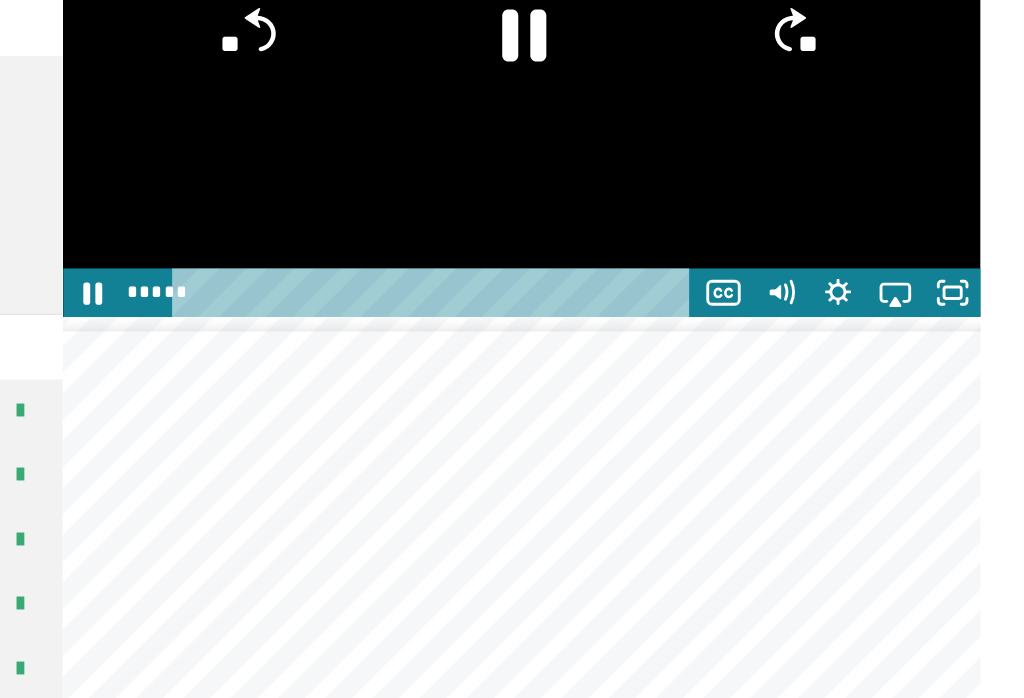 click 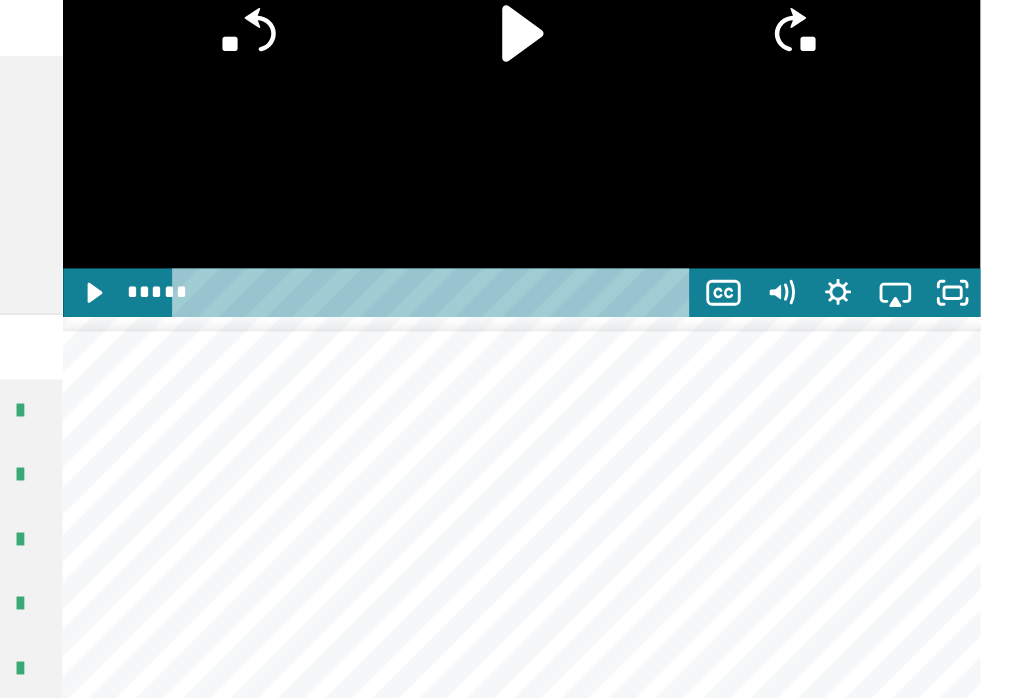 click 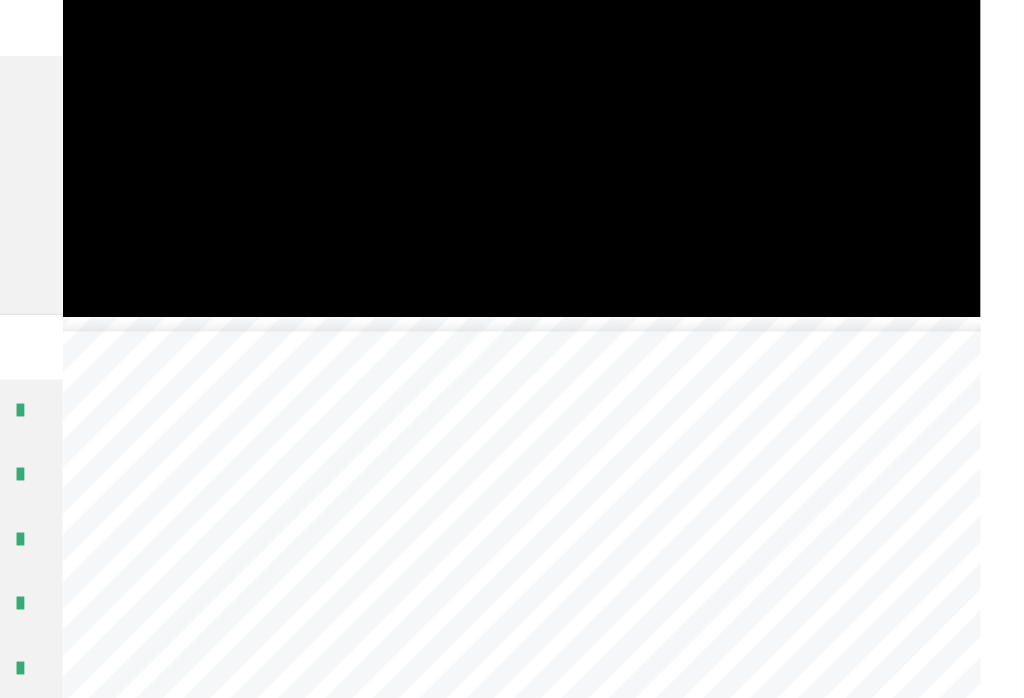 click at bounding box center [673, 151] 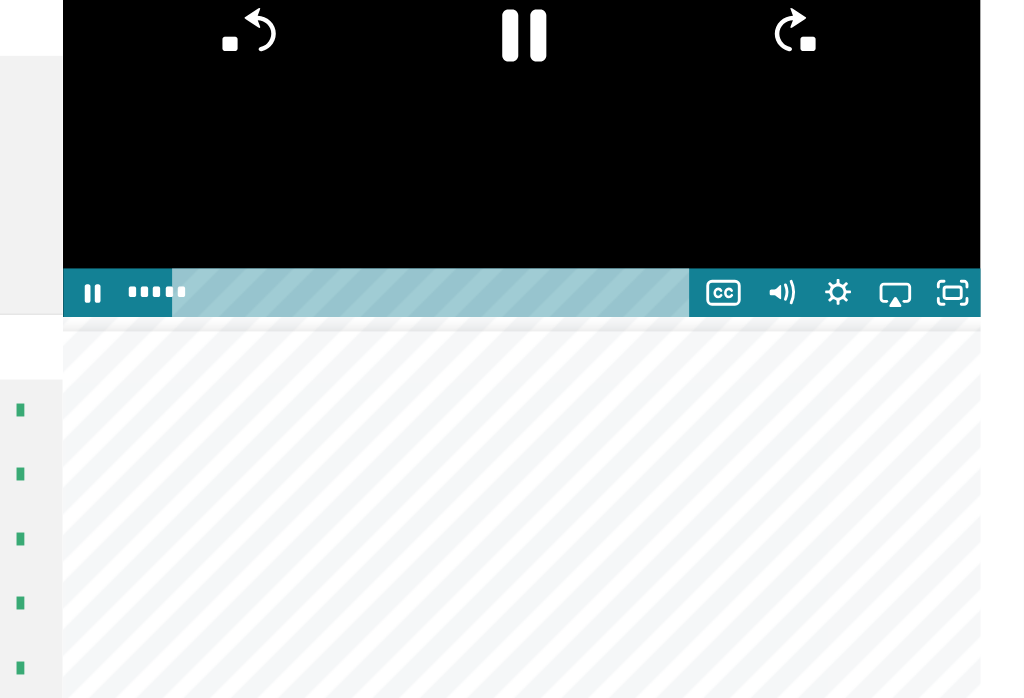 click 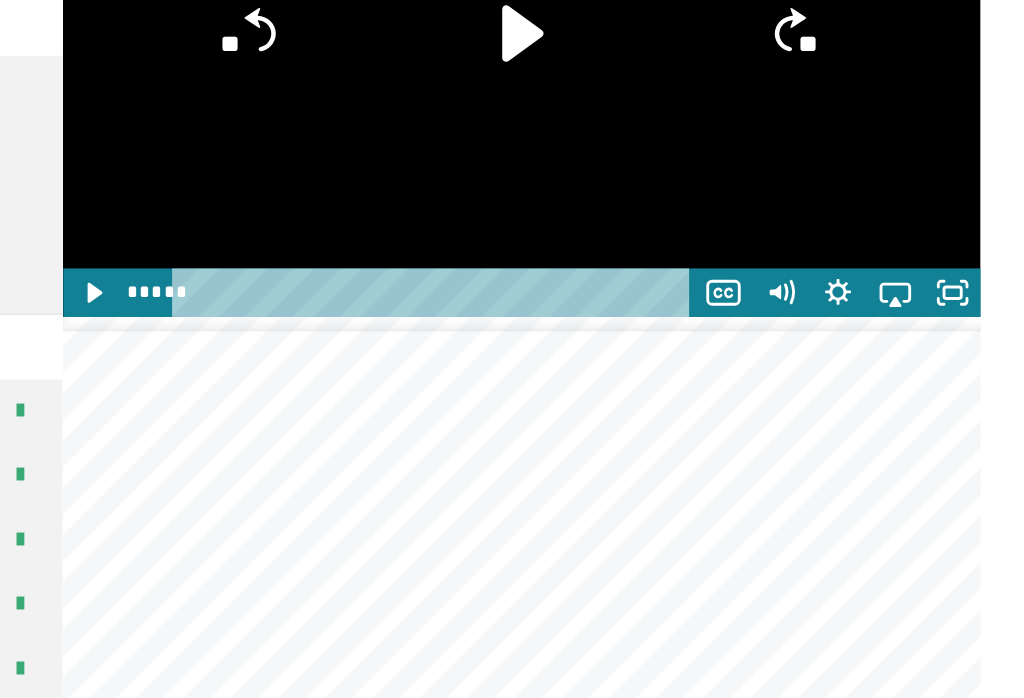 click 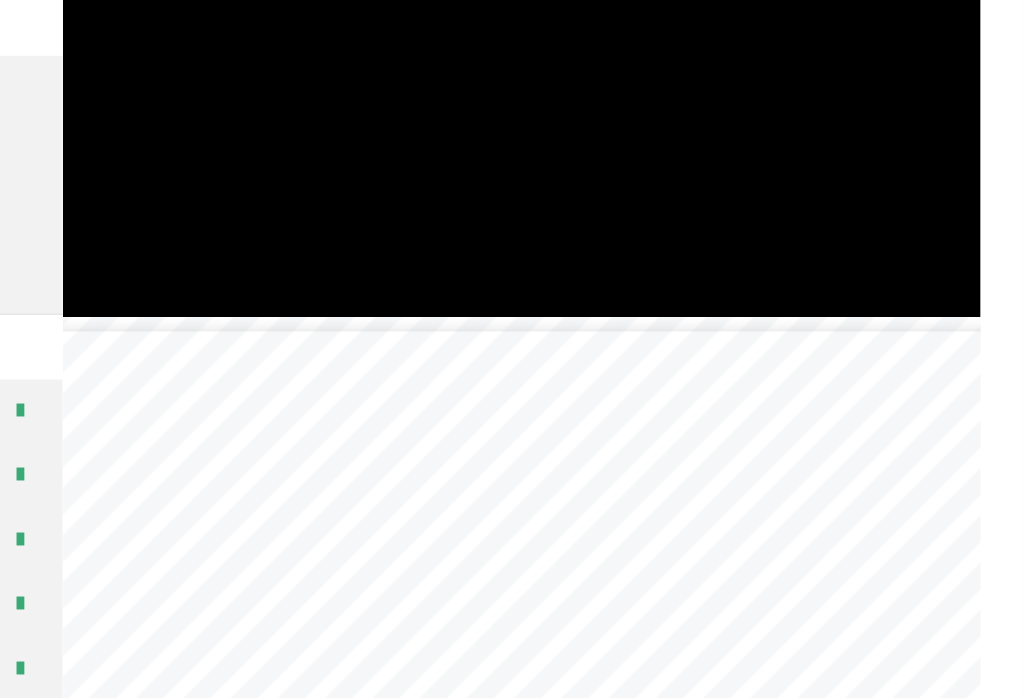 click at bounding box center (673, 151) 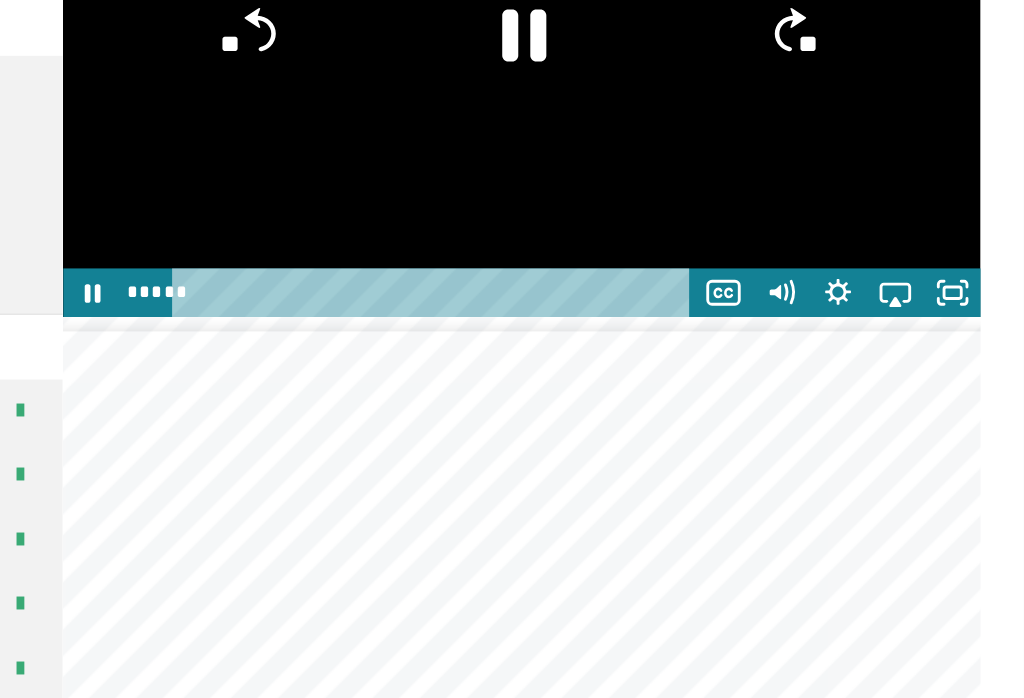 click 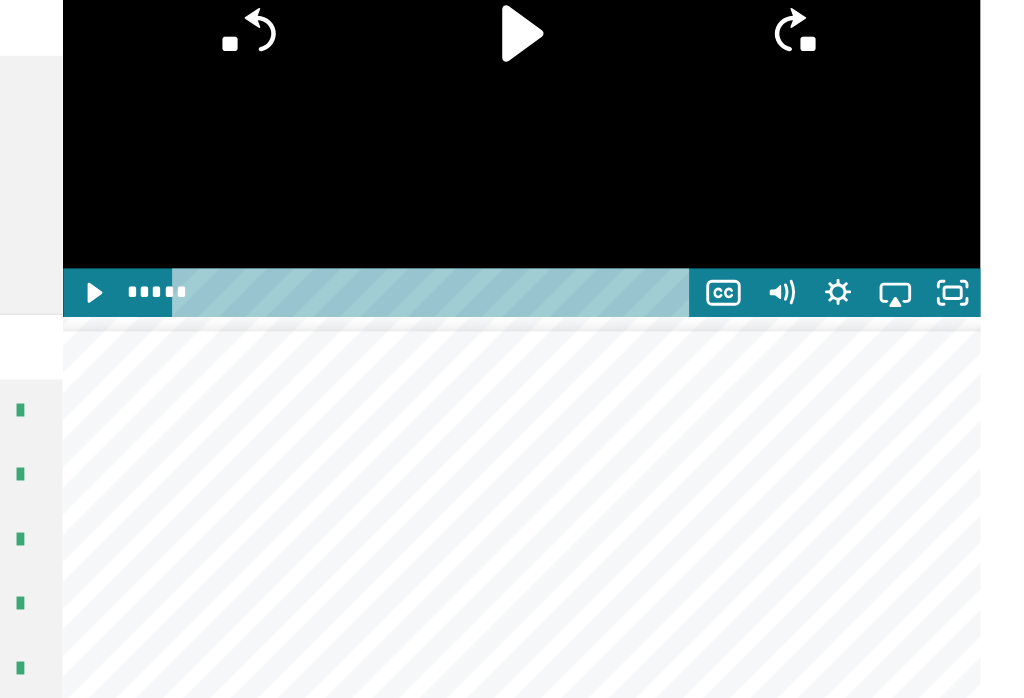 click 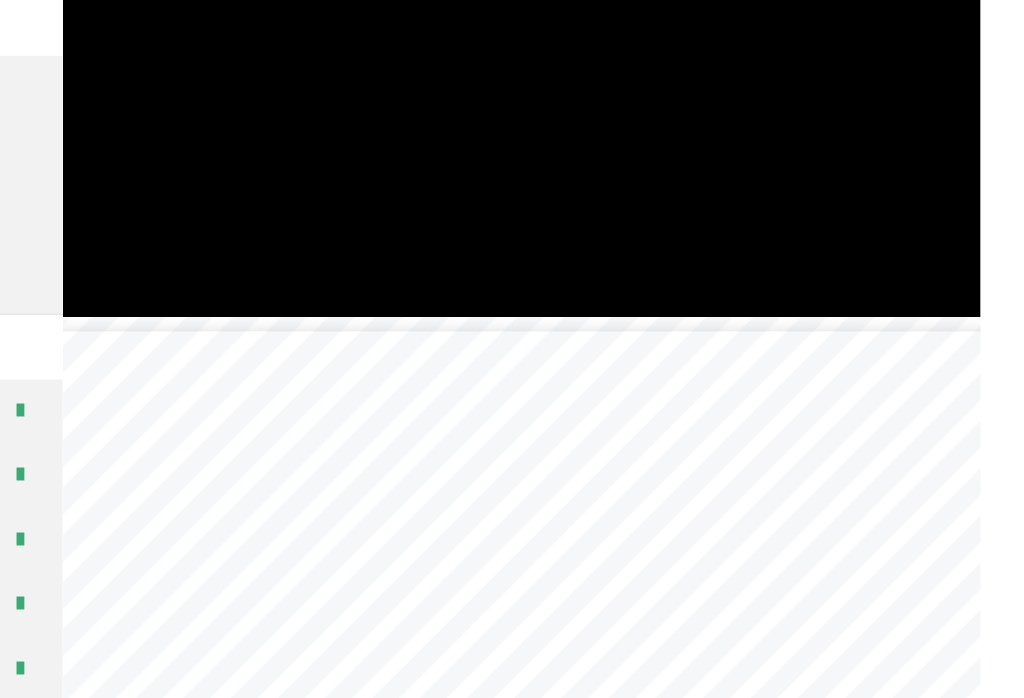 click at bounding box center (673, 151) 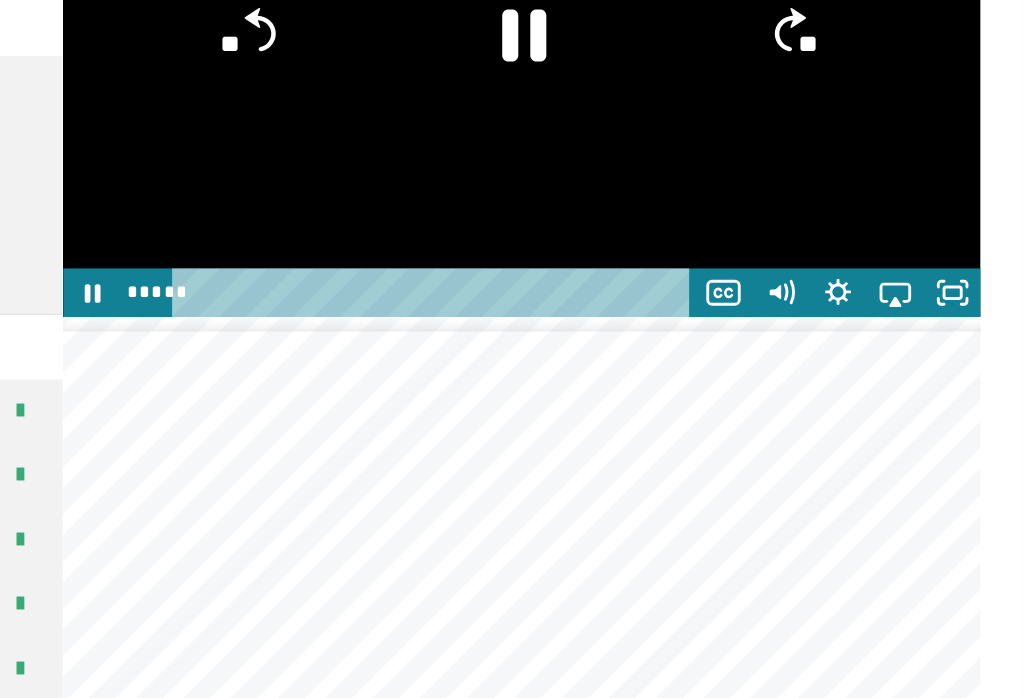 click 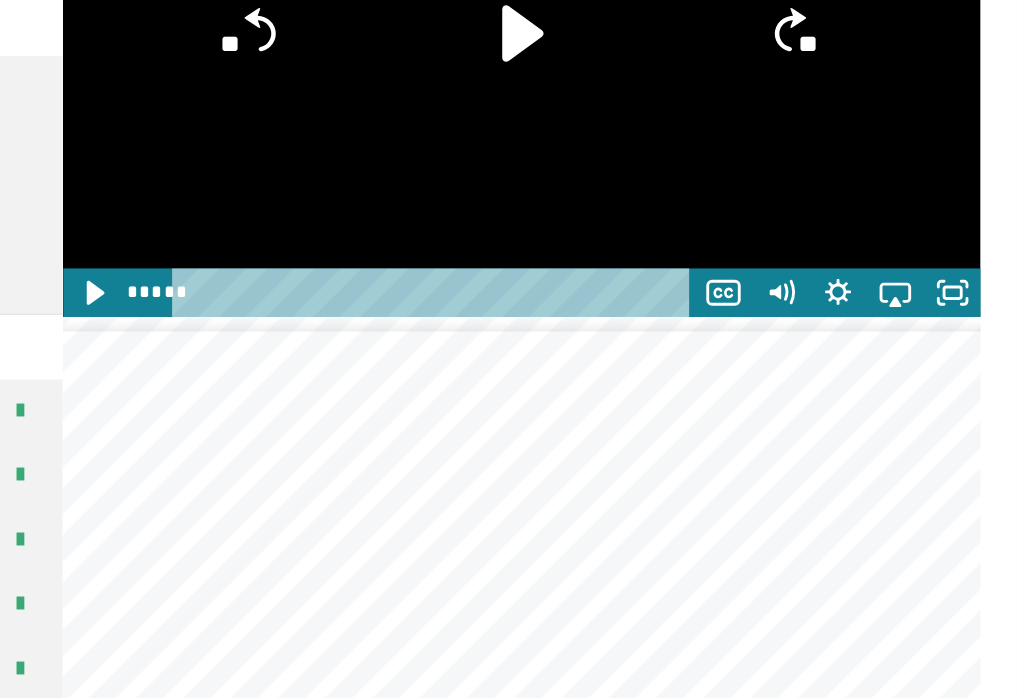 click 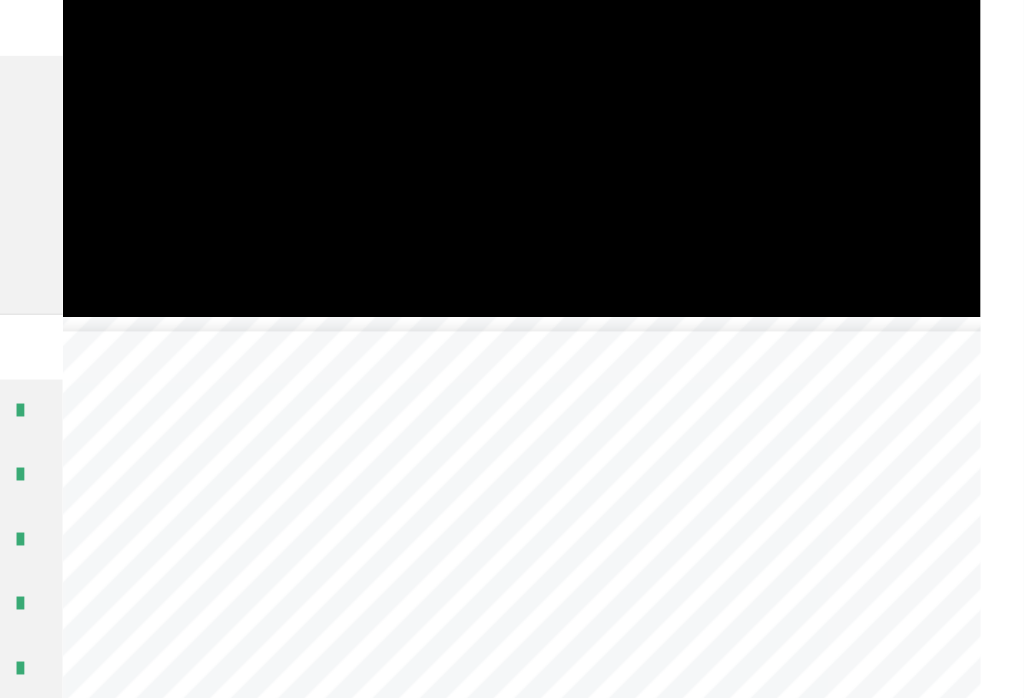 click at bounding box center [673, 151] 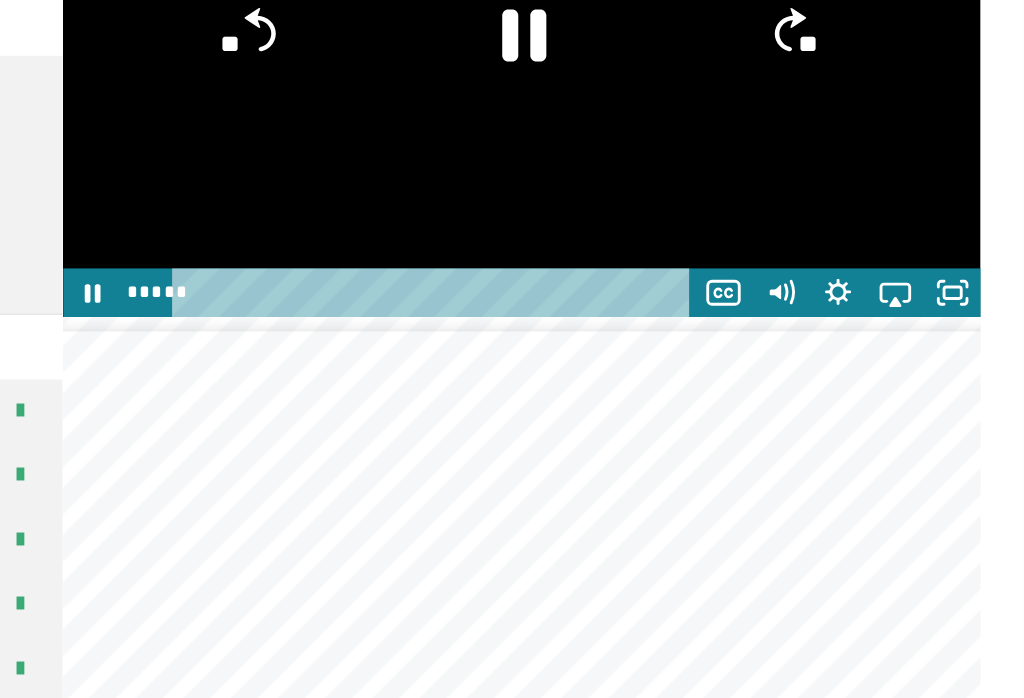 click 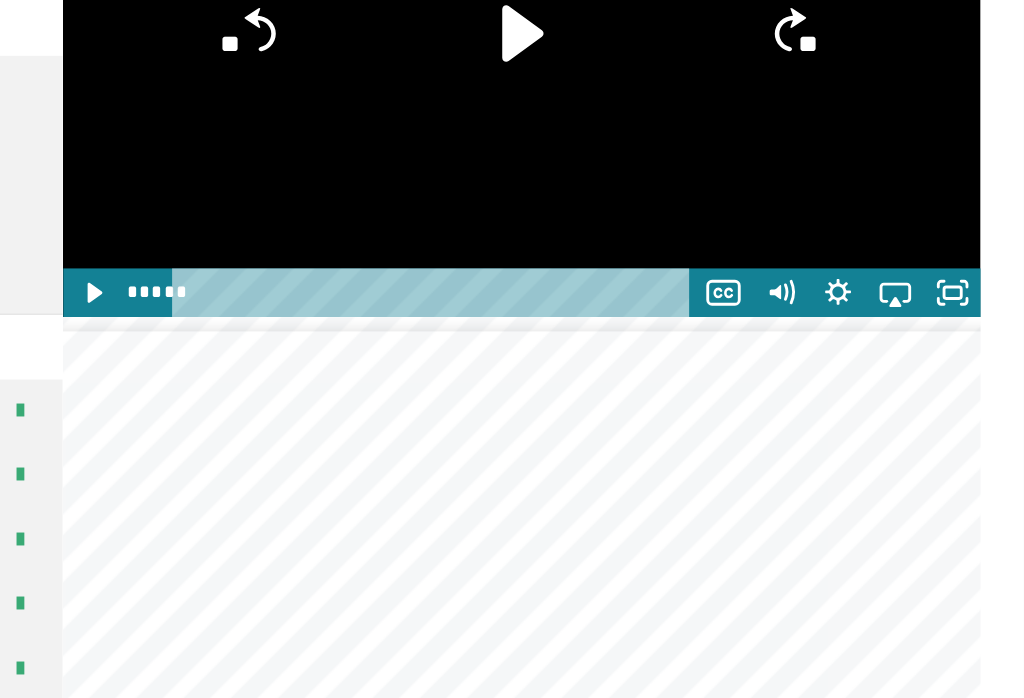 click 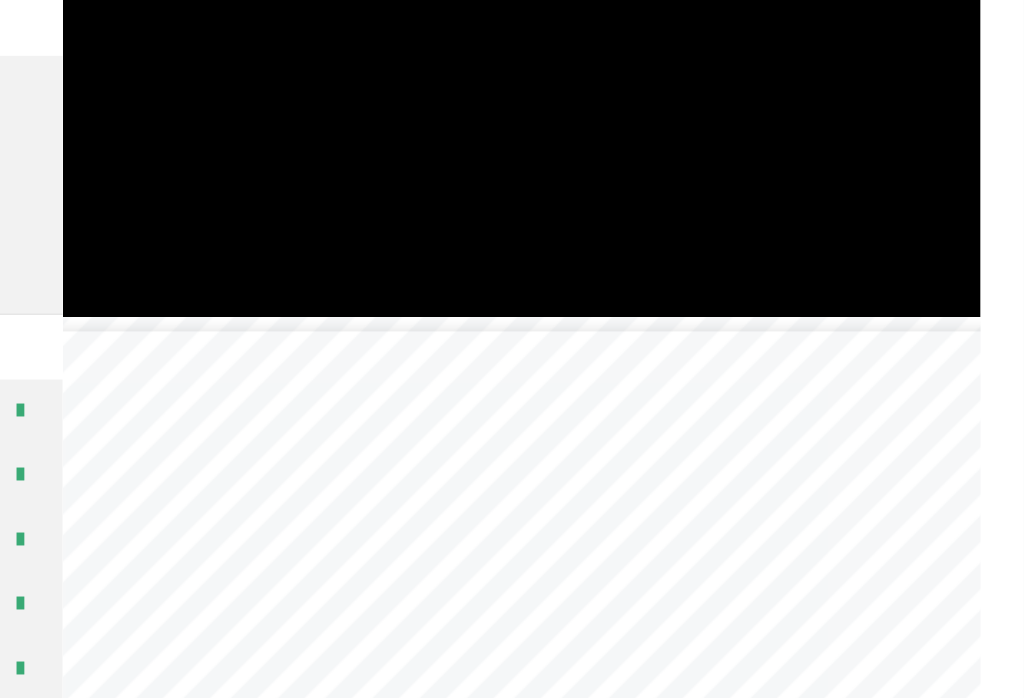 click at bounding box center [673, 151] 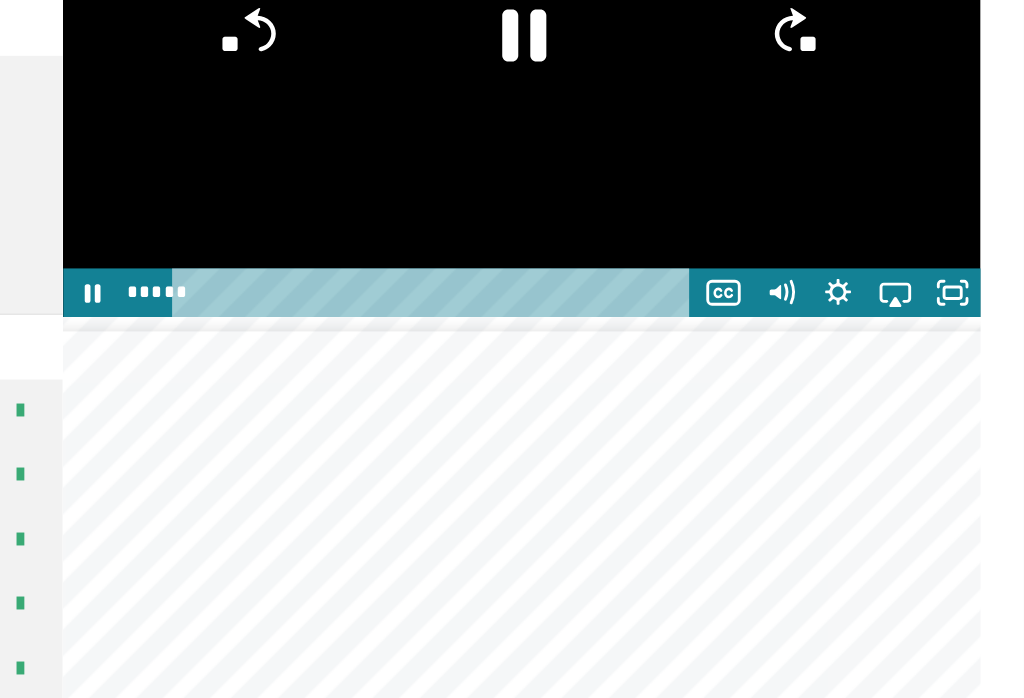 click on "**" 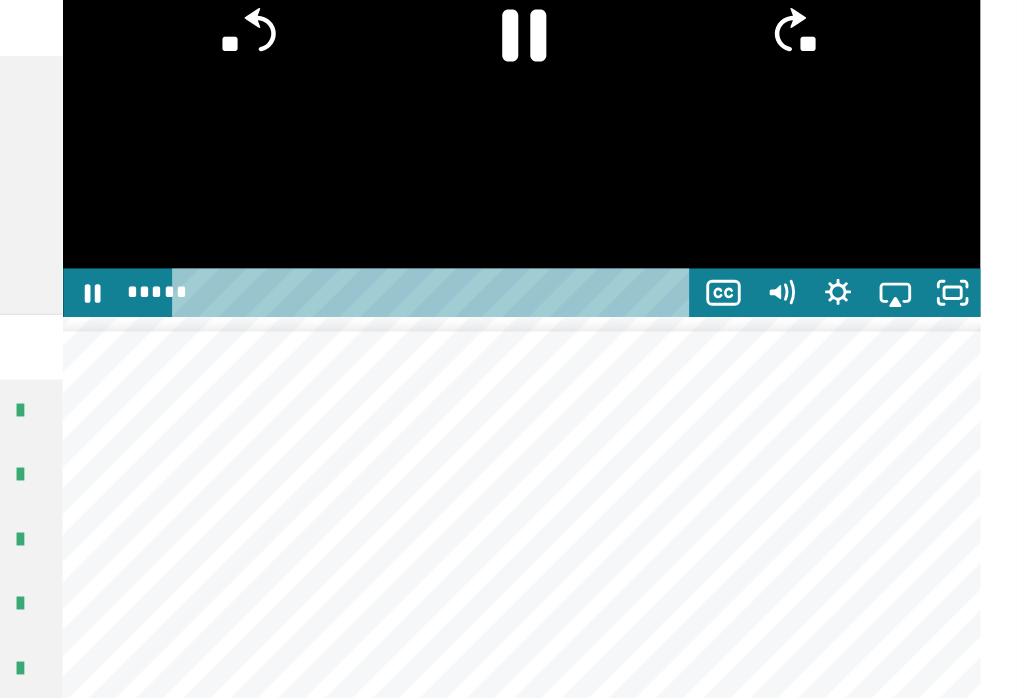 click on "**" 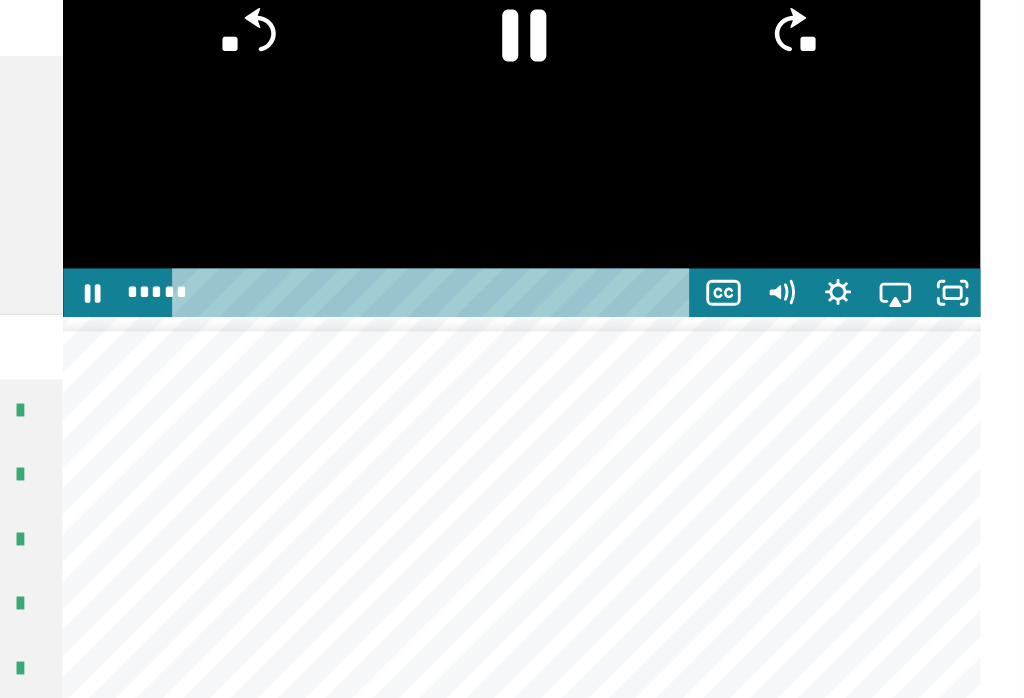 click 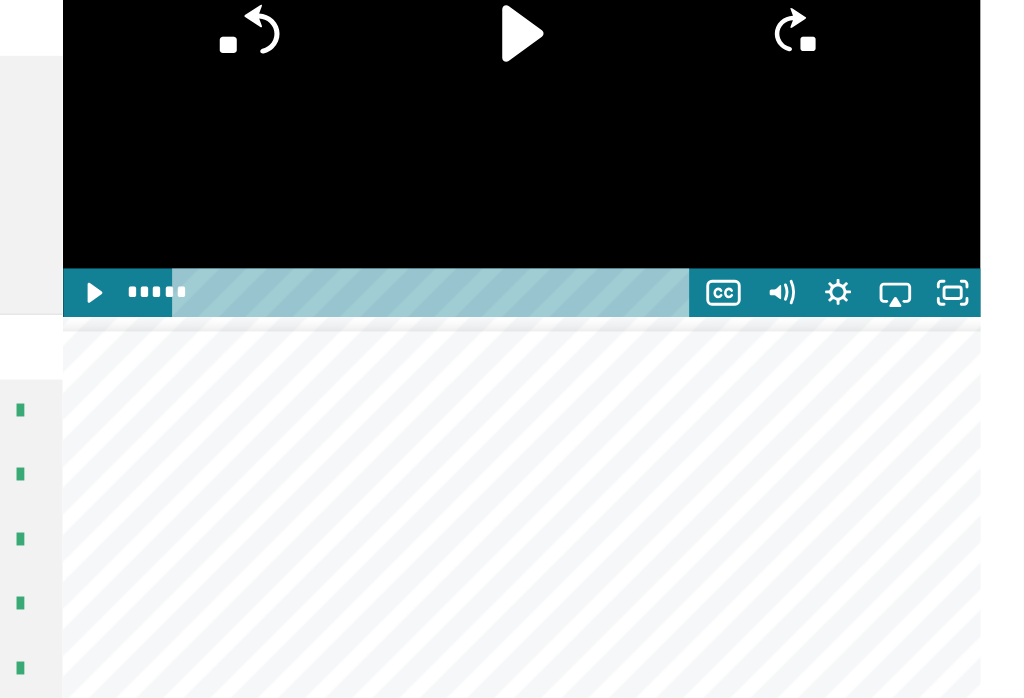 click on "**" 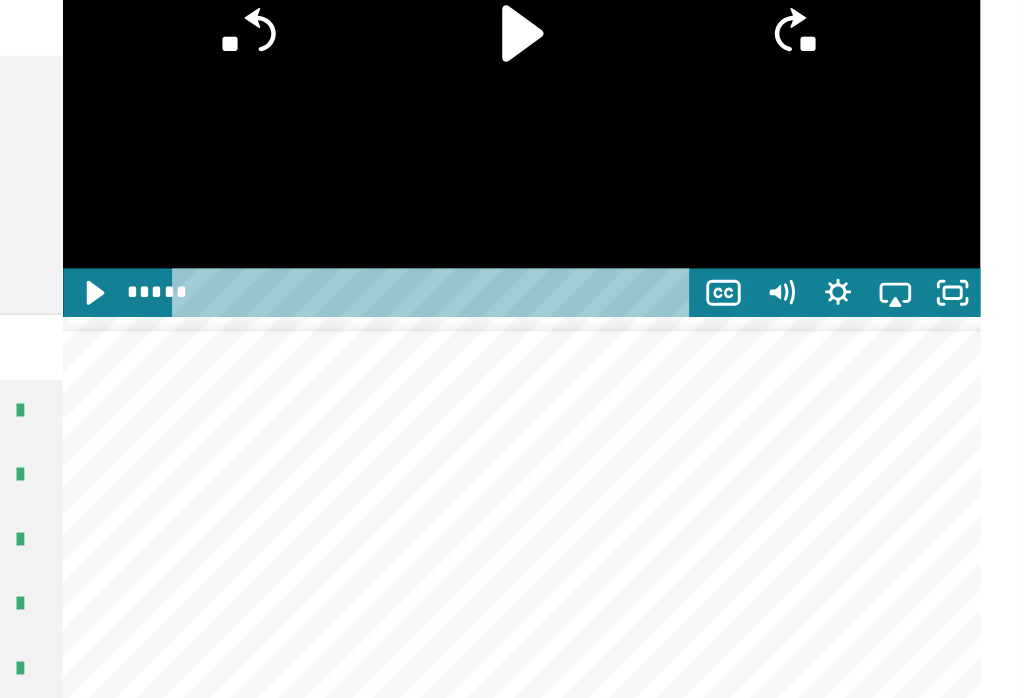 click 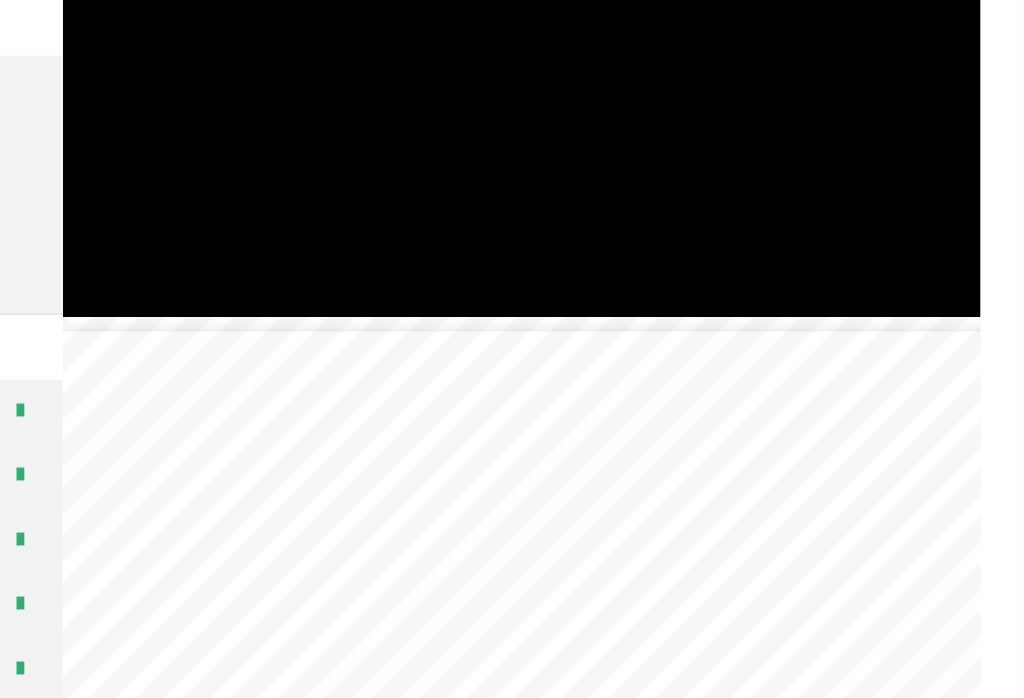click at bounding box center (673, 151) 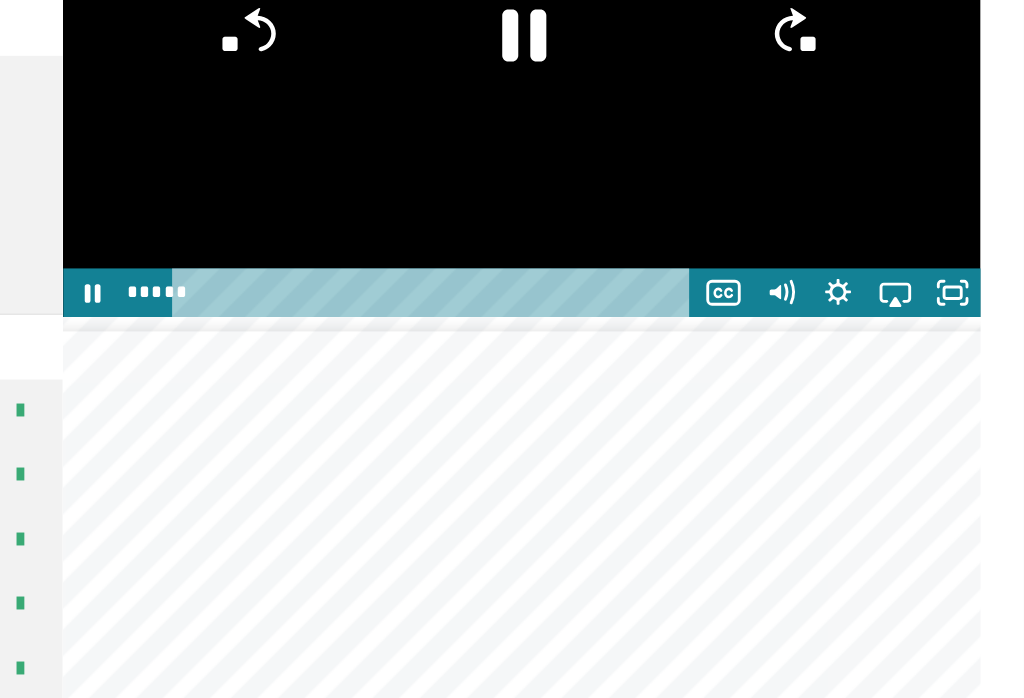 click 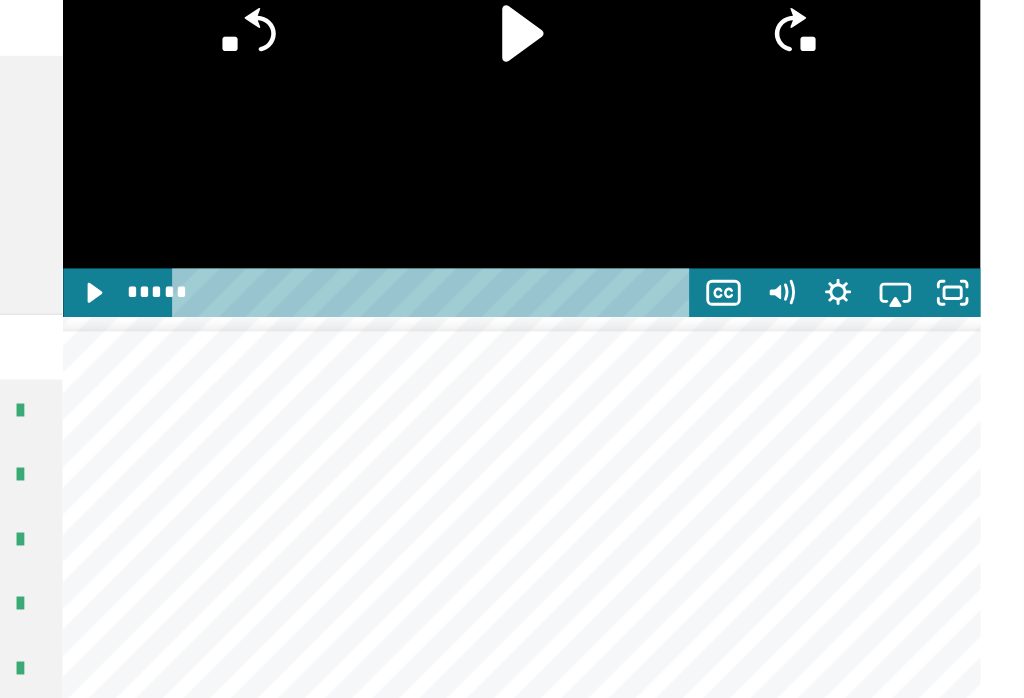 click 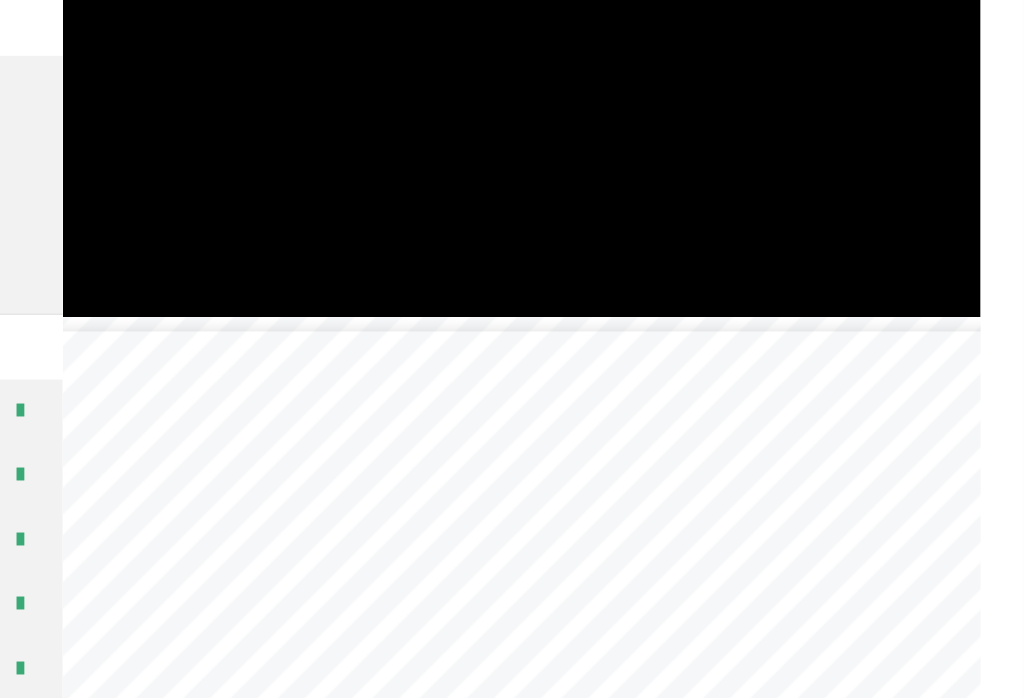click at bounding box center [673, 151] 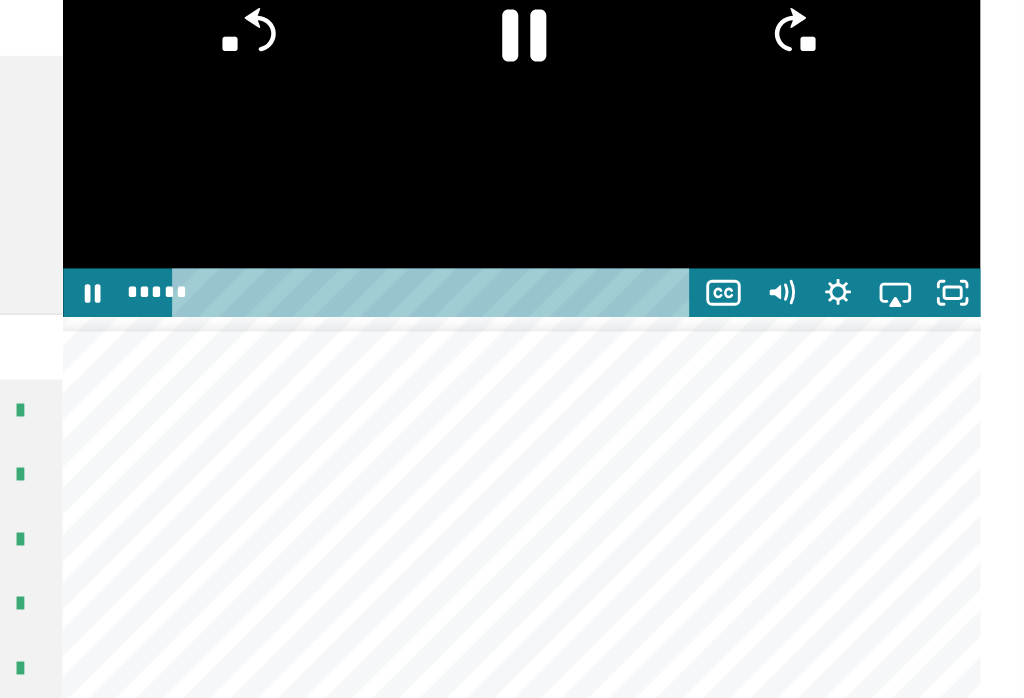 click on "**" 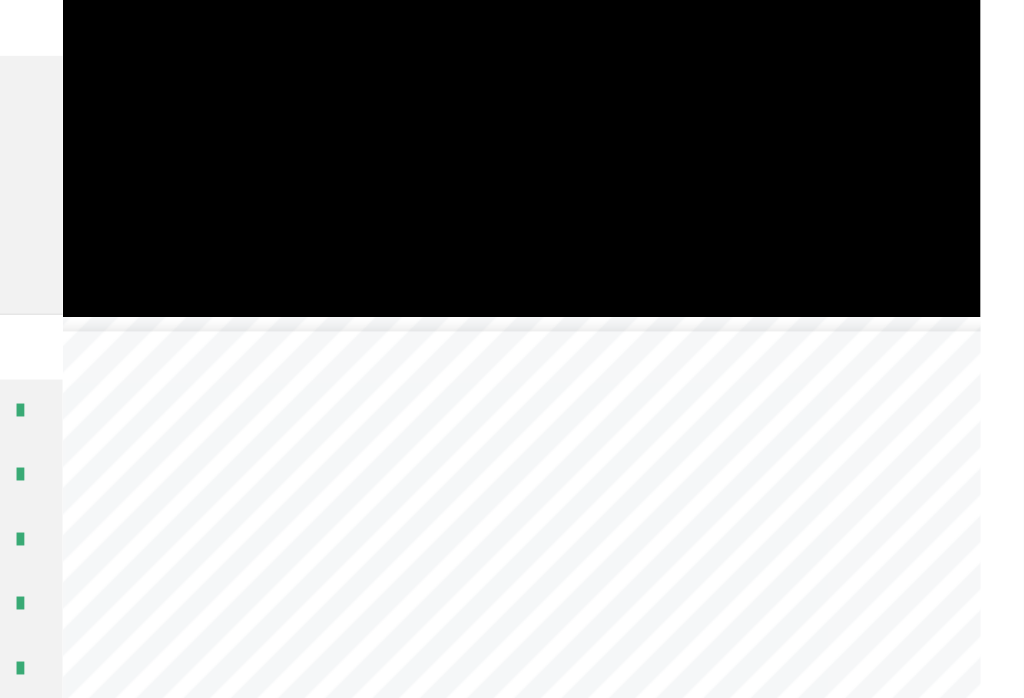 click at bounding box center [673, 151] 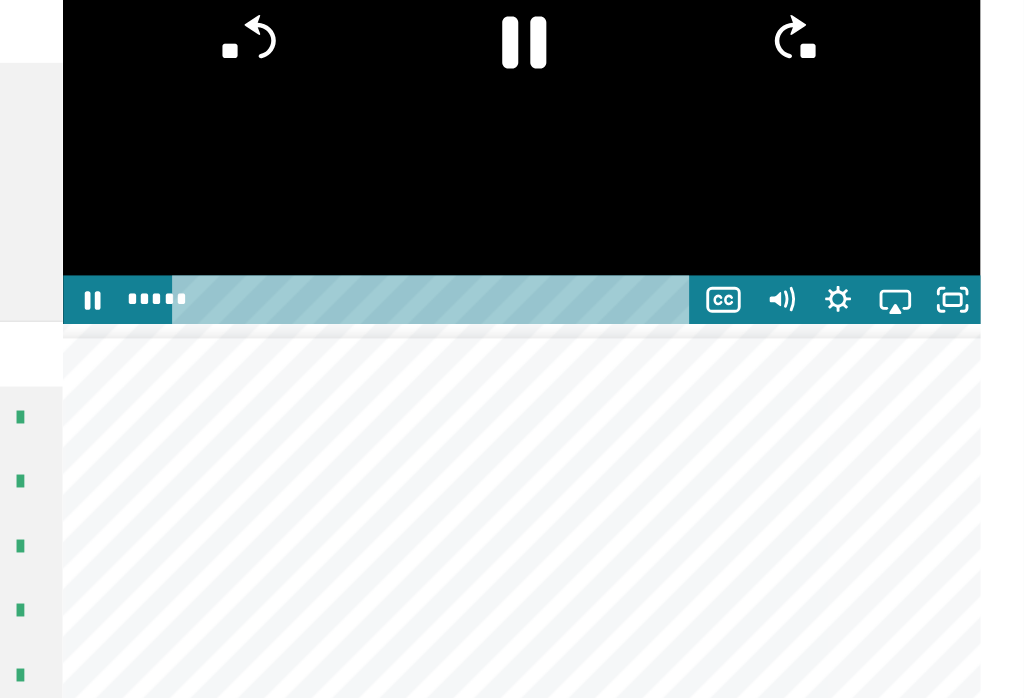 click on "**" 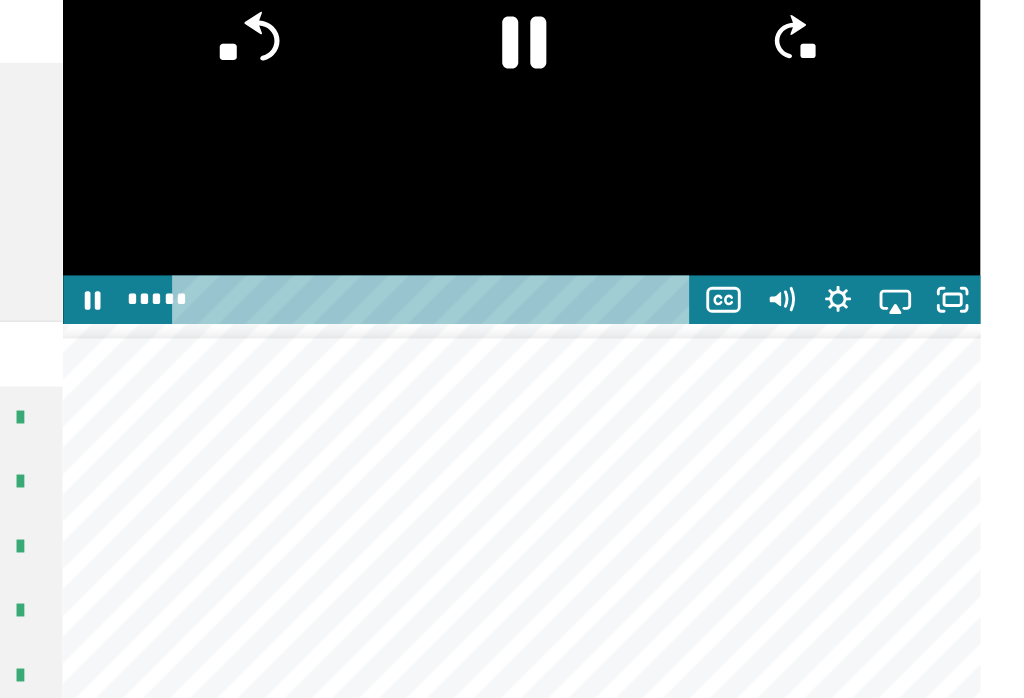 click on "**" 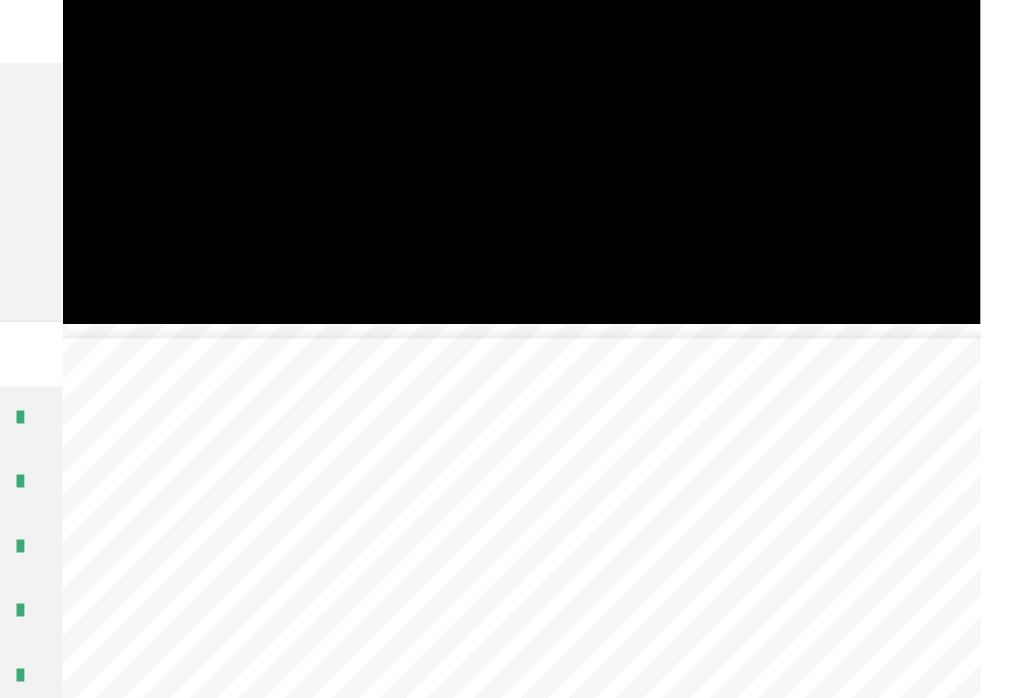 click at bounding box center [673, 151] 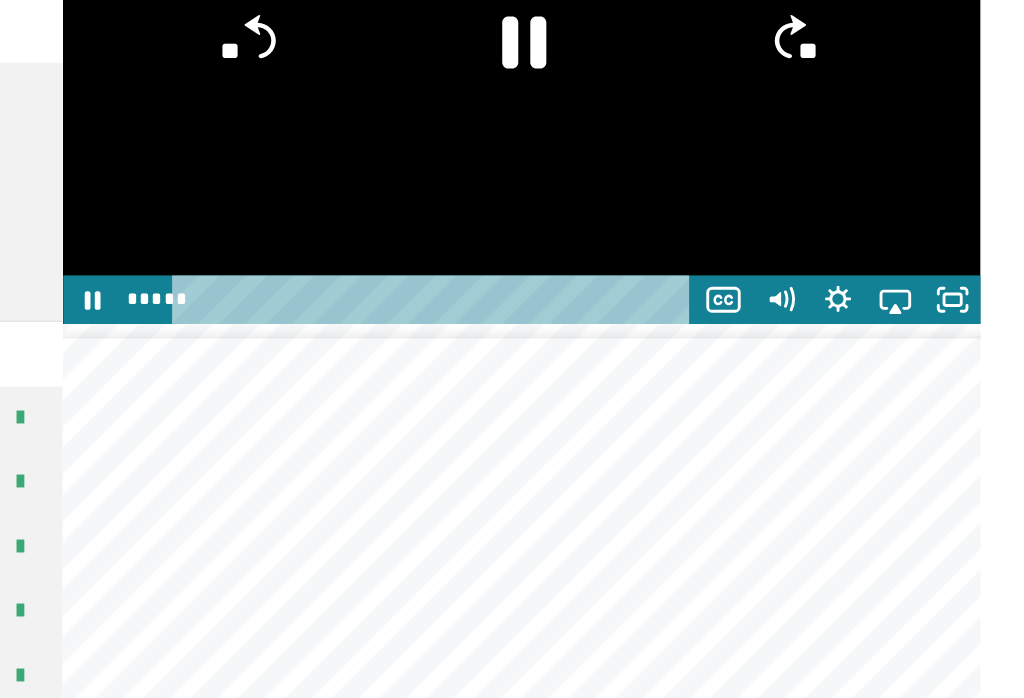 click on "**" 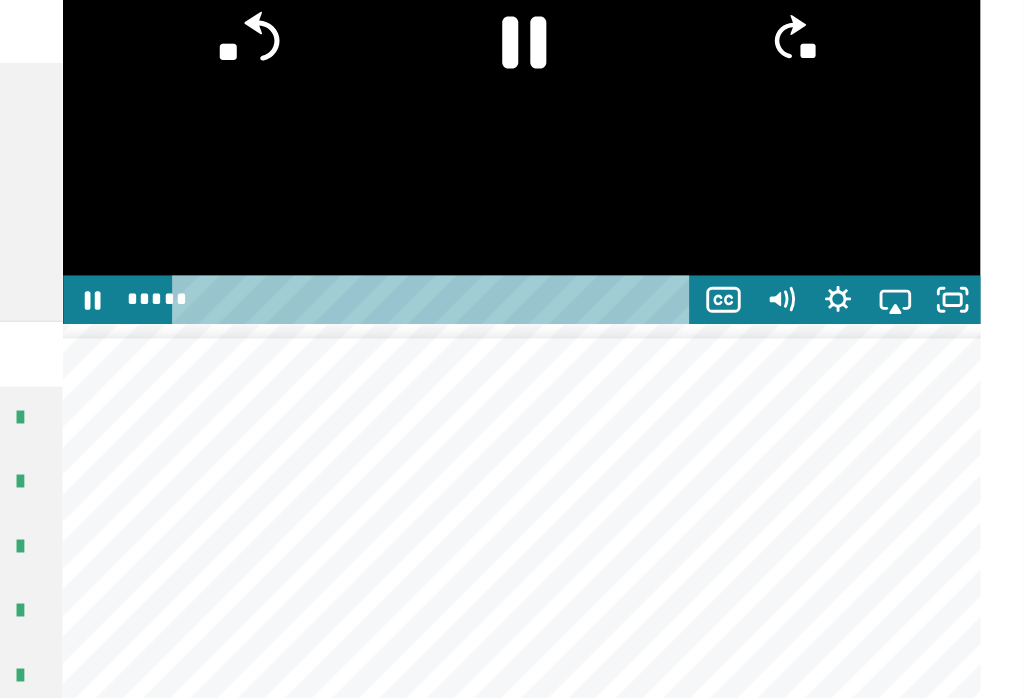 click on "**" 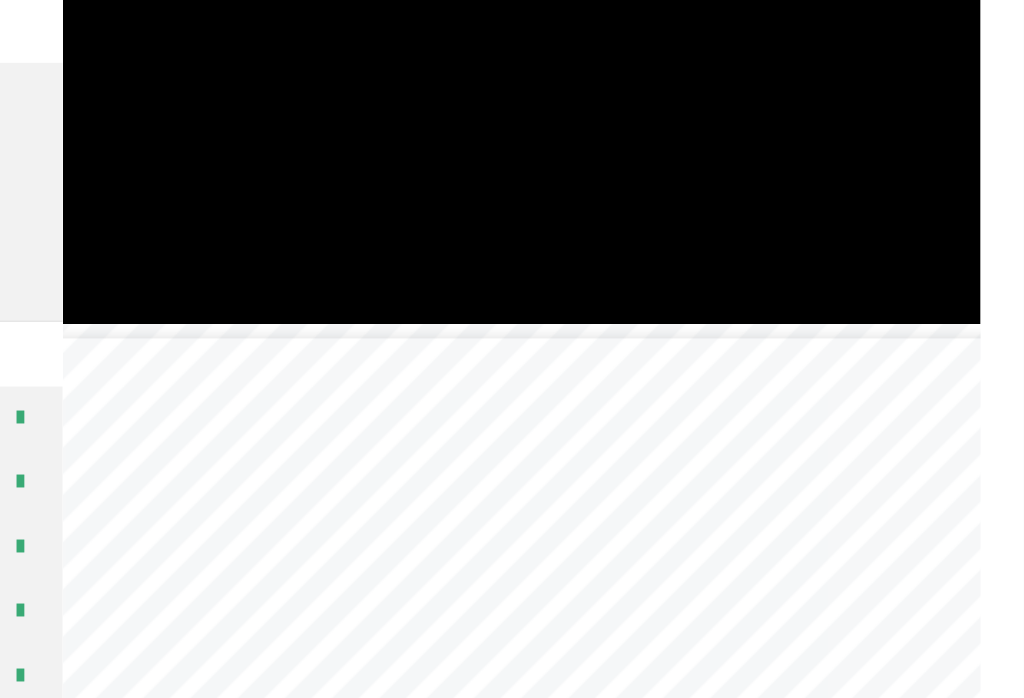 click at bounding box center [673, 151] 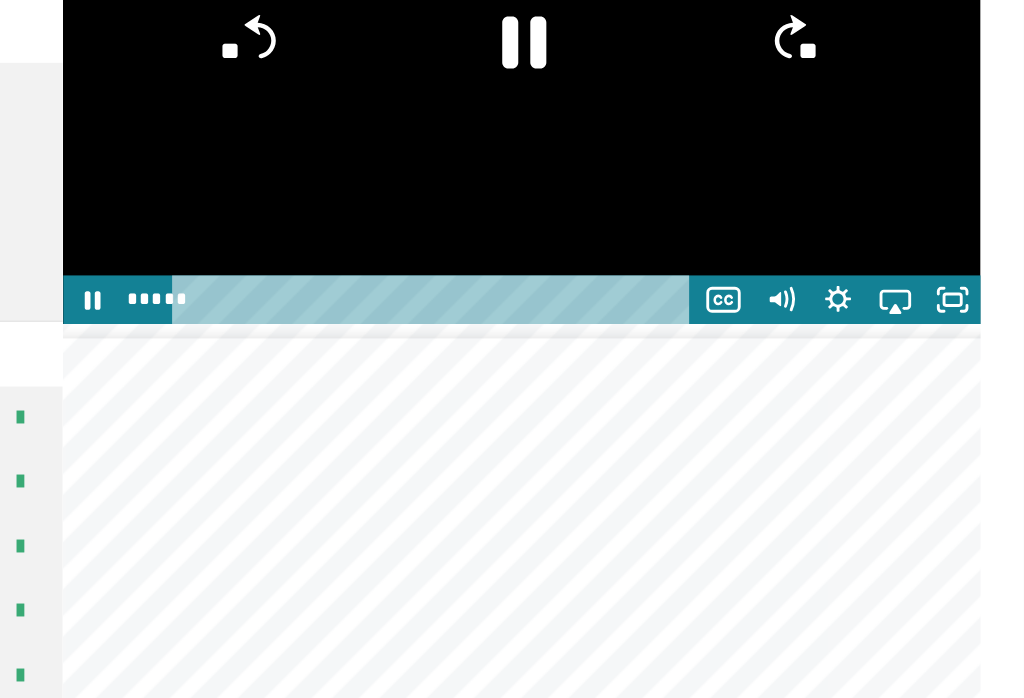 click 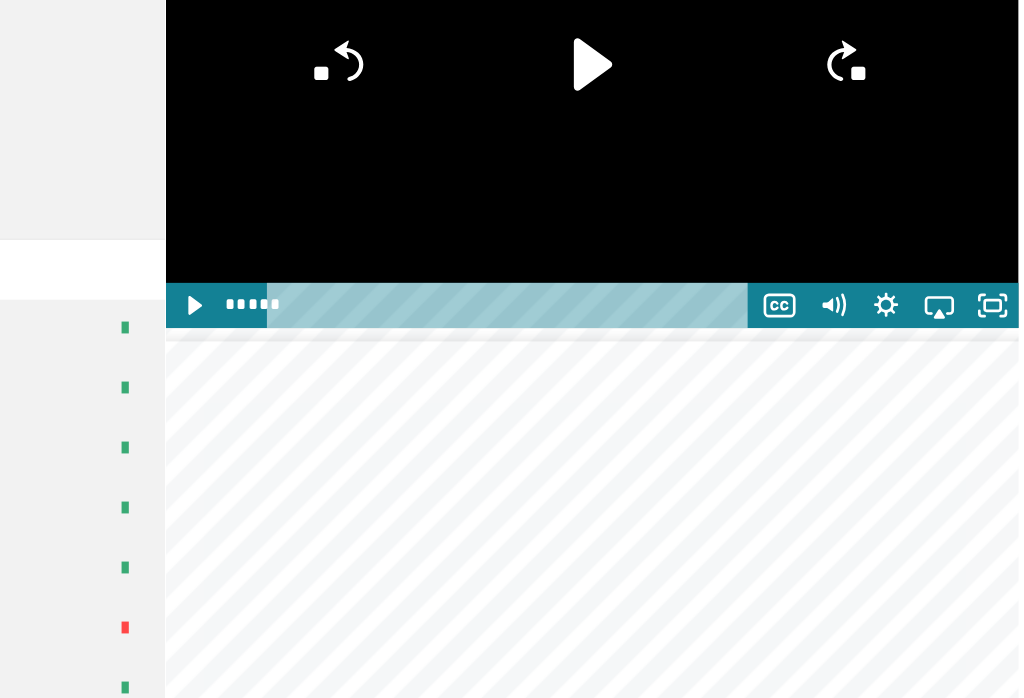 scroll, scrollTop: 2283, scrollLeft: 0, axis: vertical 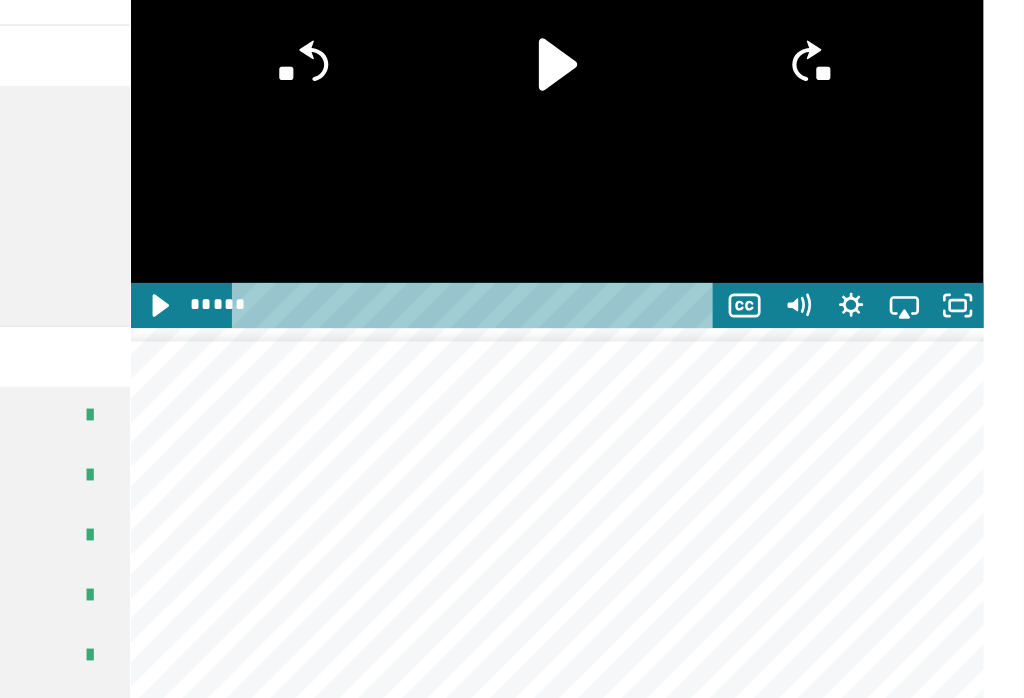 click 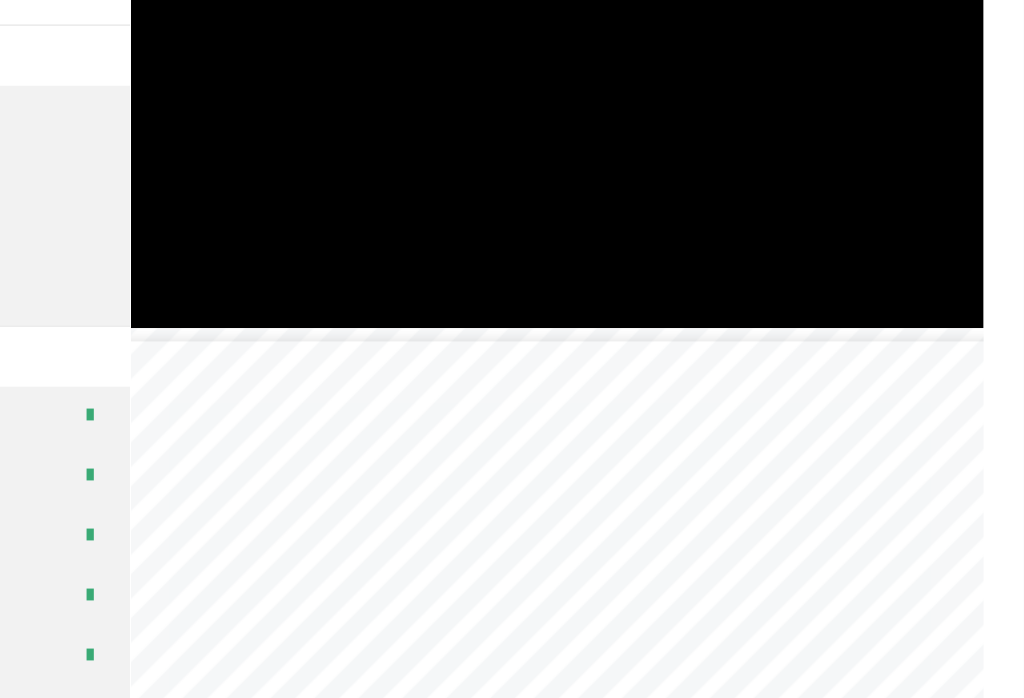 click at bounding box center [673, 151] 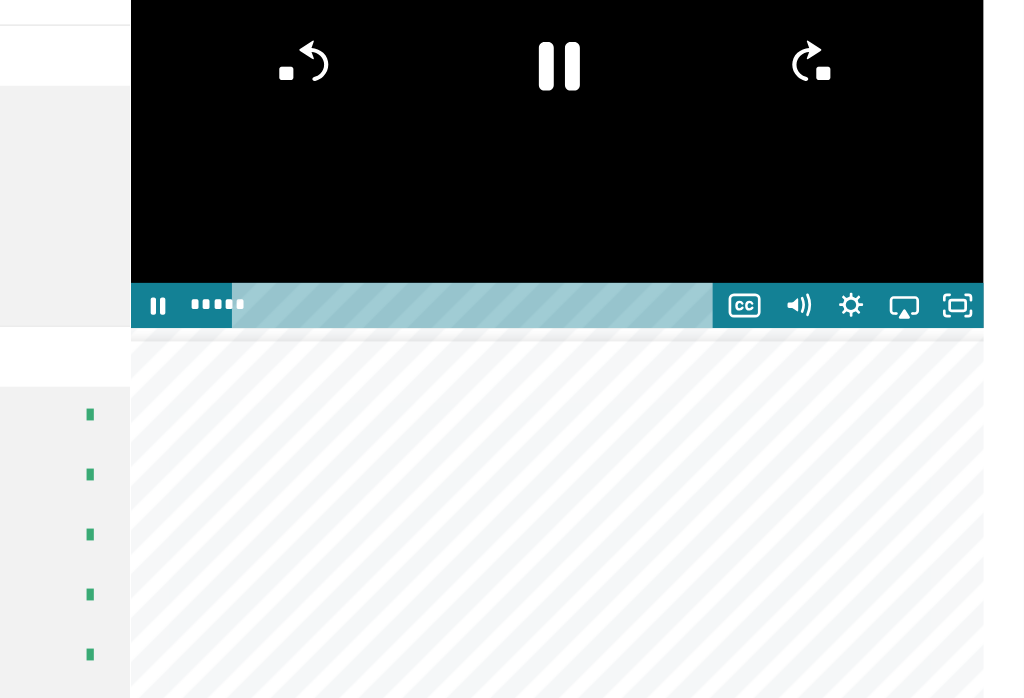 click on "**" 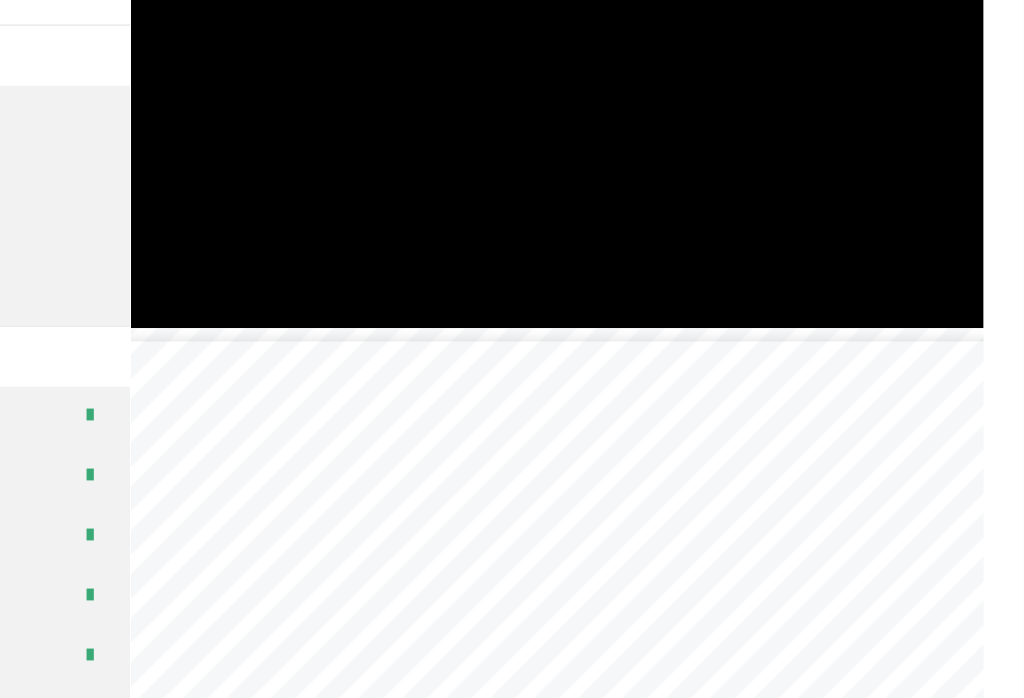 click at bounding box center (673, 151) 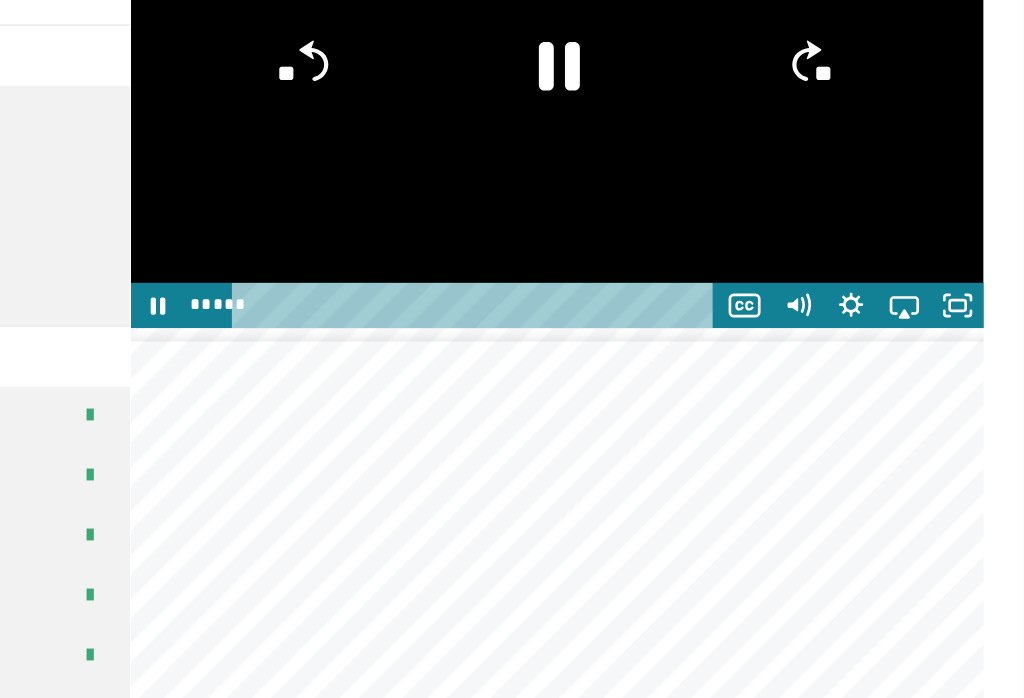 click on "**" 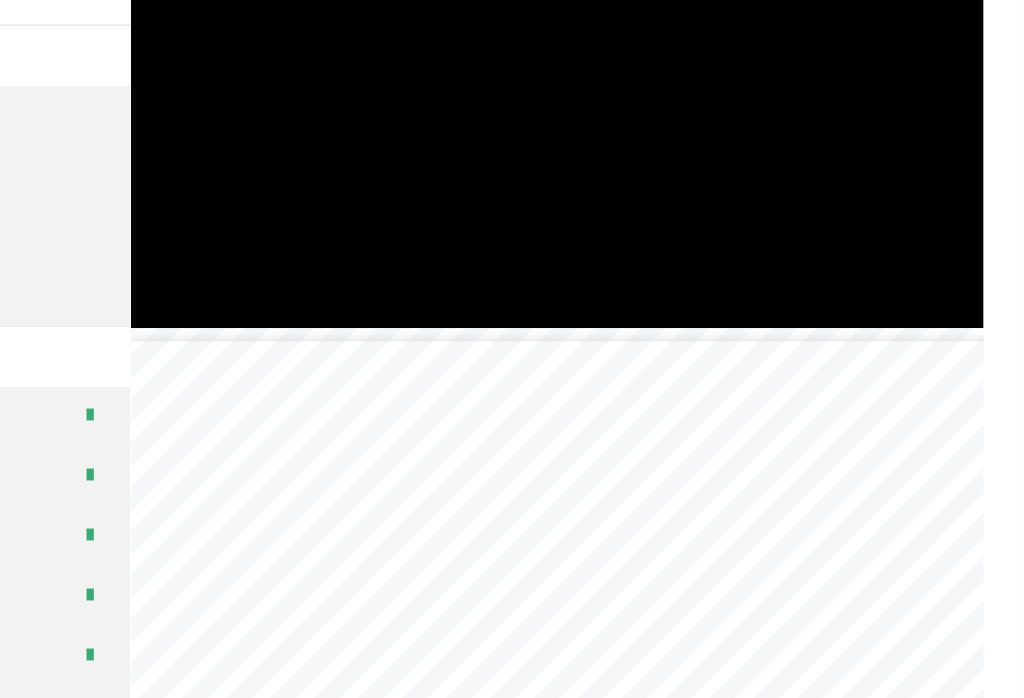 click at bounding box center [673, 151] 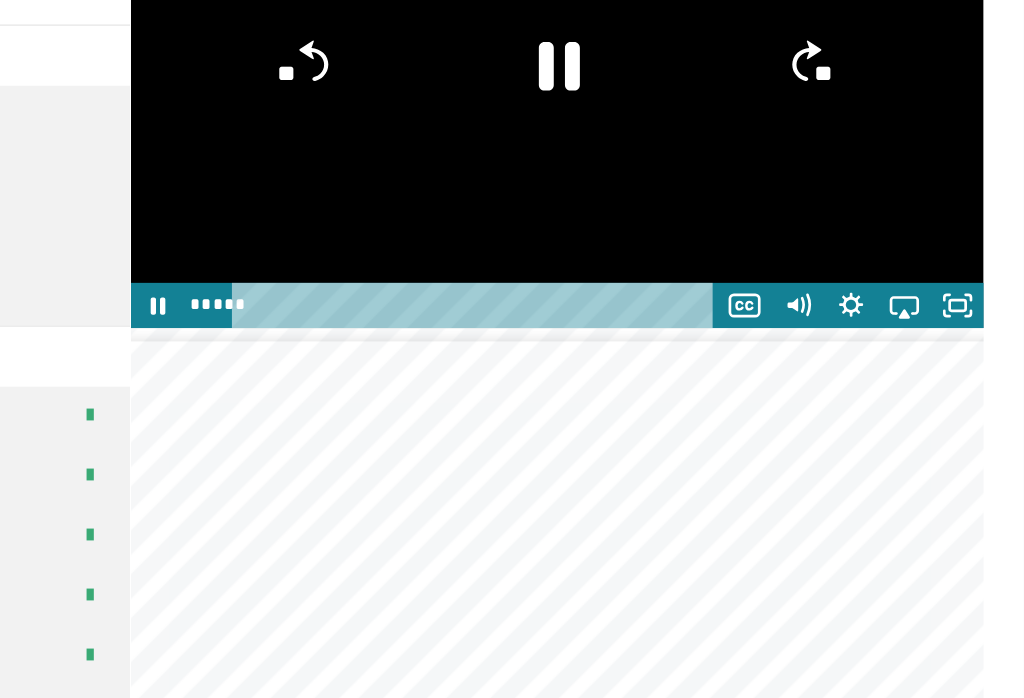 click on "**" 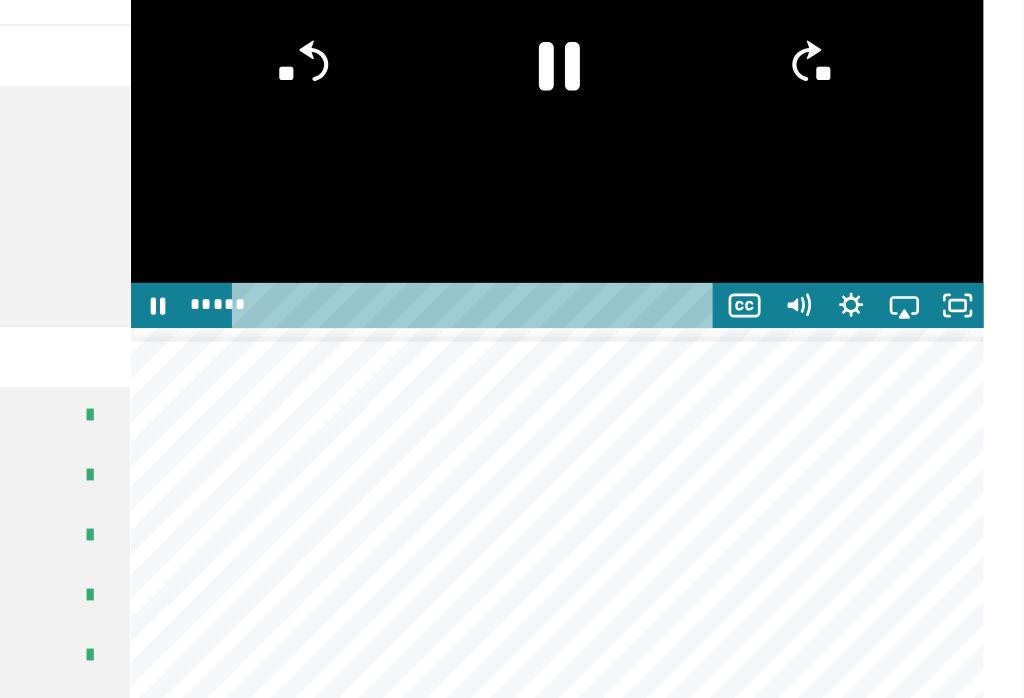 click on "**" 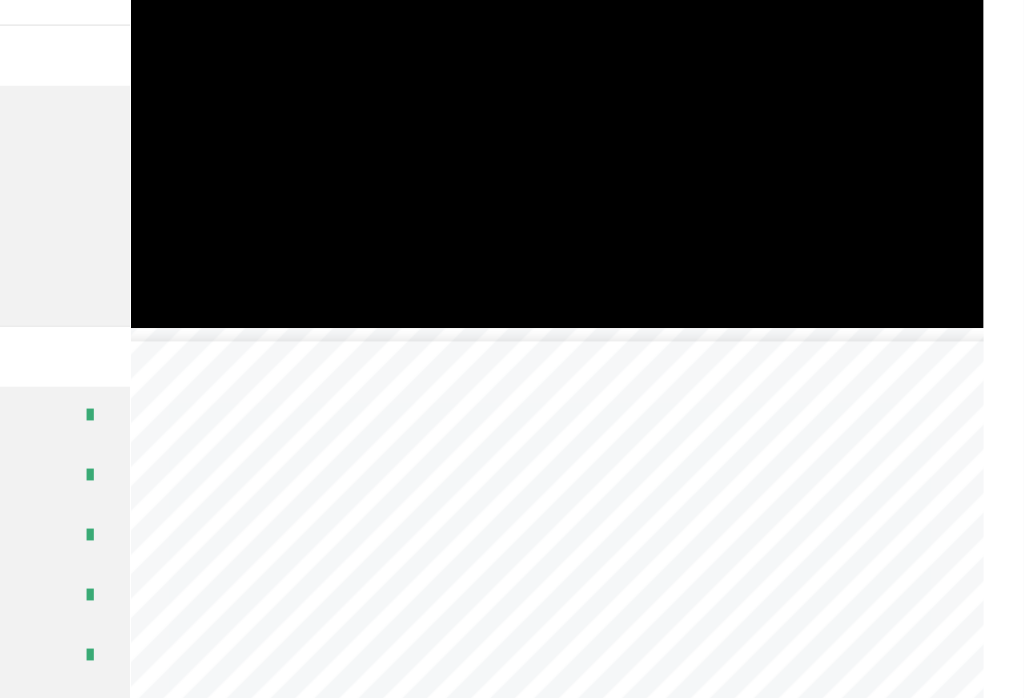 click at bounding box center (673, 151) 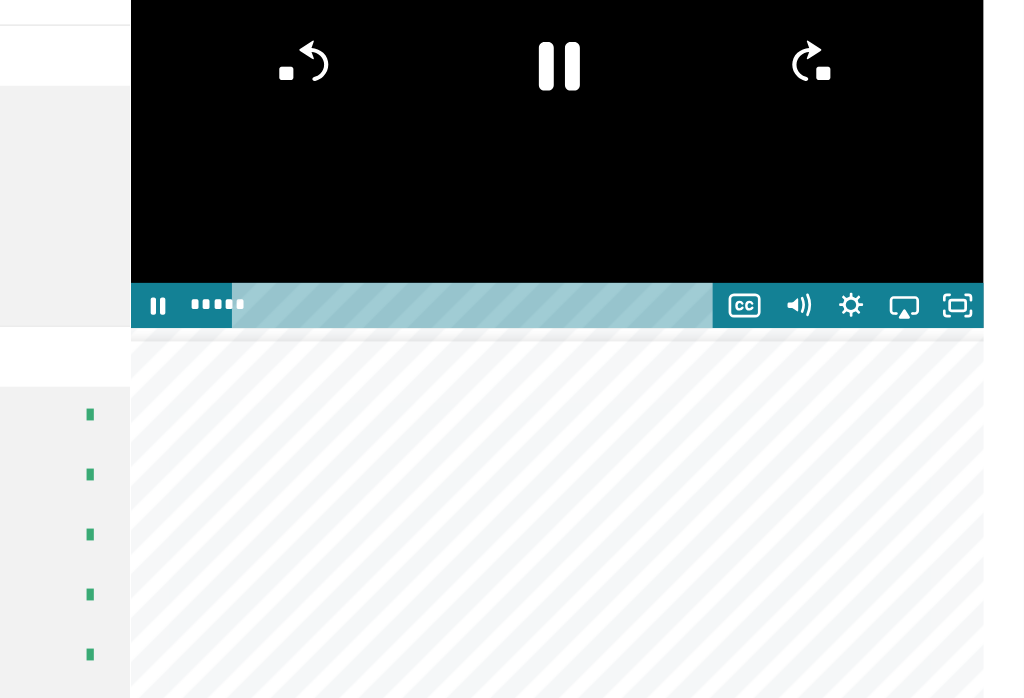 click 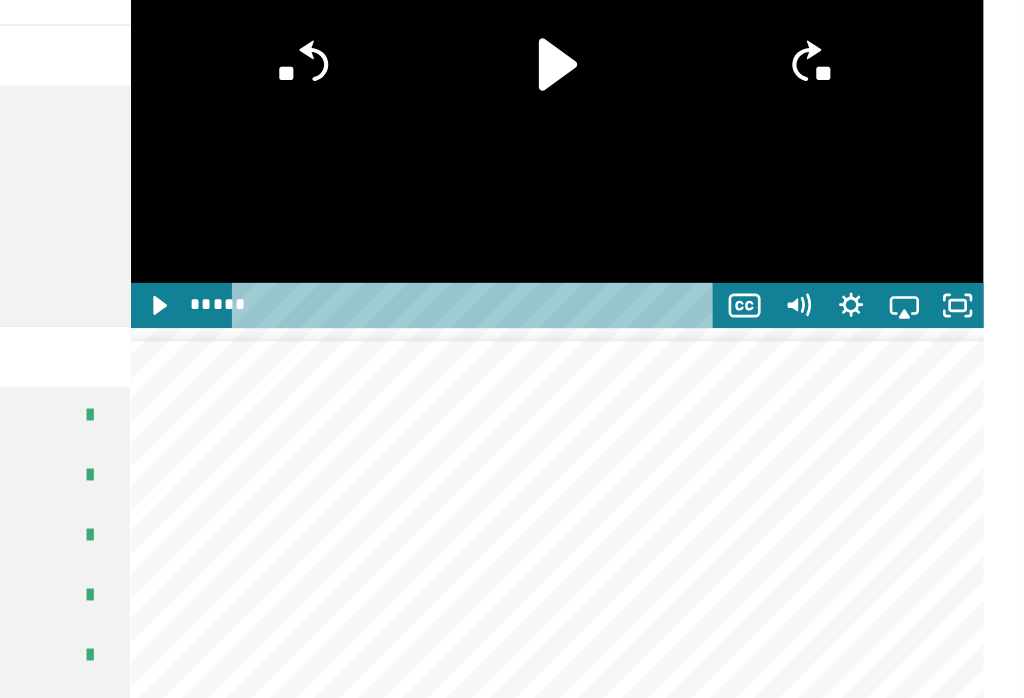 click 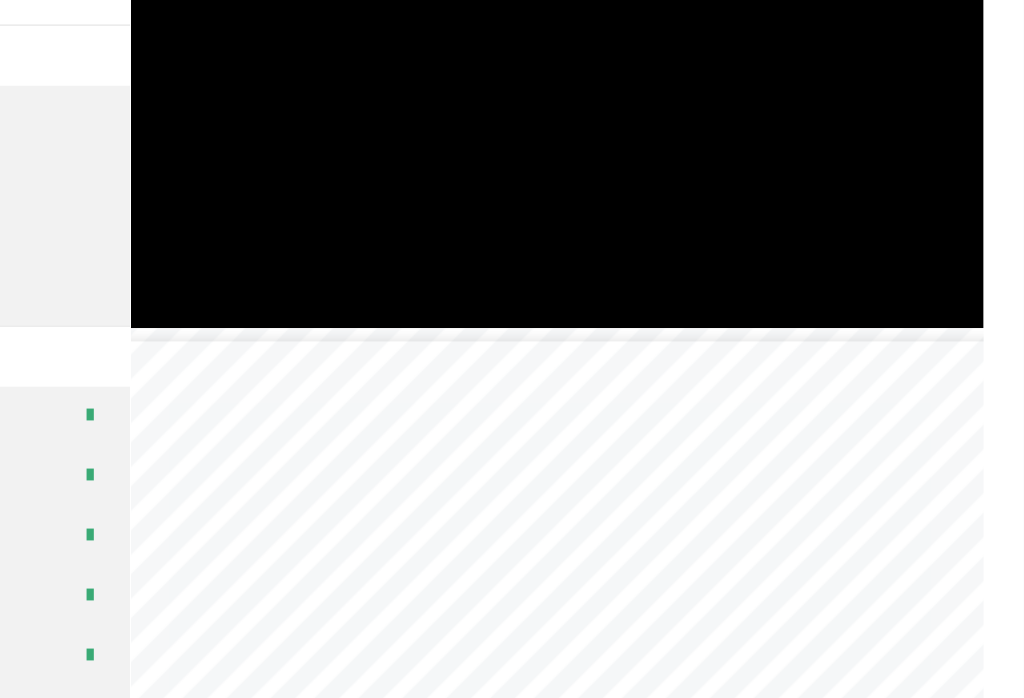 click at bounding box center (673, 151) 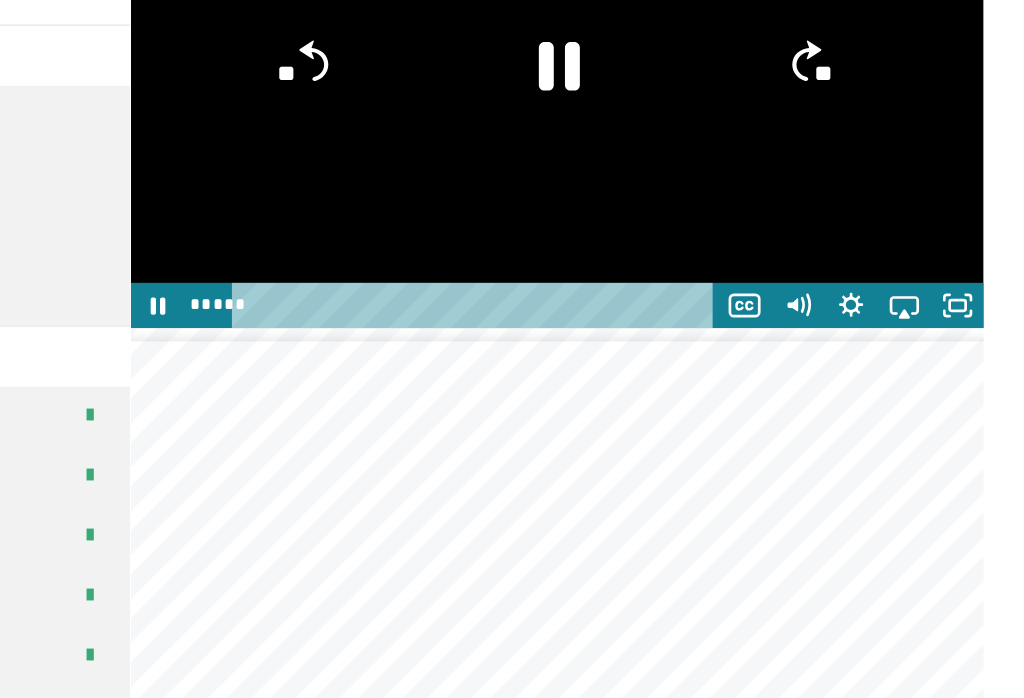 click 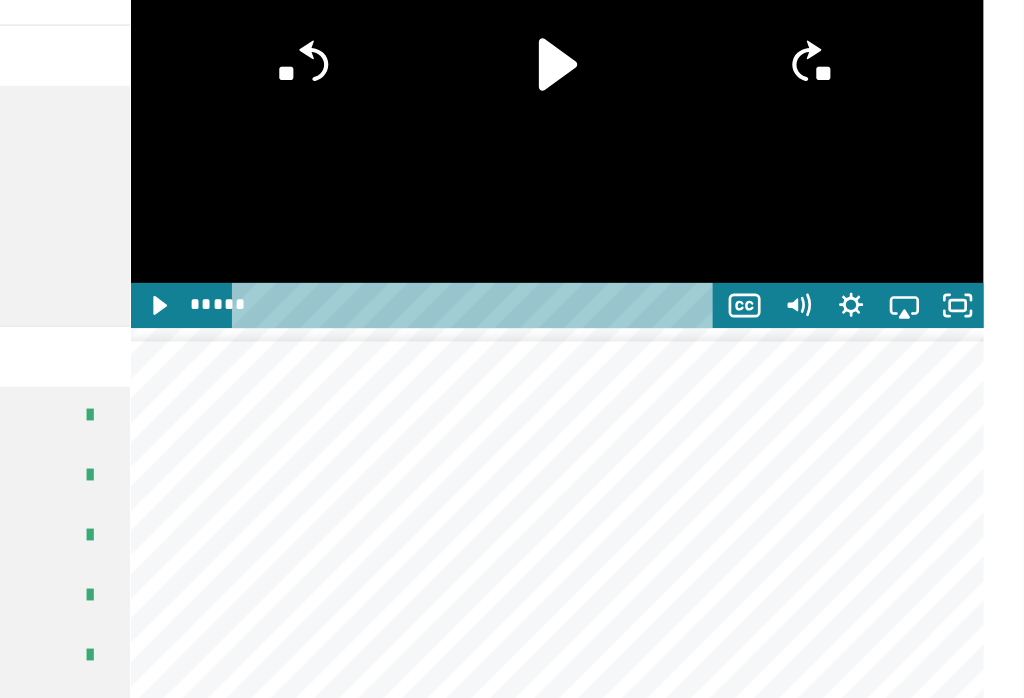 click 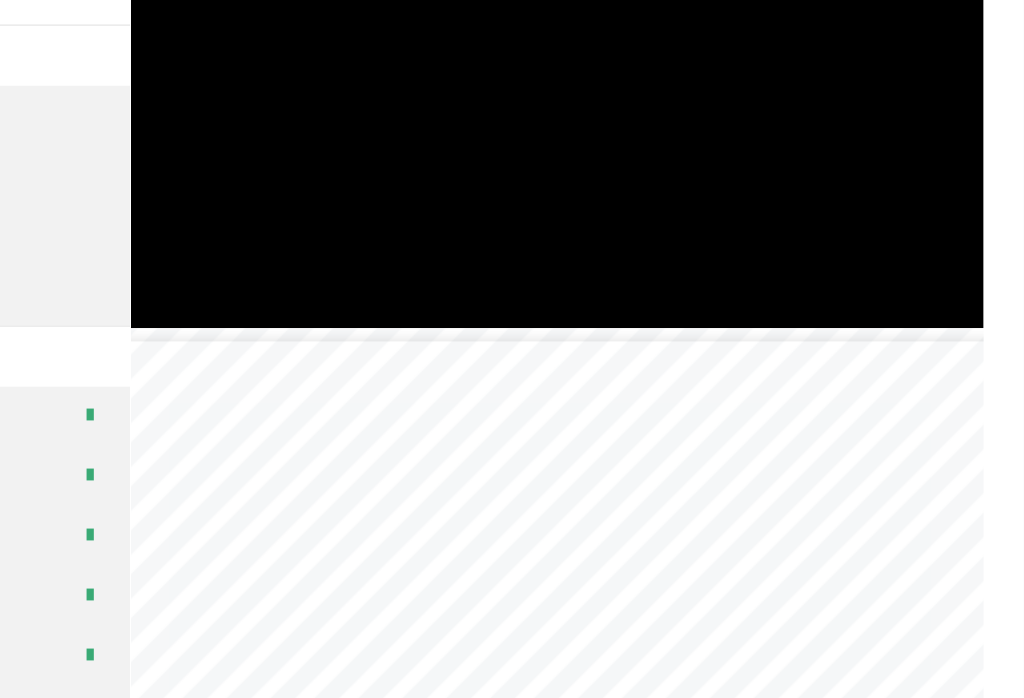 click at bounding box center [673, 151] 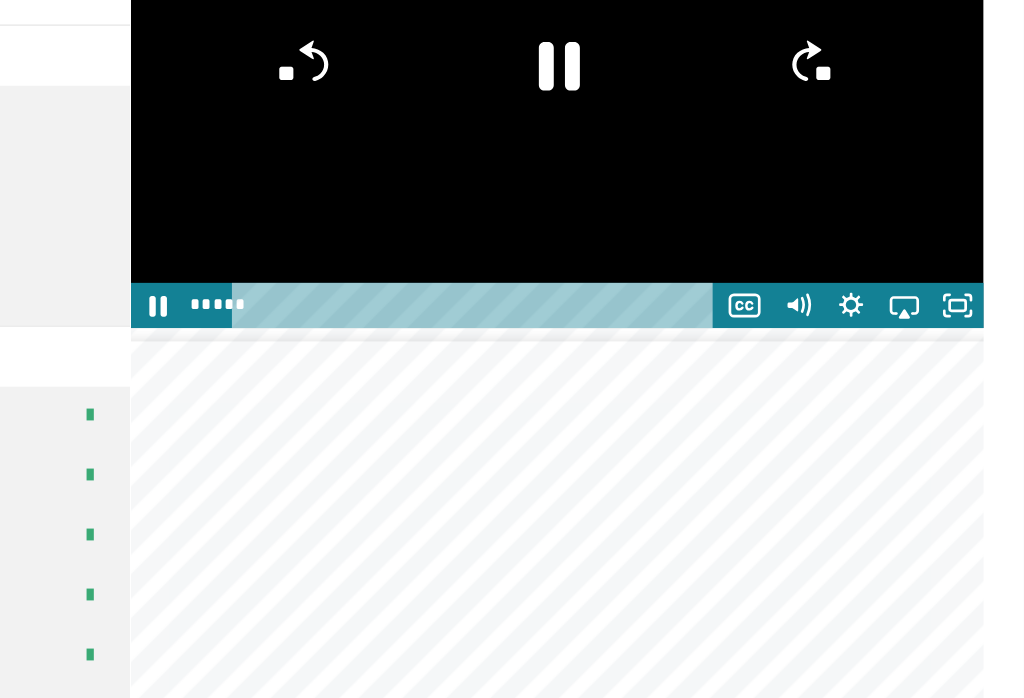 click 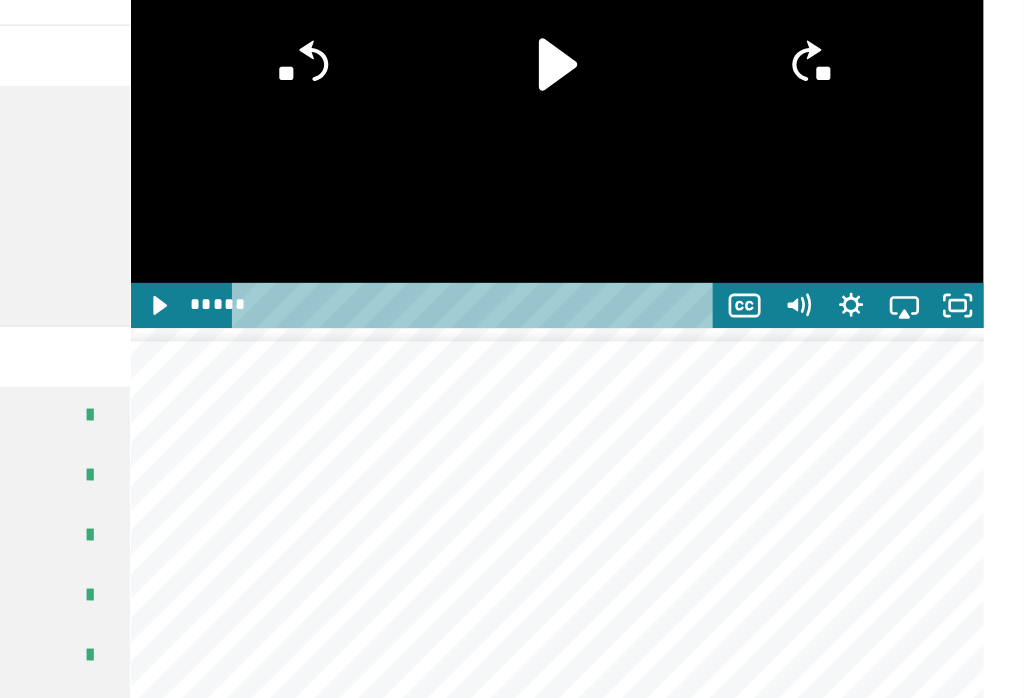 click at bounding box center [673, 151] 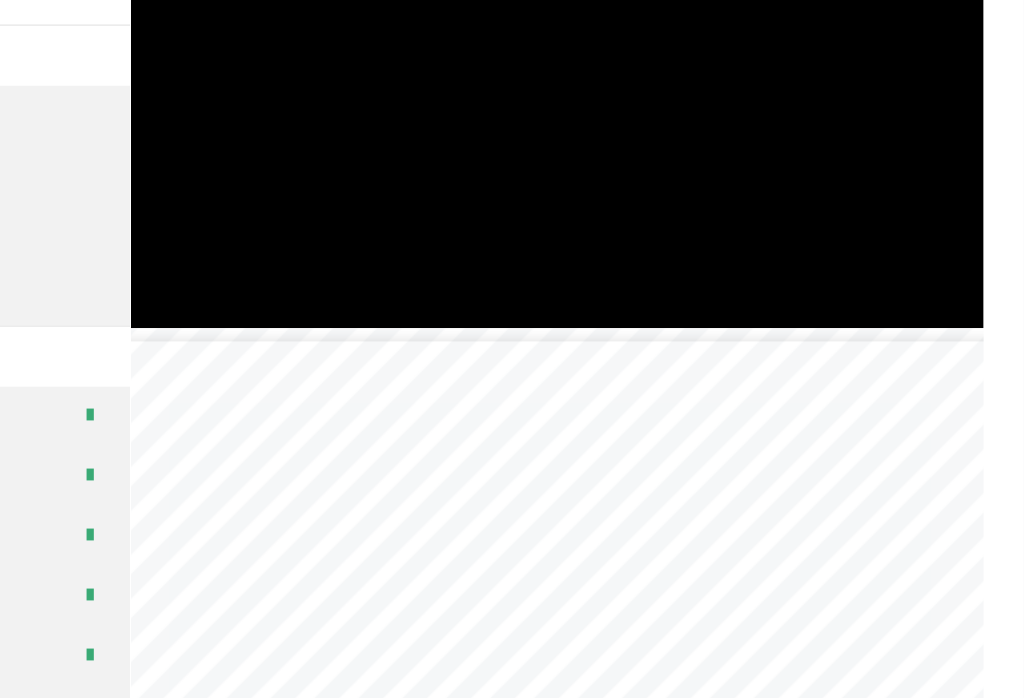 click at bounding box center (673, 151) 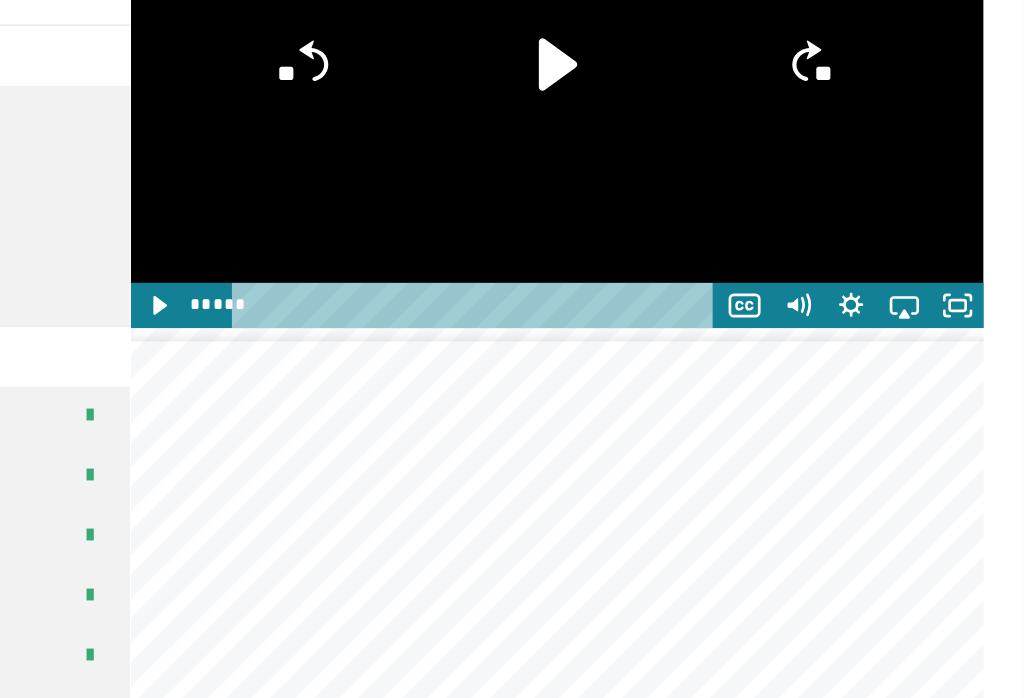 click on "**" 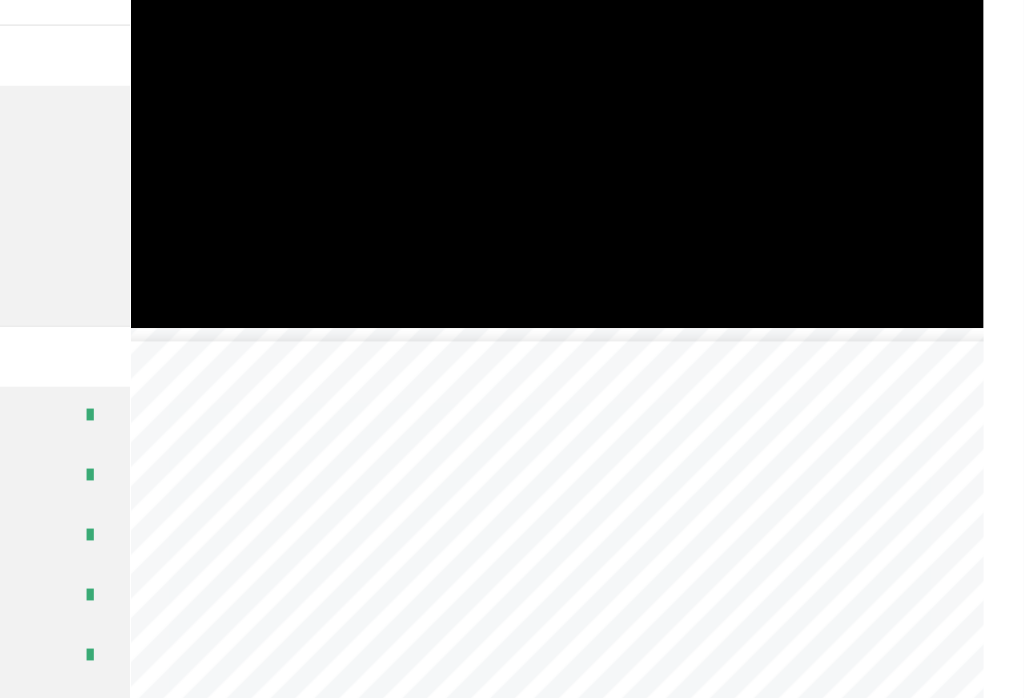 click on "*****" at bounding box center [593, 315] 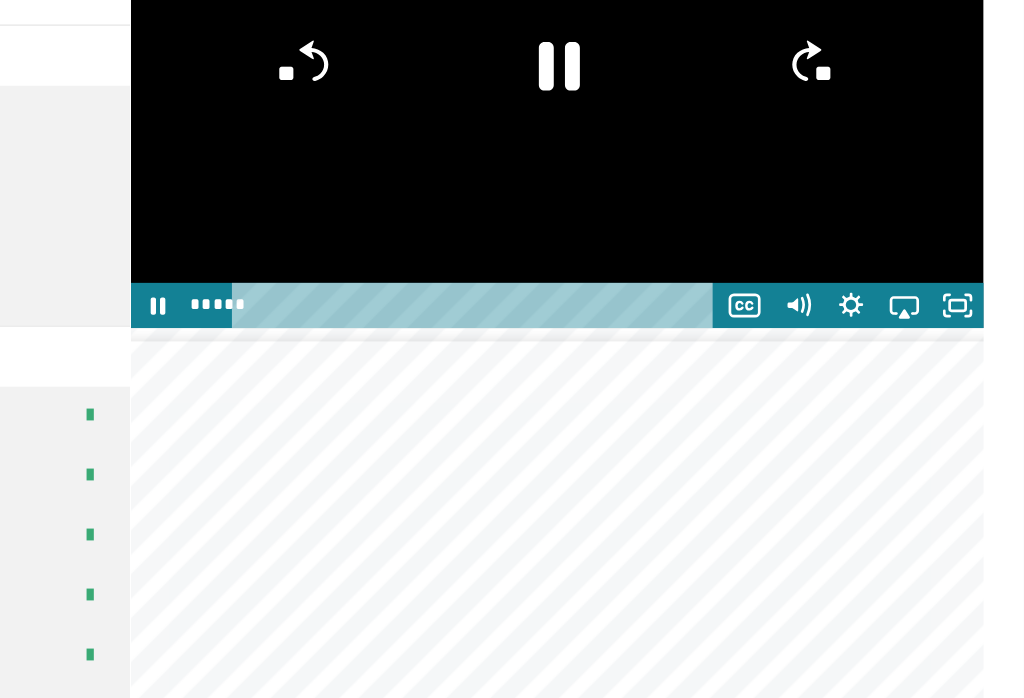 click 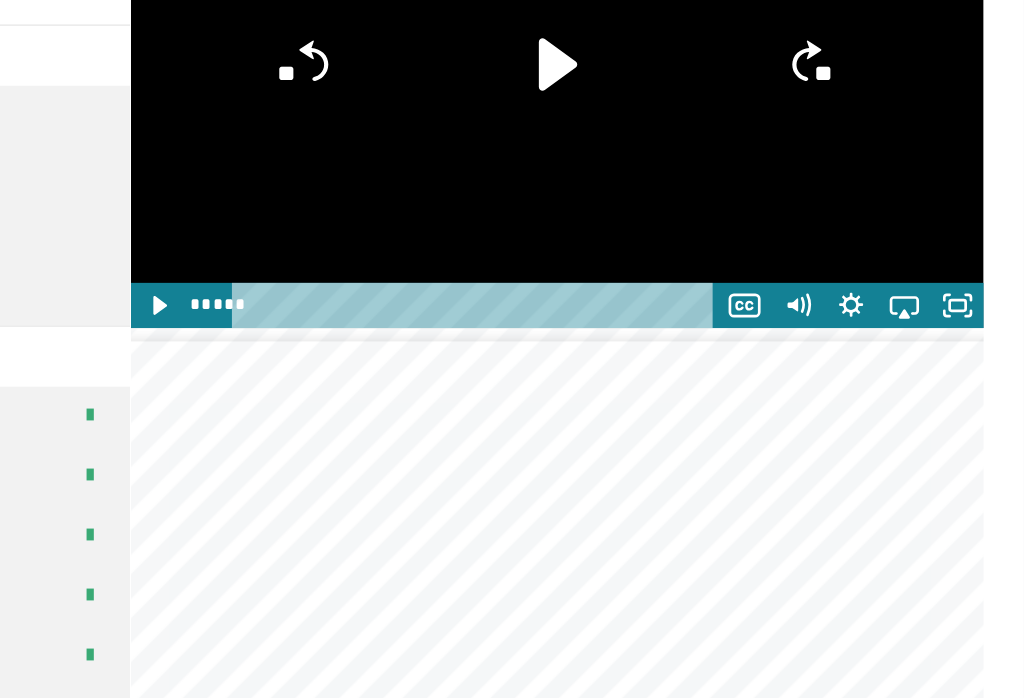click 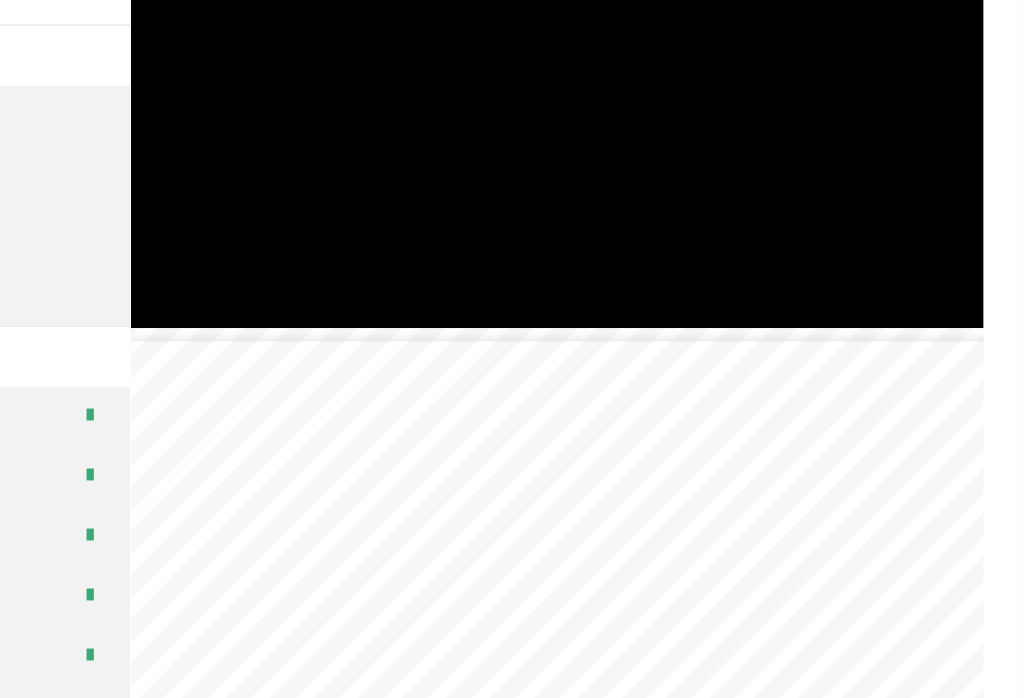 click at bounding box center [673, 151] 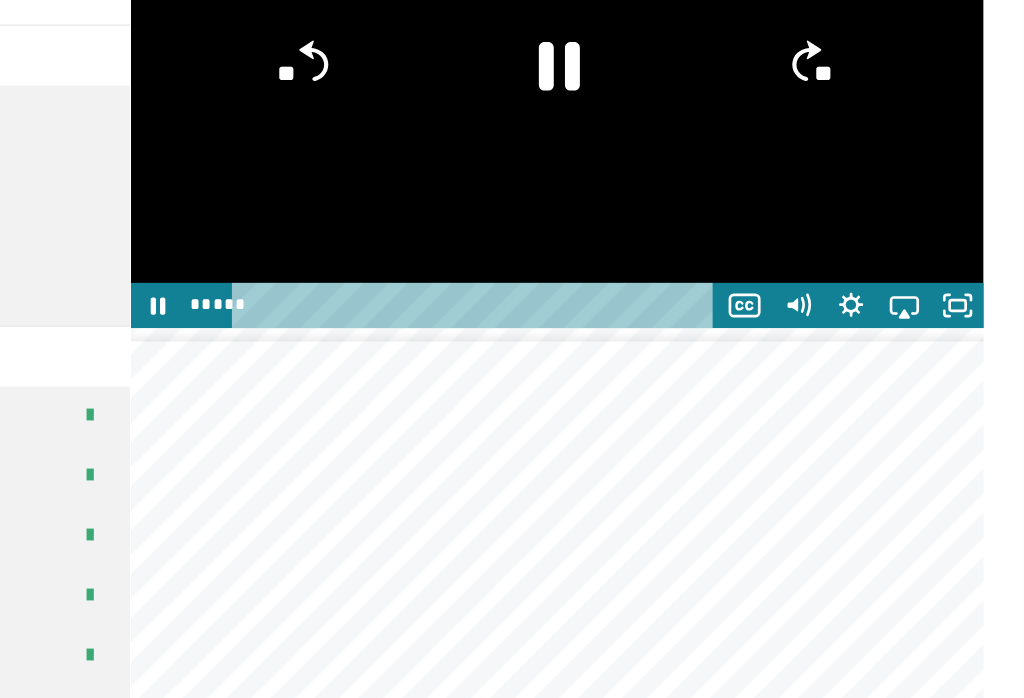 click 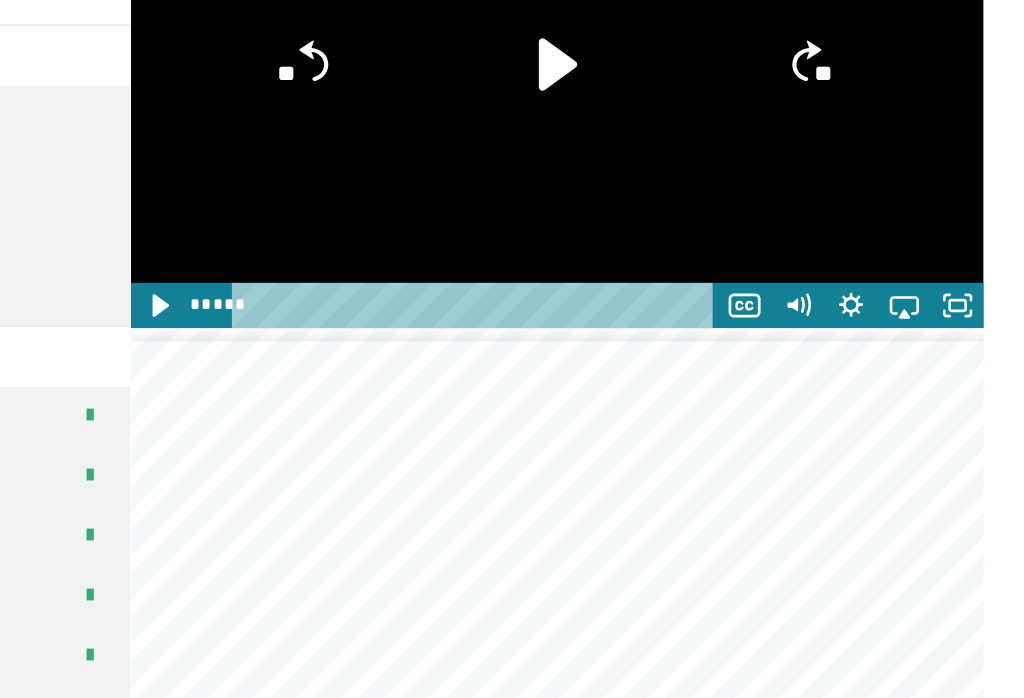 click 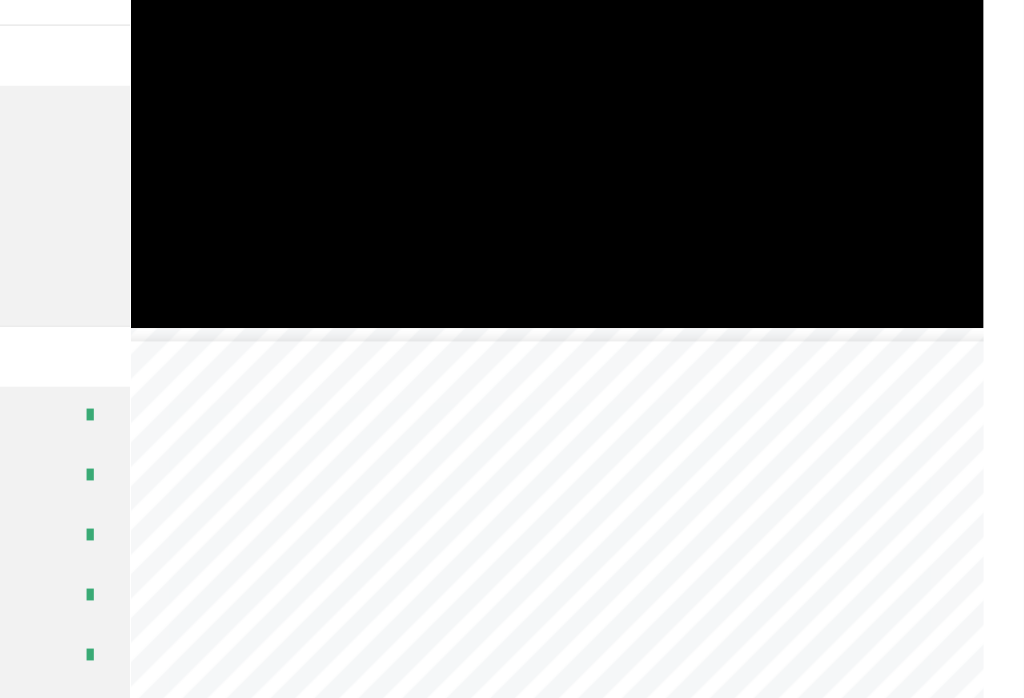 click at bounding box center [673, 151] 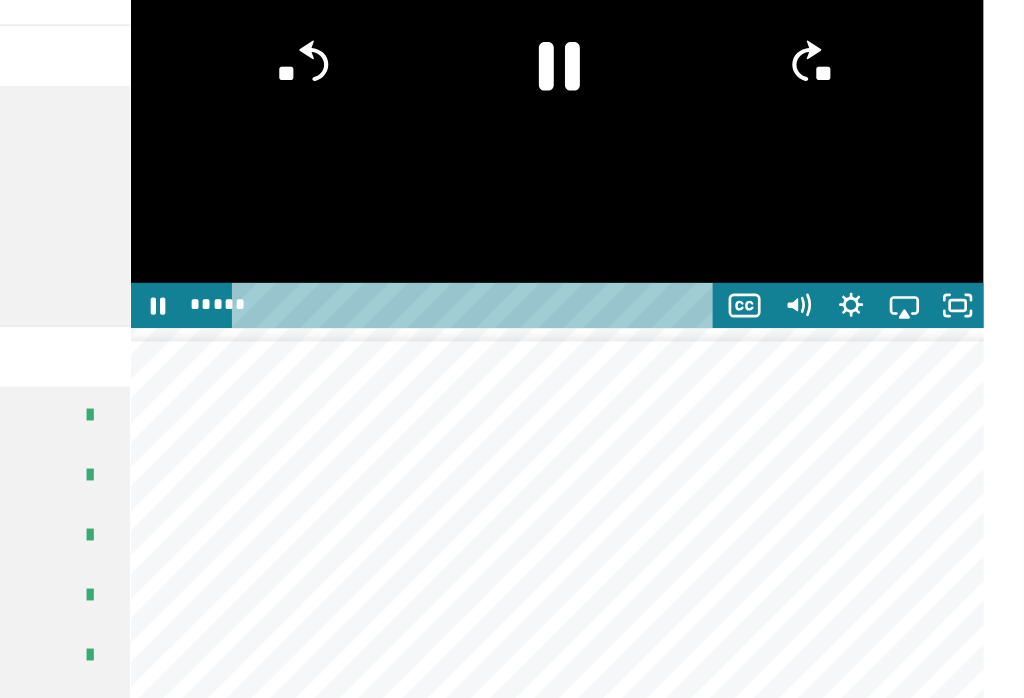 click at bounding box center (673, 151) 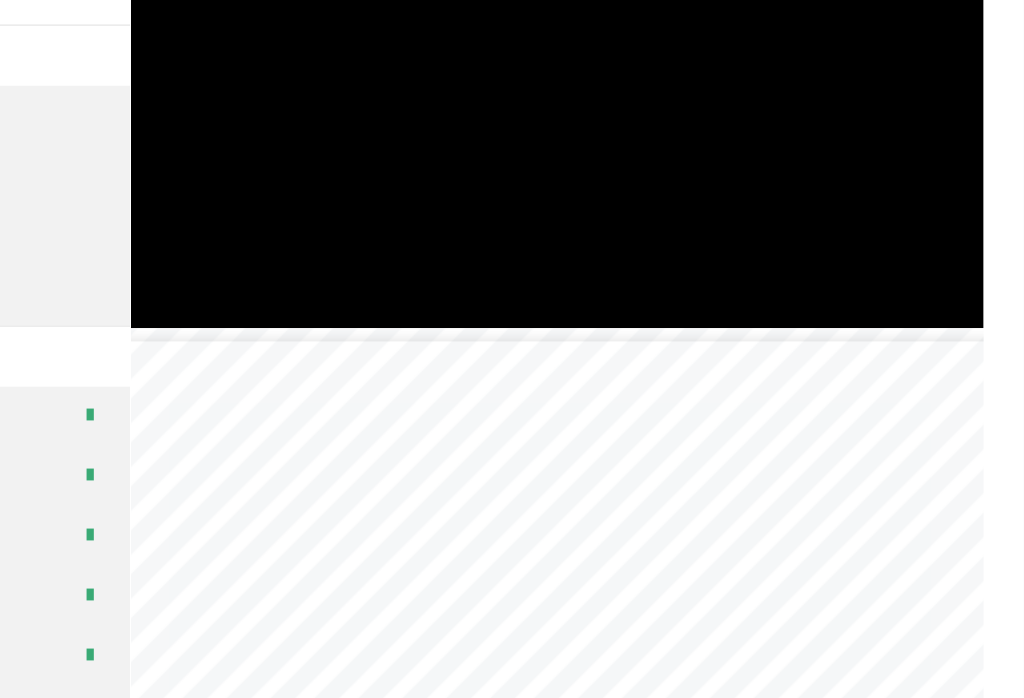 click at bounding box center (673, 151) 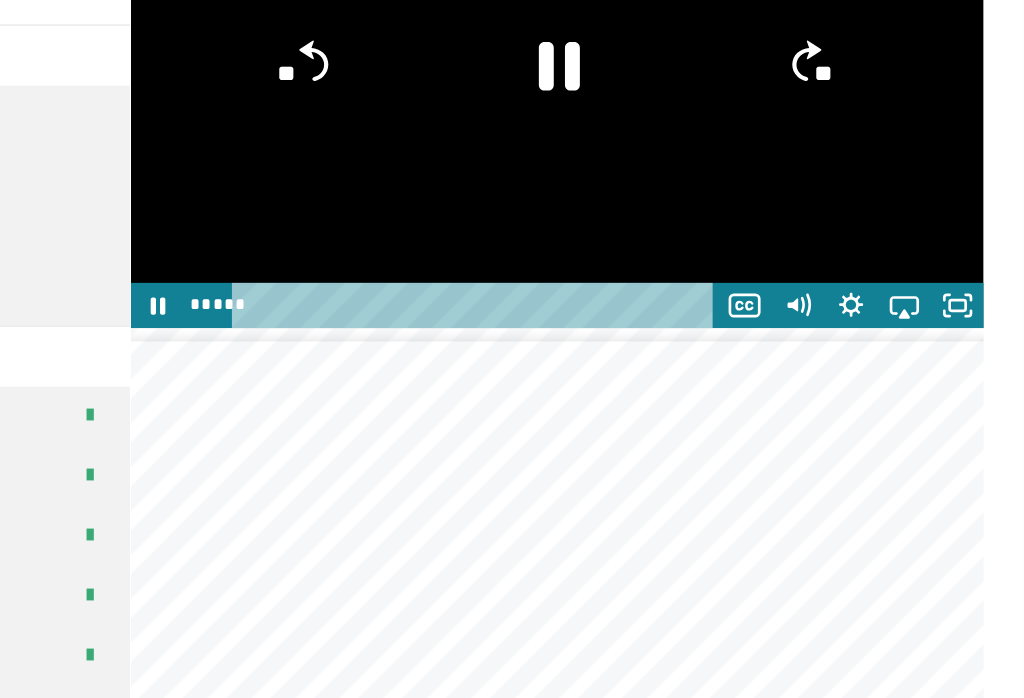 click on "**" 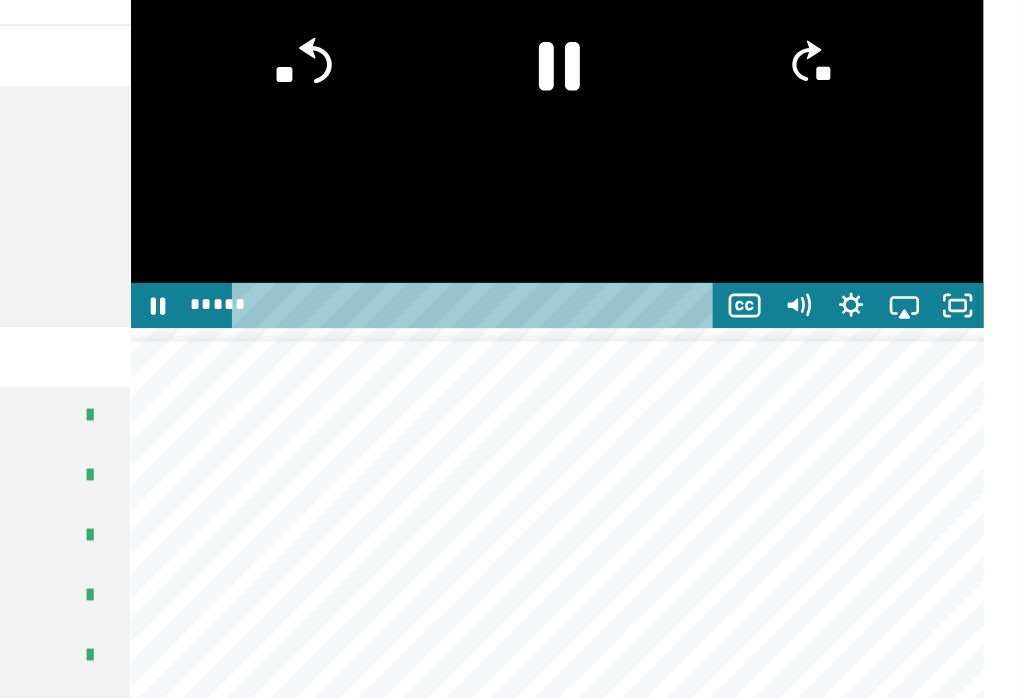 click on "**" 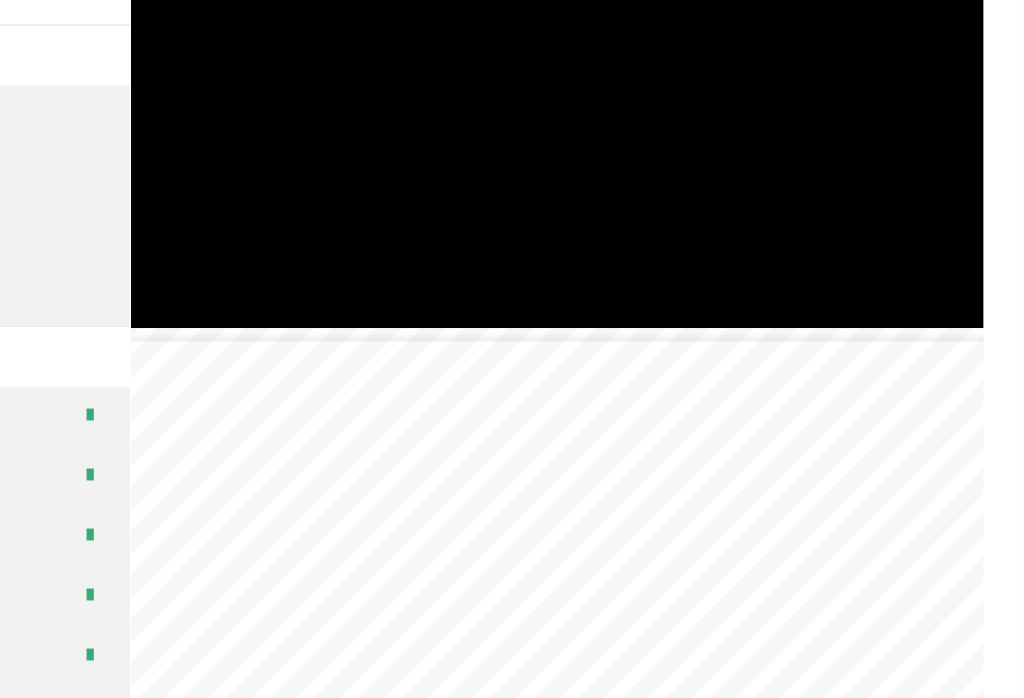click at bounding box center (673, 151) 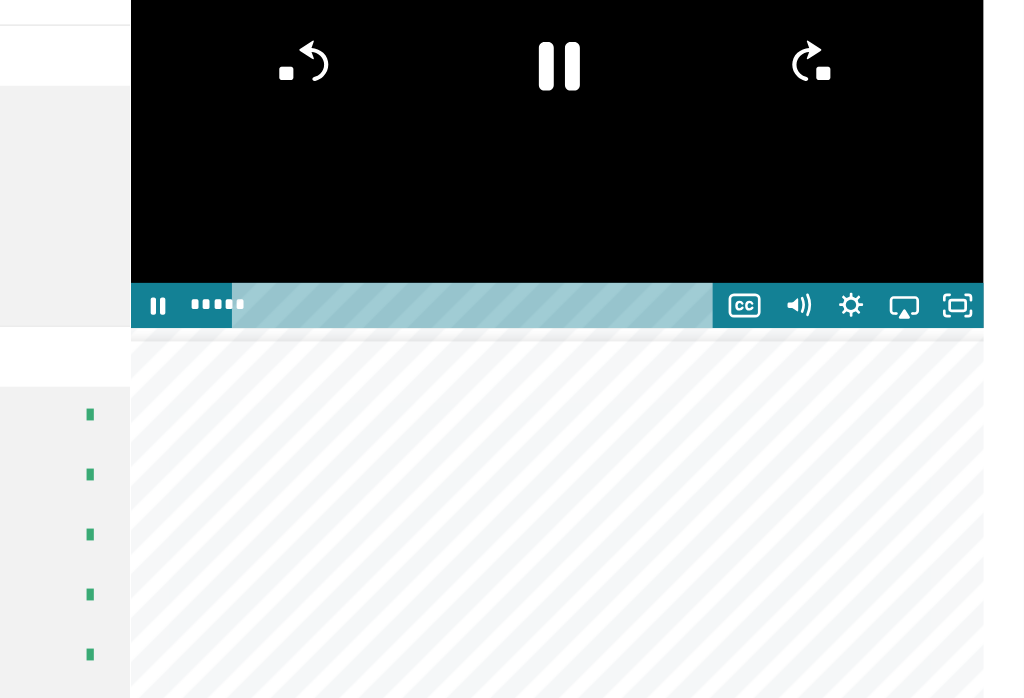 click 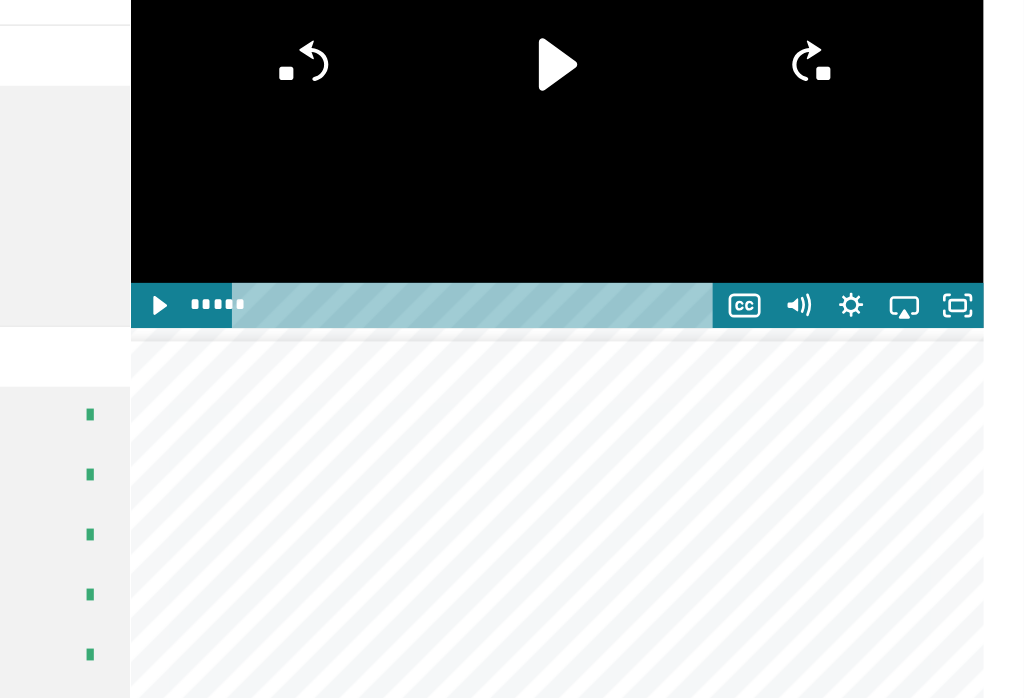 click 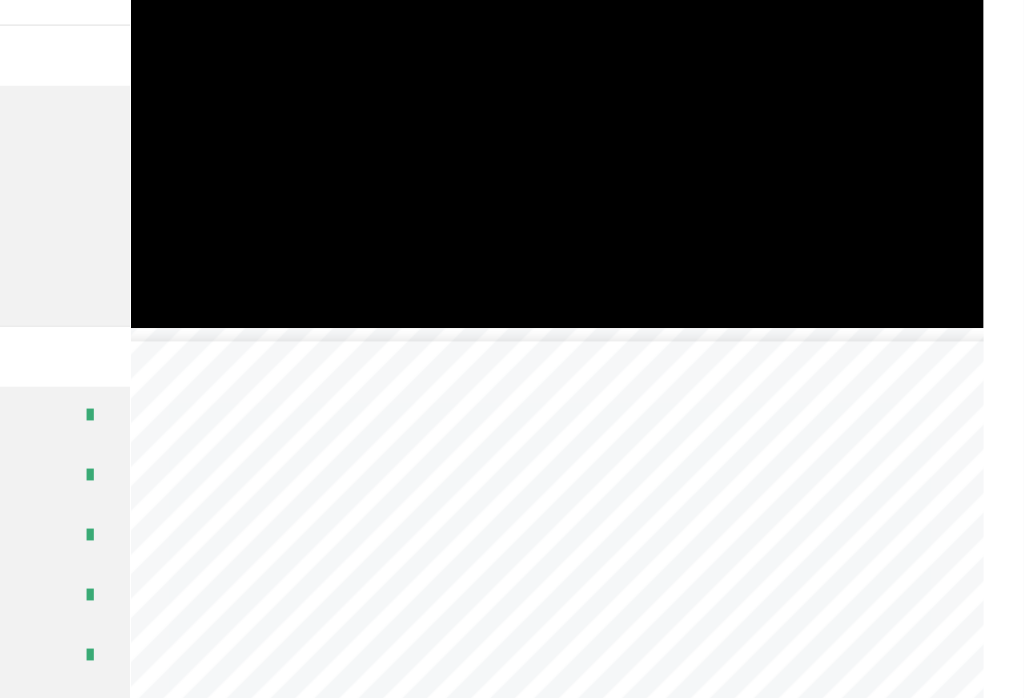 click at bounding box center (673, 151) 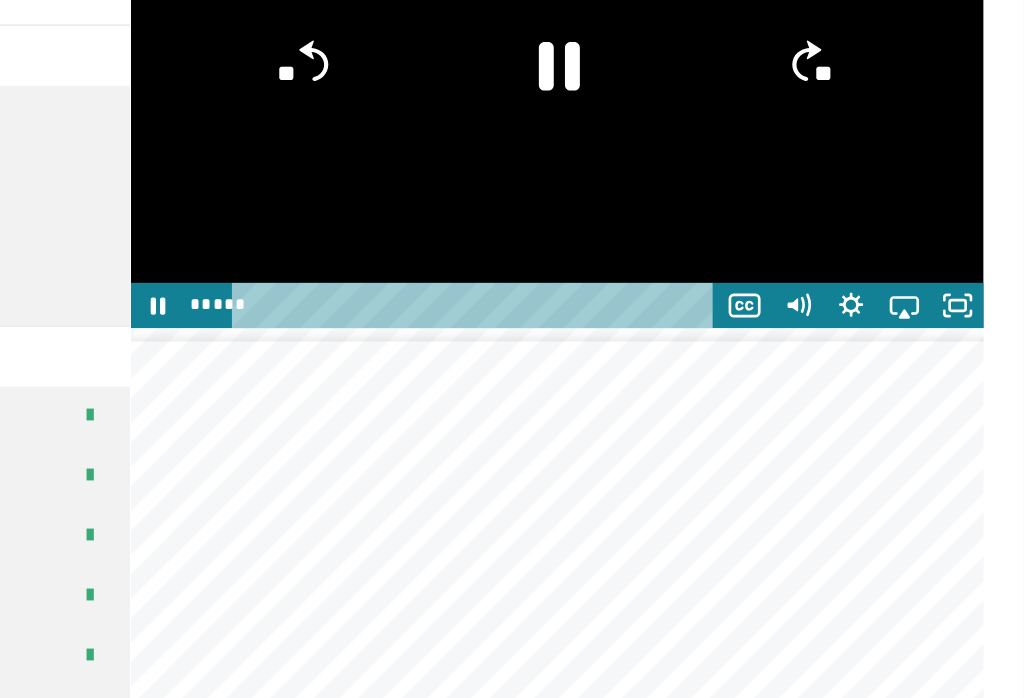 click 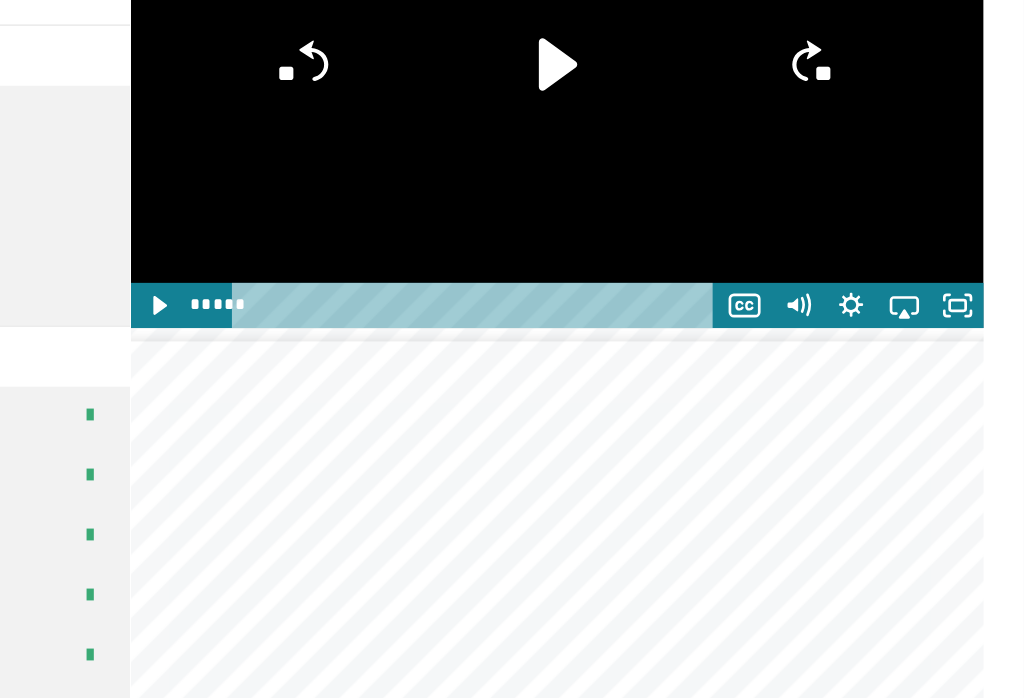 click 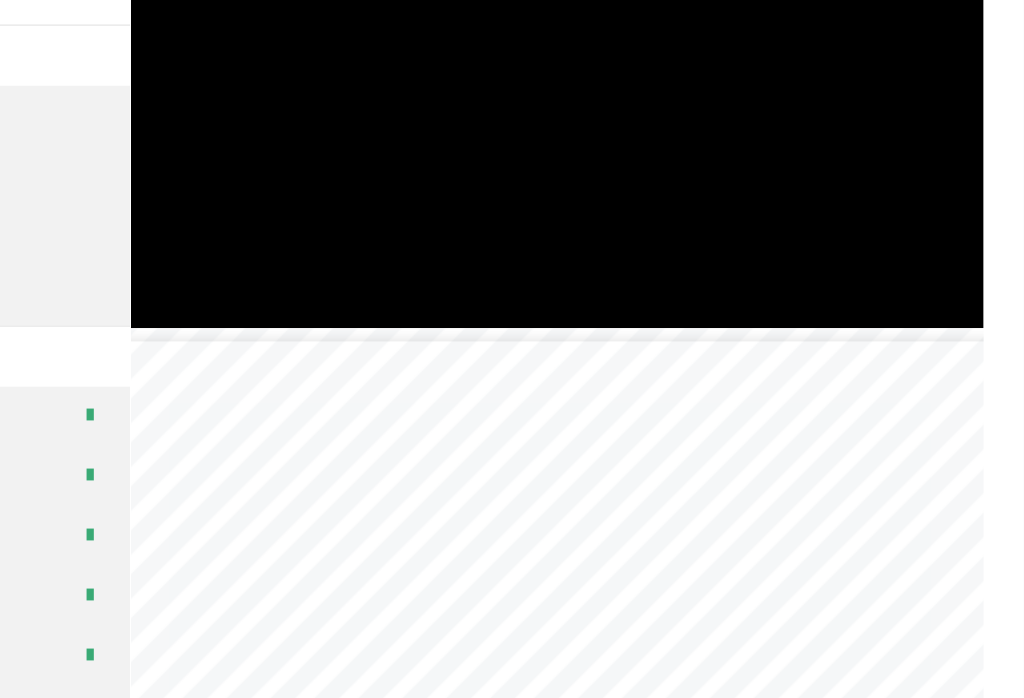 click at bounding box center (673, 151) 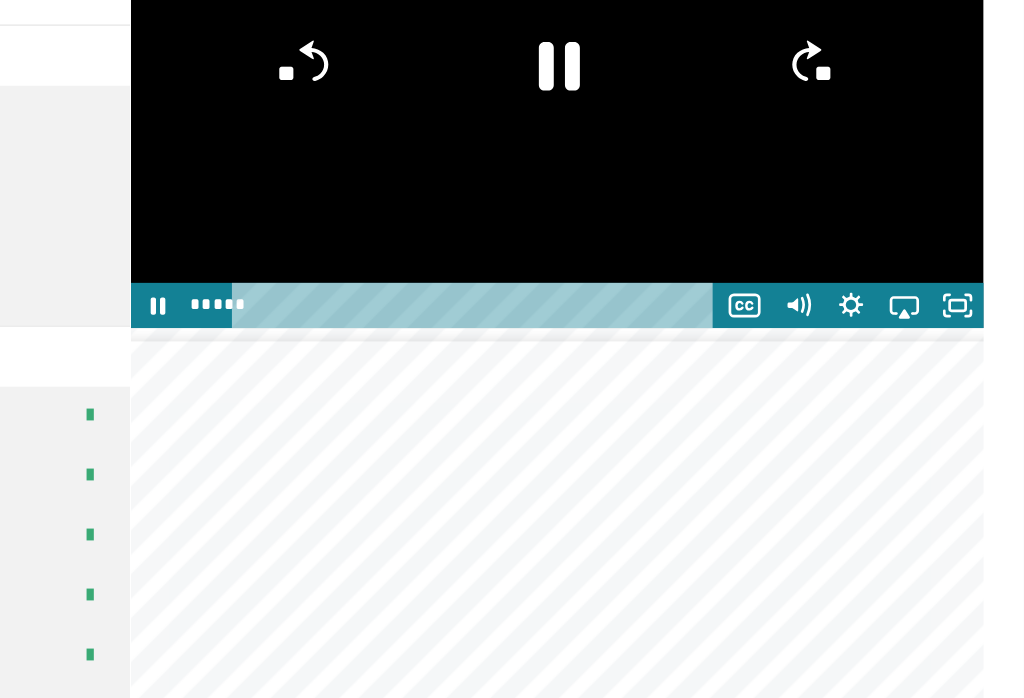 click on "**" 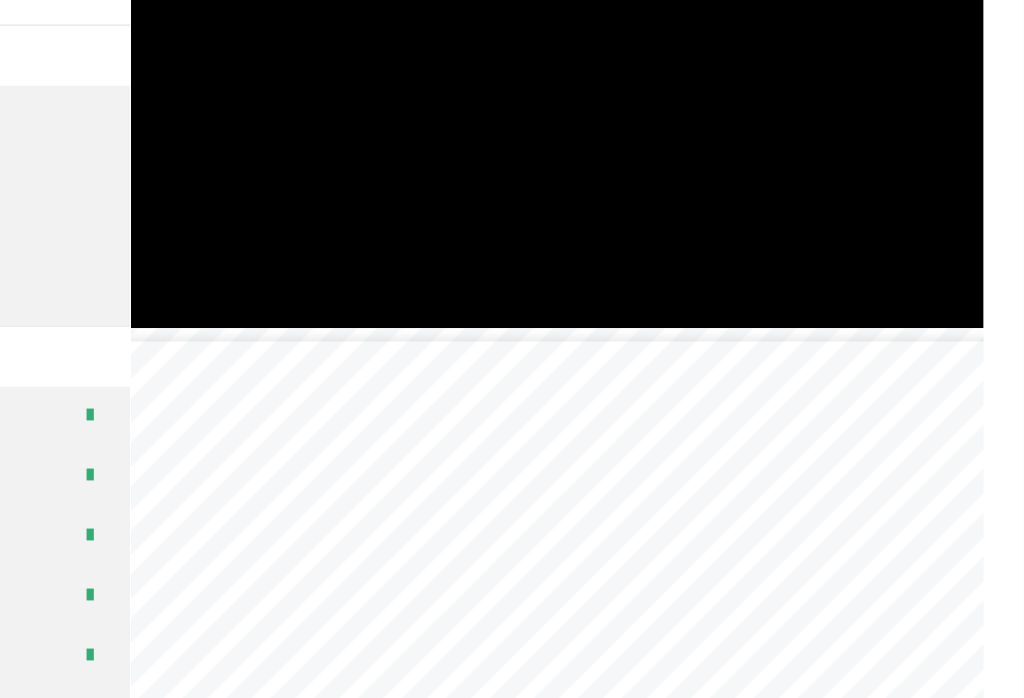 click at bounding box center (673, 151) 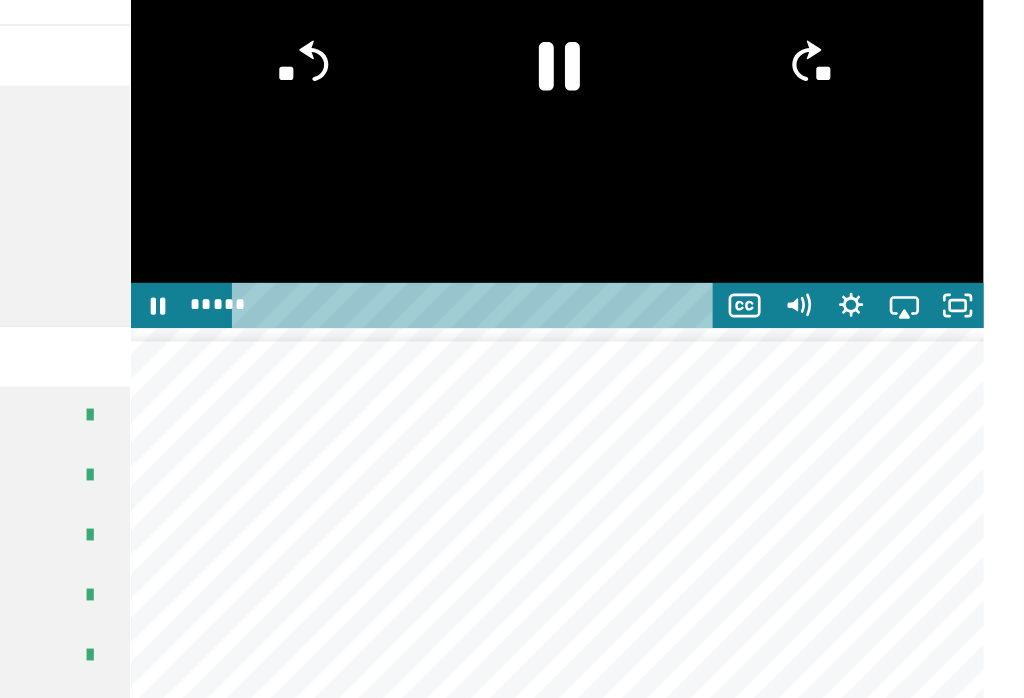 click 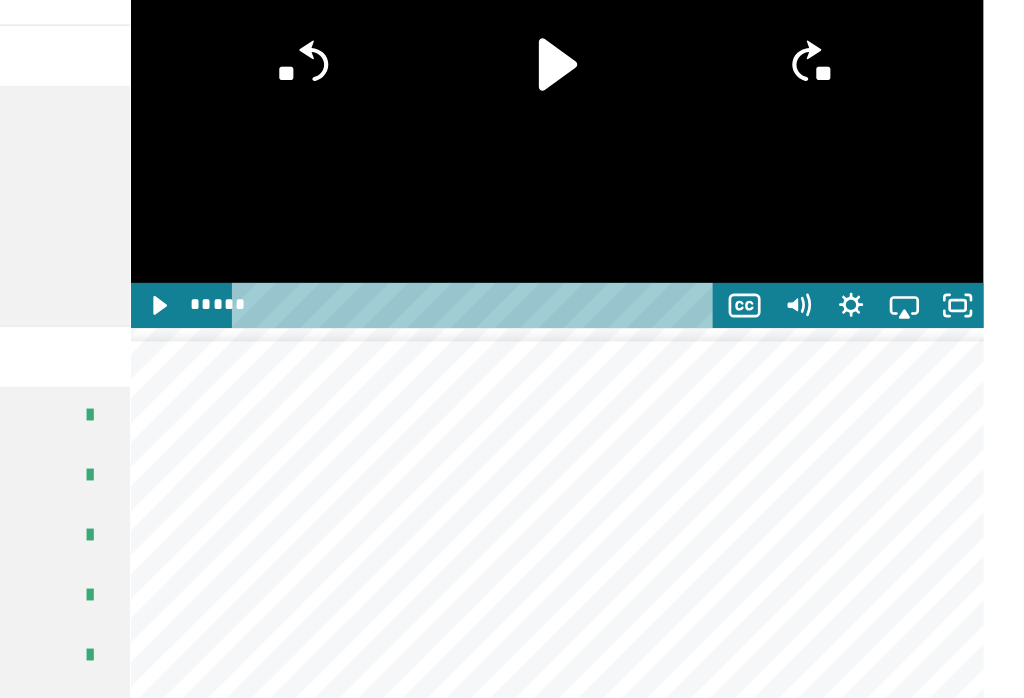 click 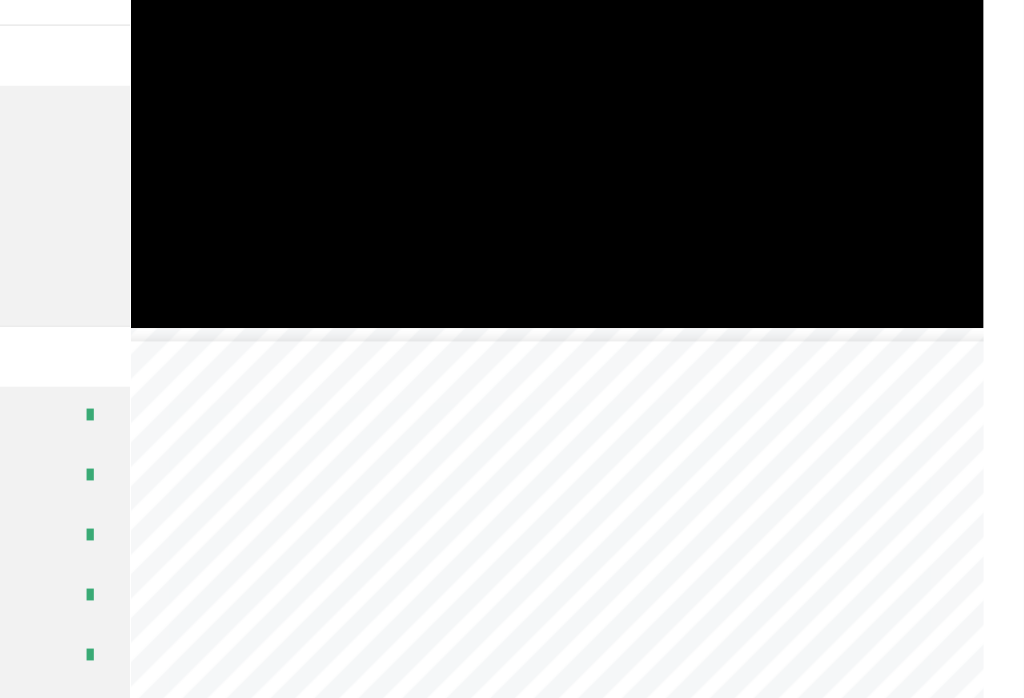 click at bounding box center [673, 151] 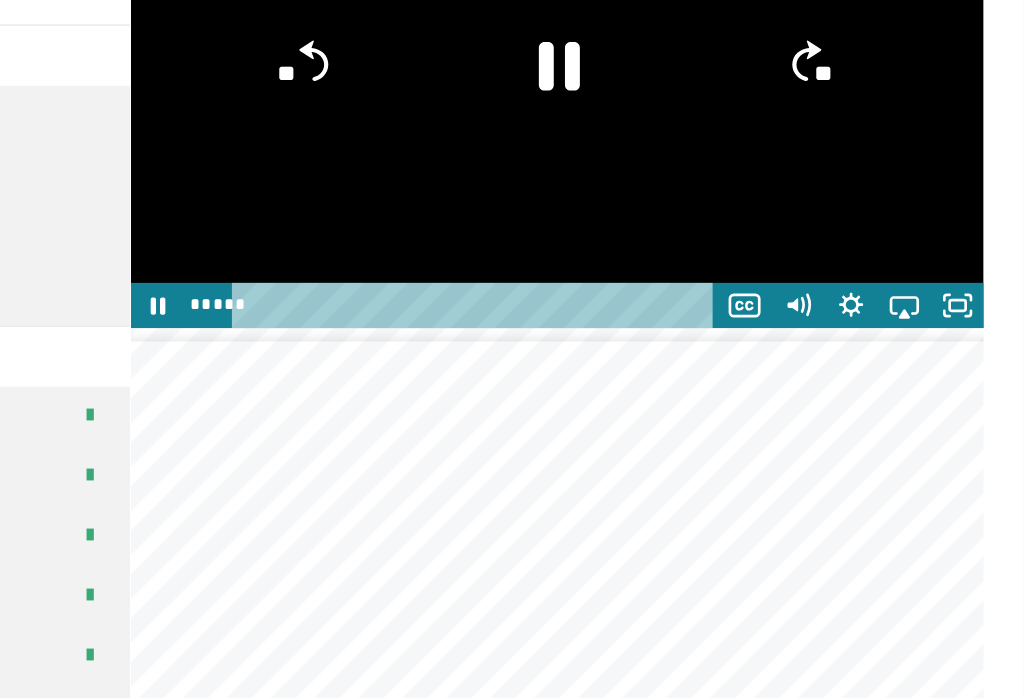 click 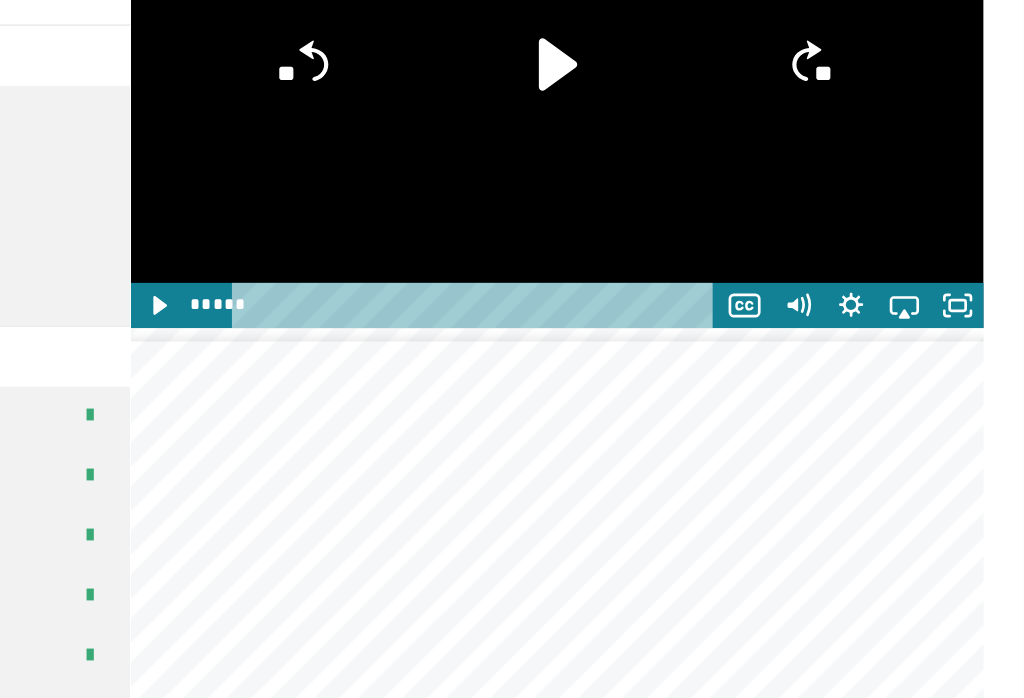 click 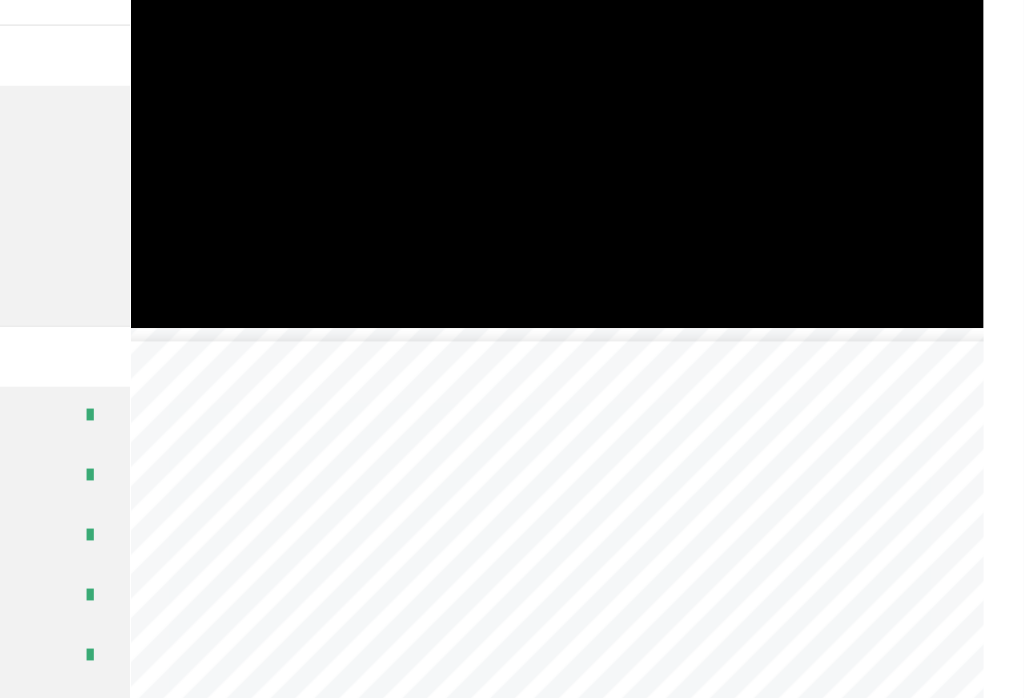 click at bounding box center (673, 151) 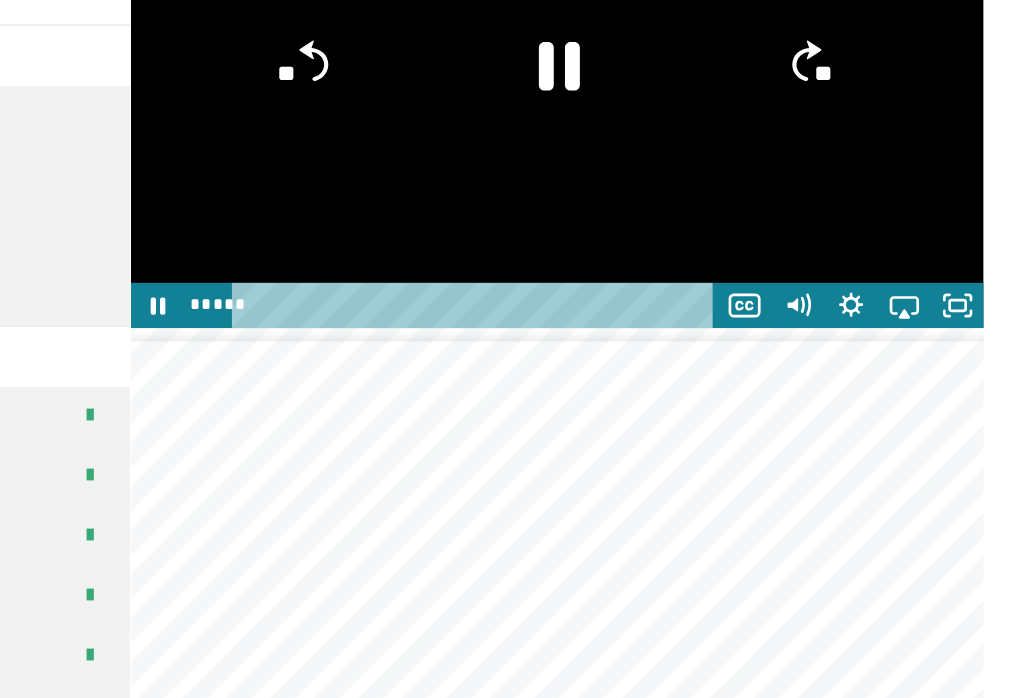 click on "**" 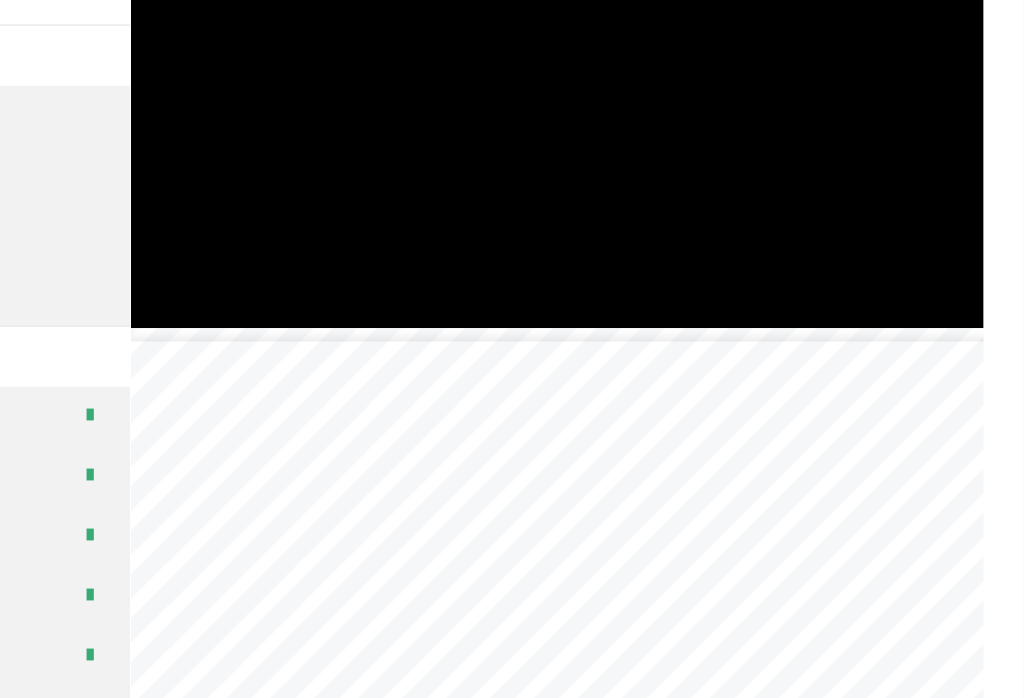 click at bounding box center (673, 151) 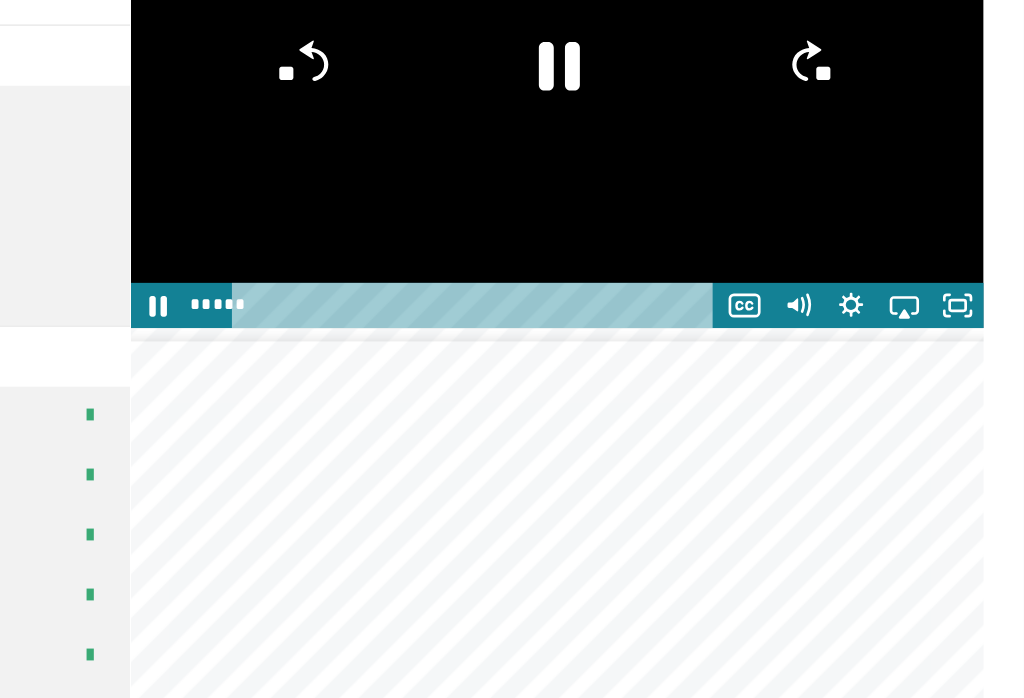 click 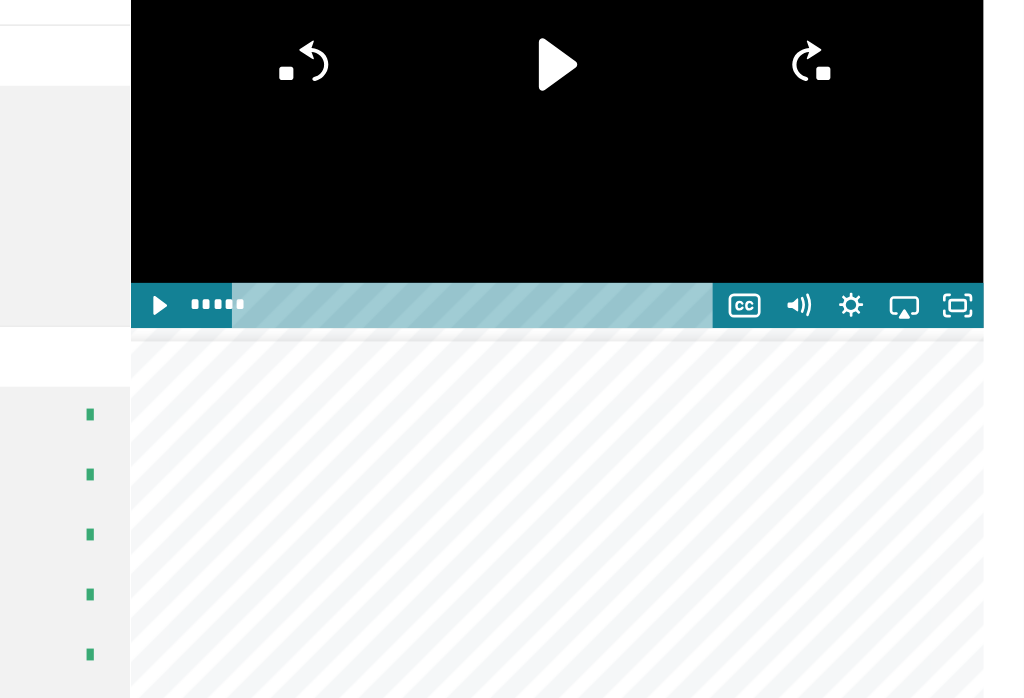 click 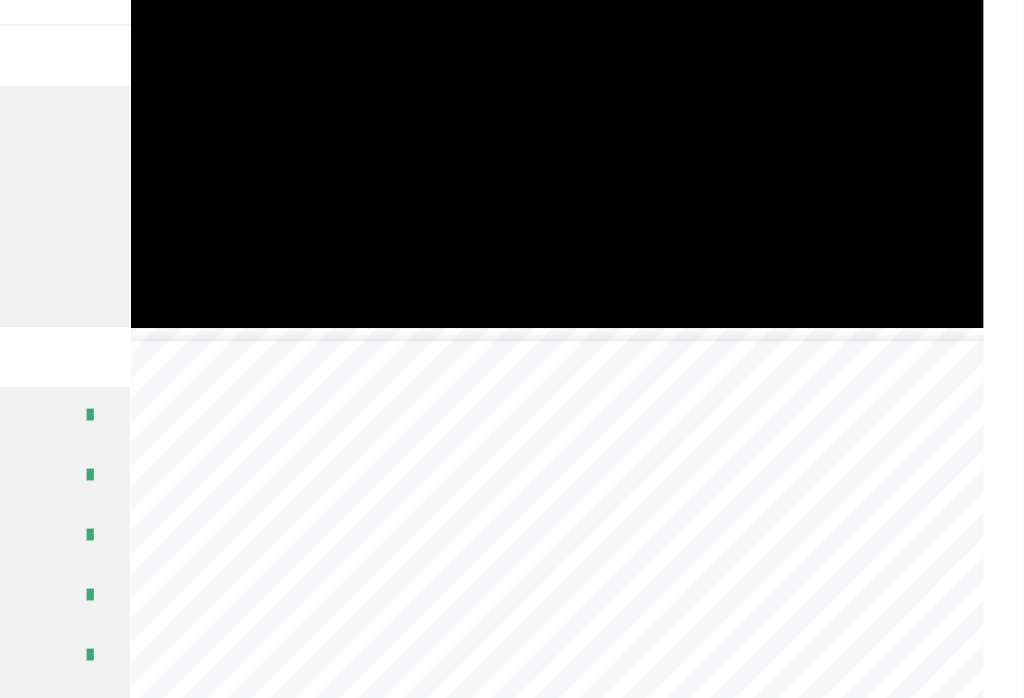 click at bounding box center [673, 151] 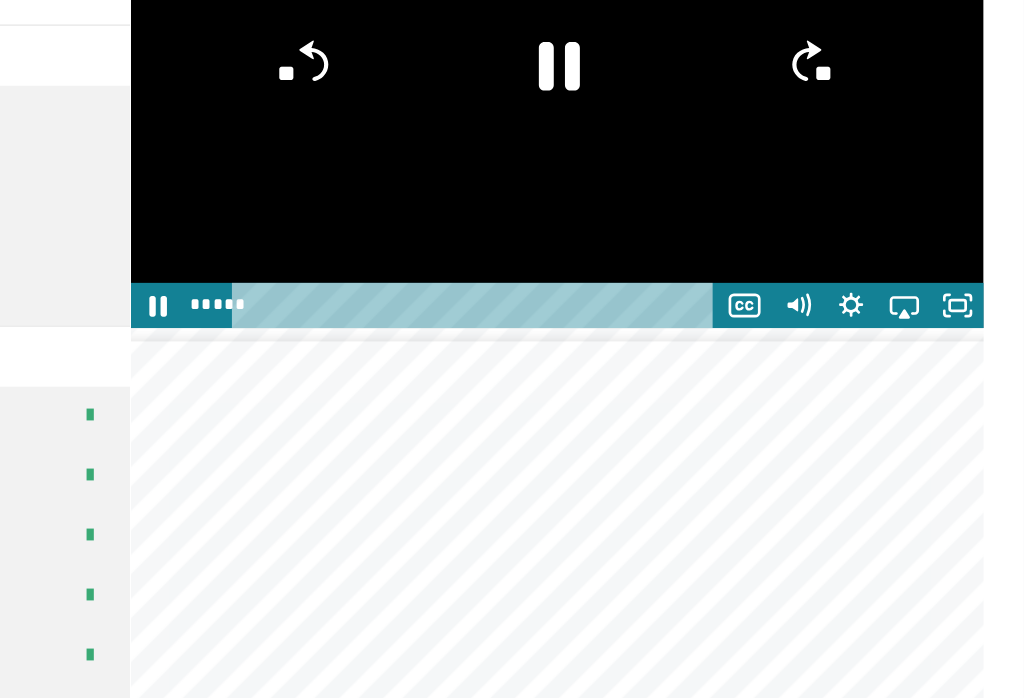 click 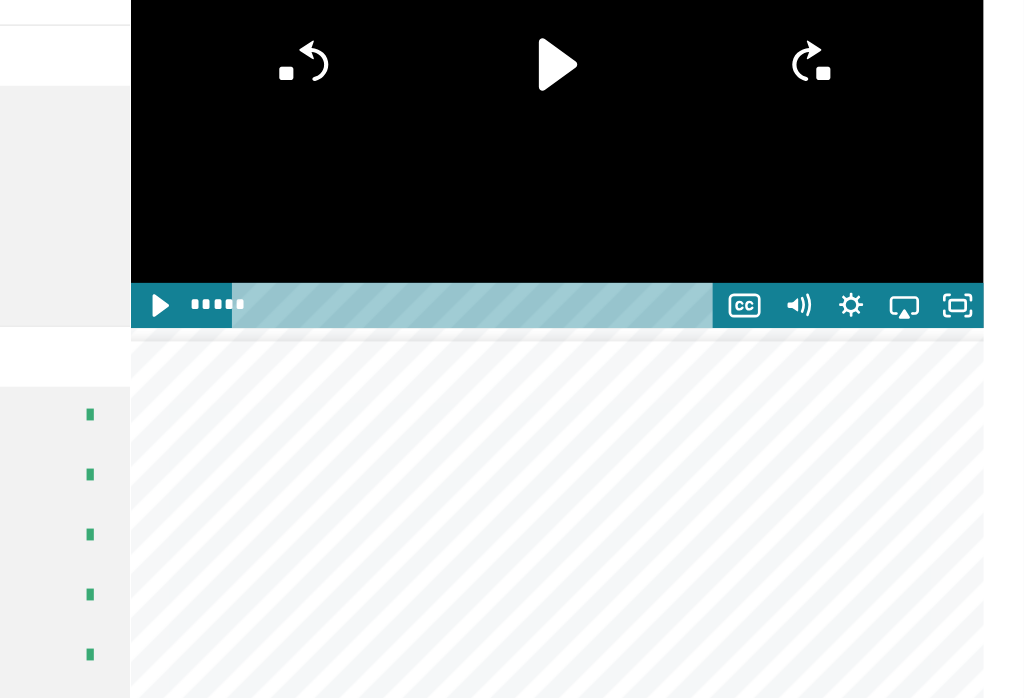 click 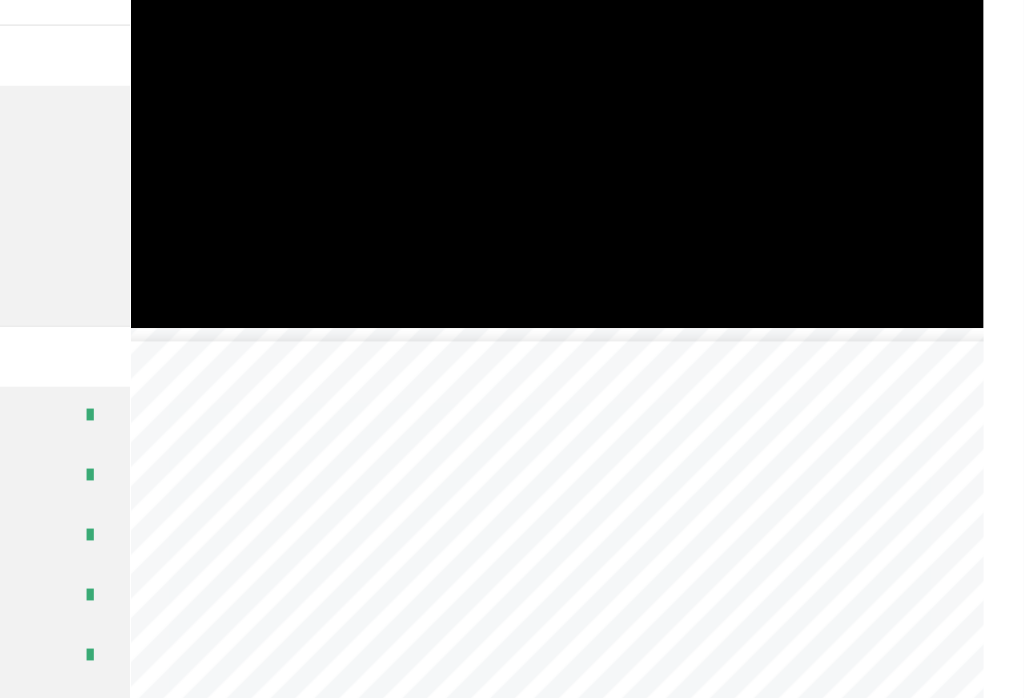 click at bounding box center [673, 151] 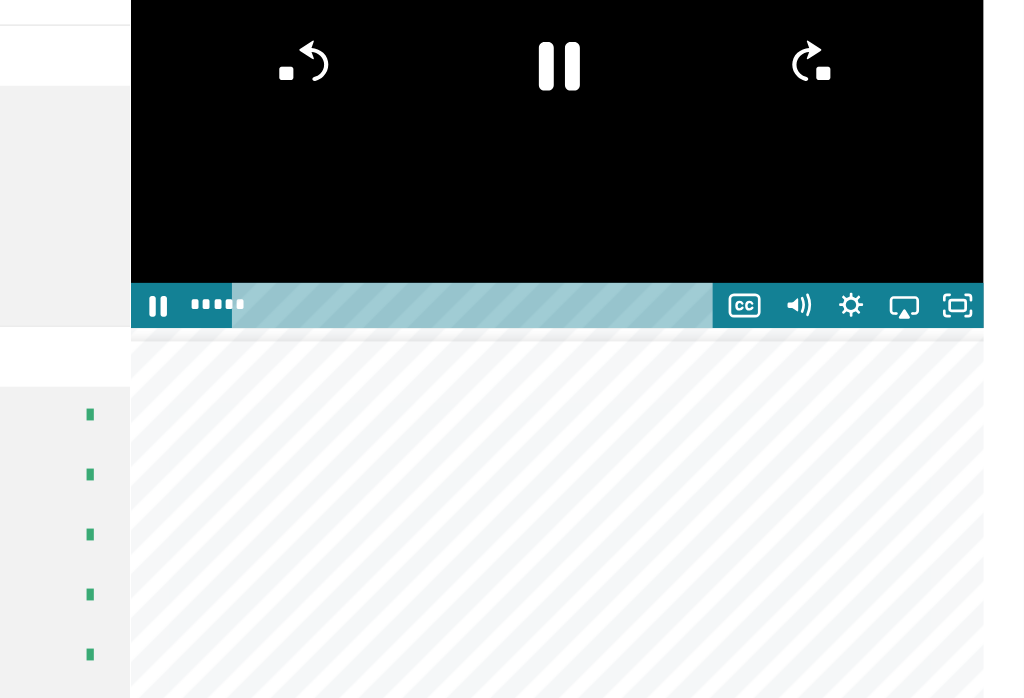 click 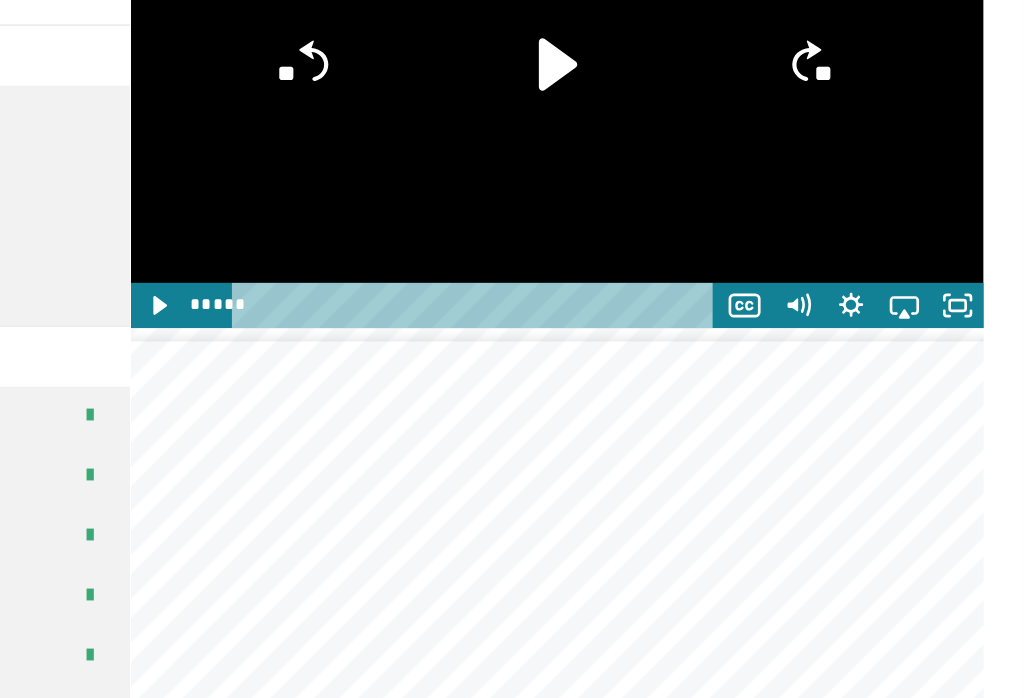 click on "**" 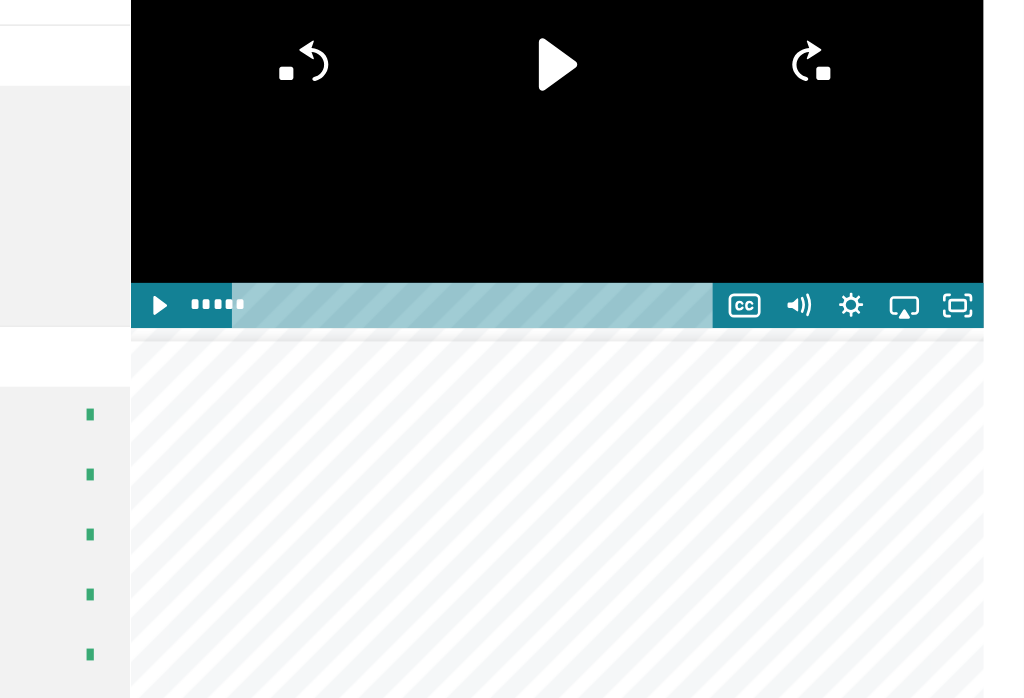 click on "**" 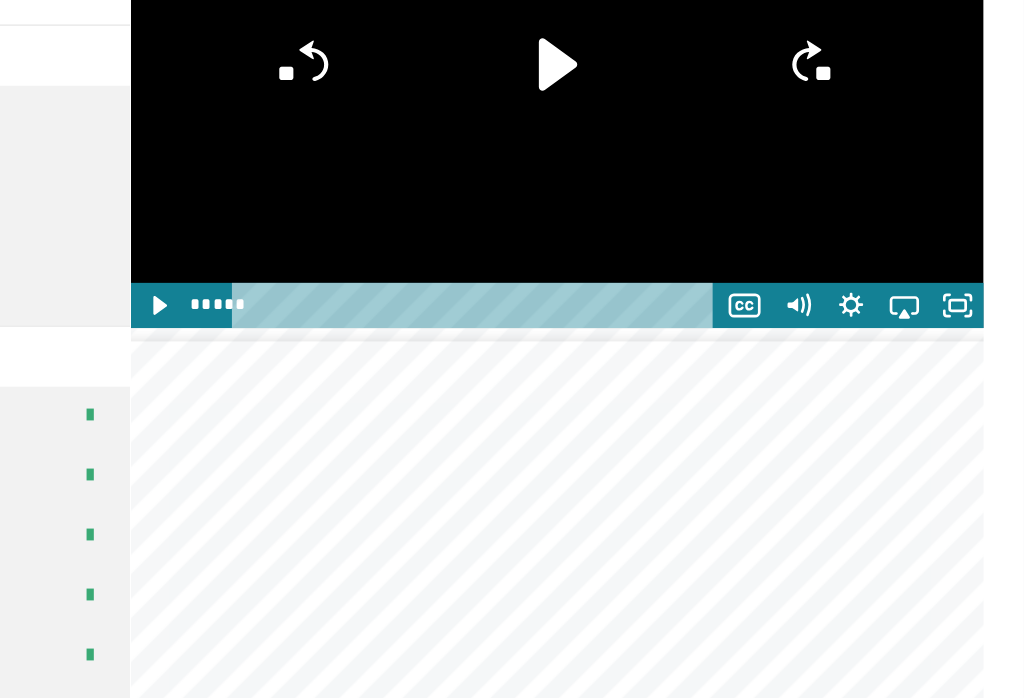 click 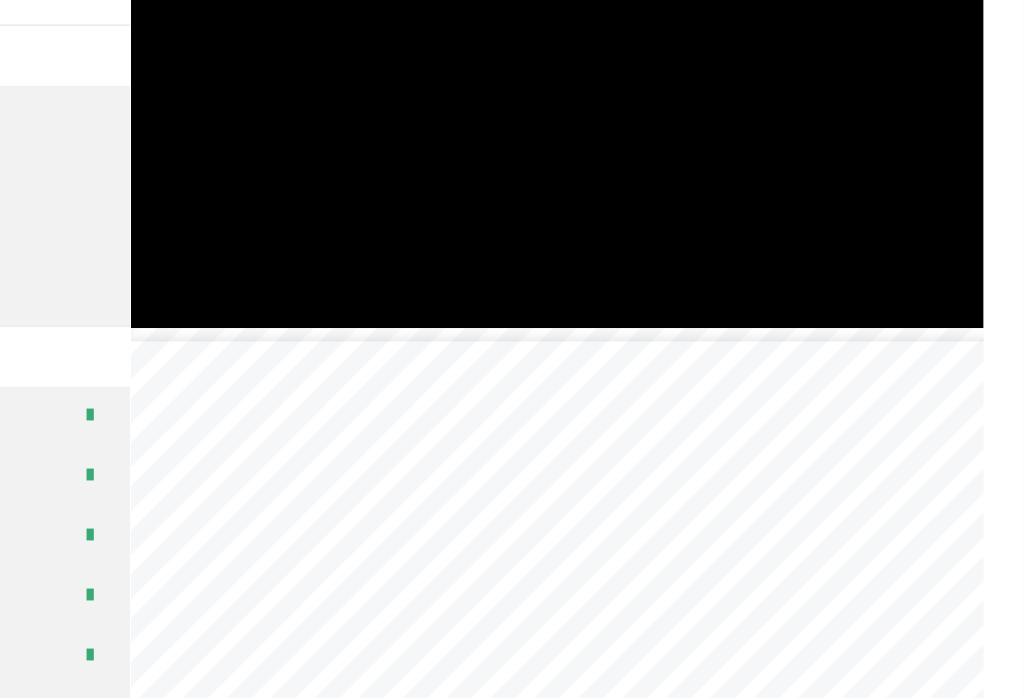 click at bounding box center (673, 151) 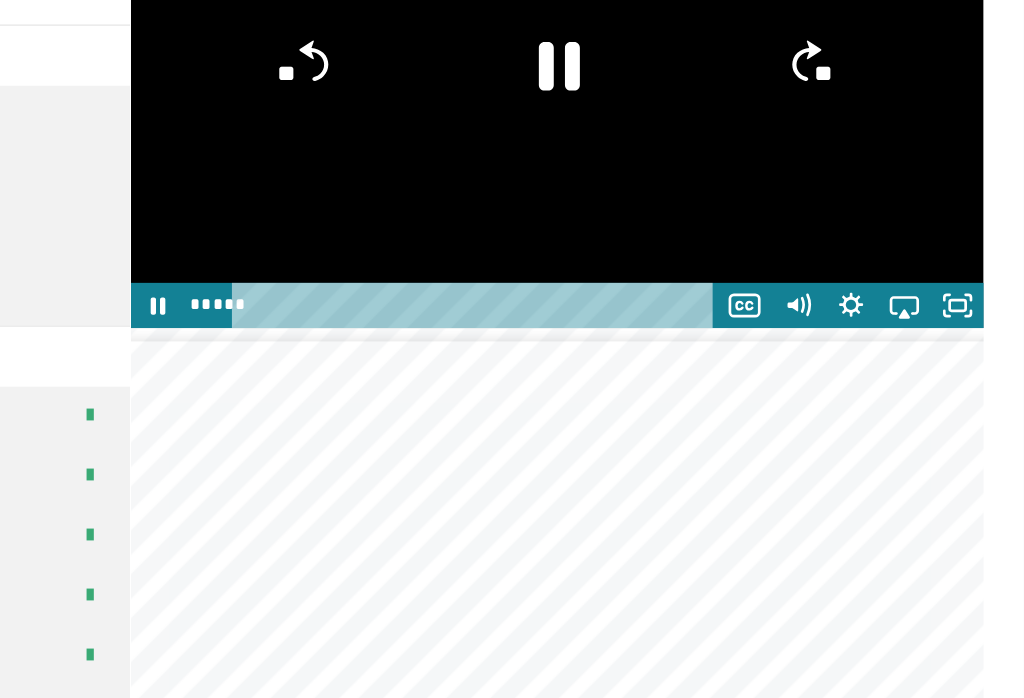 click 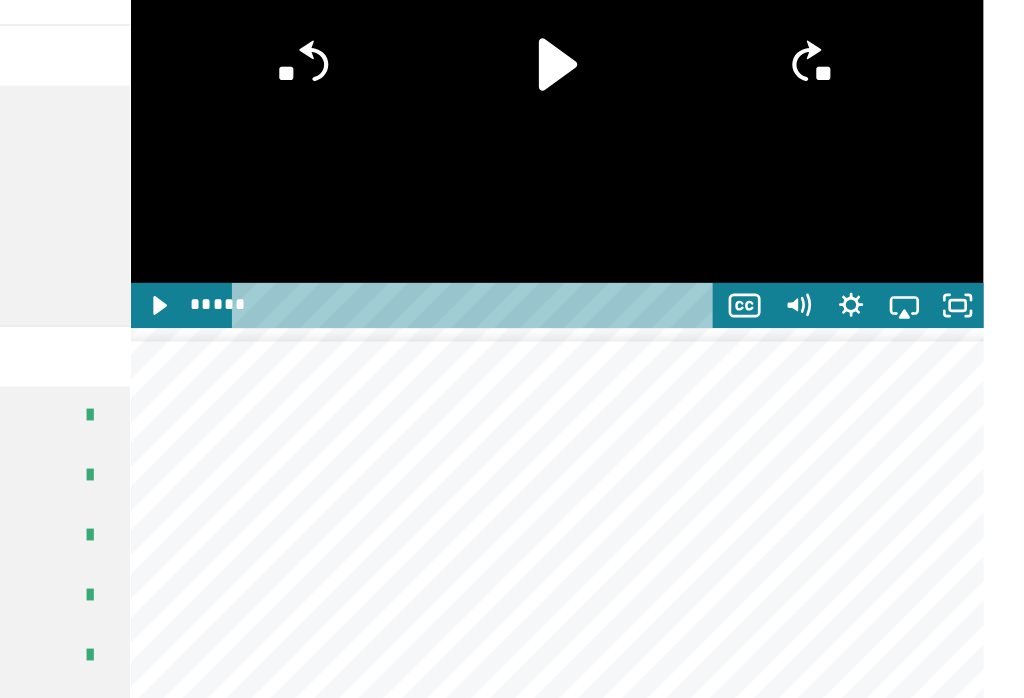 click 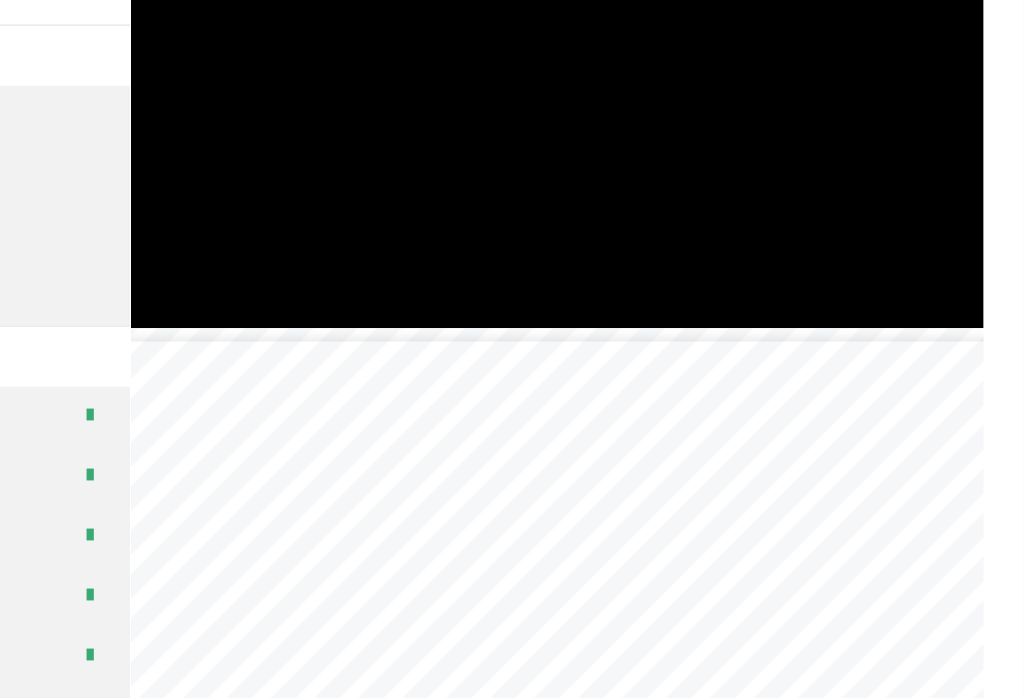 click at bounding box center [673, 151] 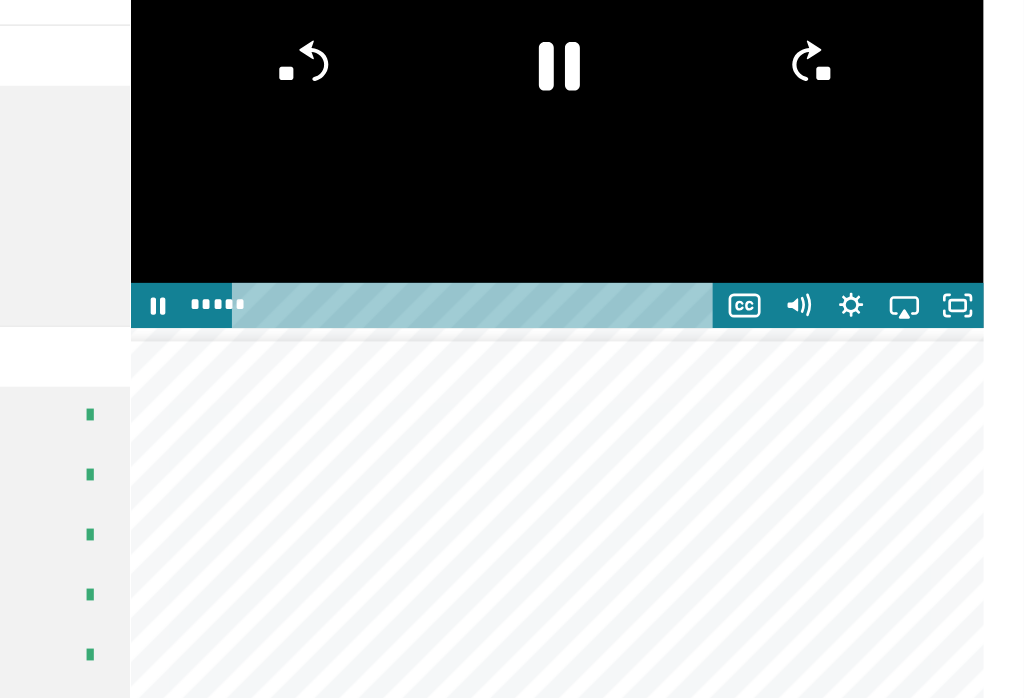 click on "**" 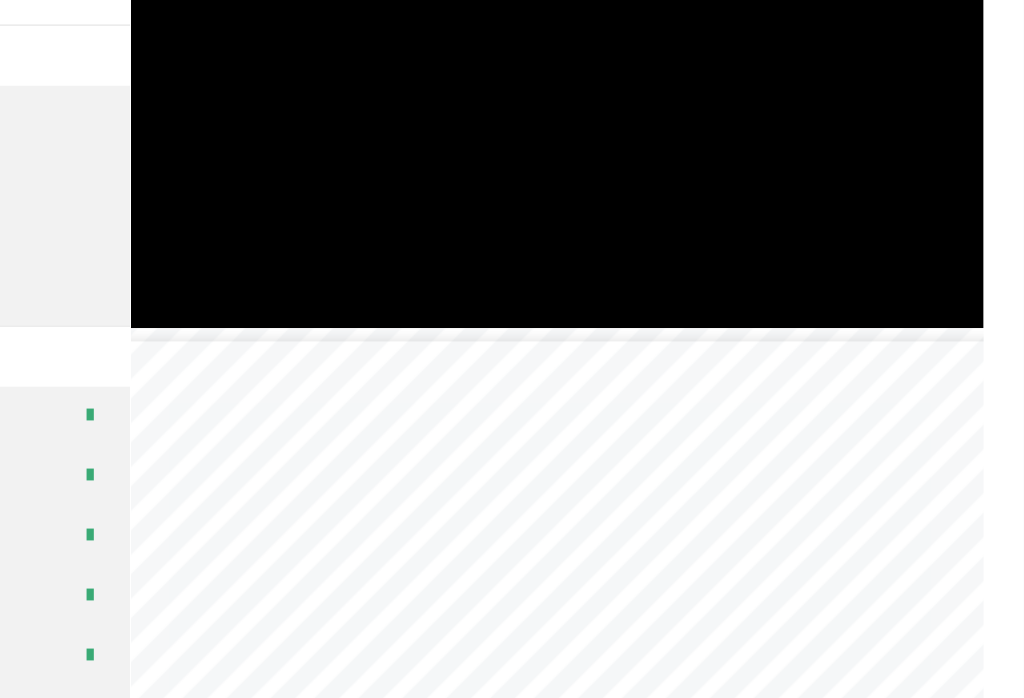 click at bounding box center [673, 151] 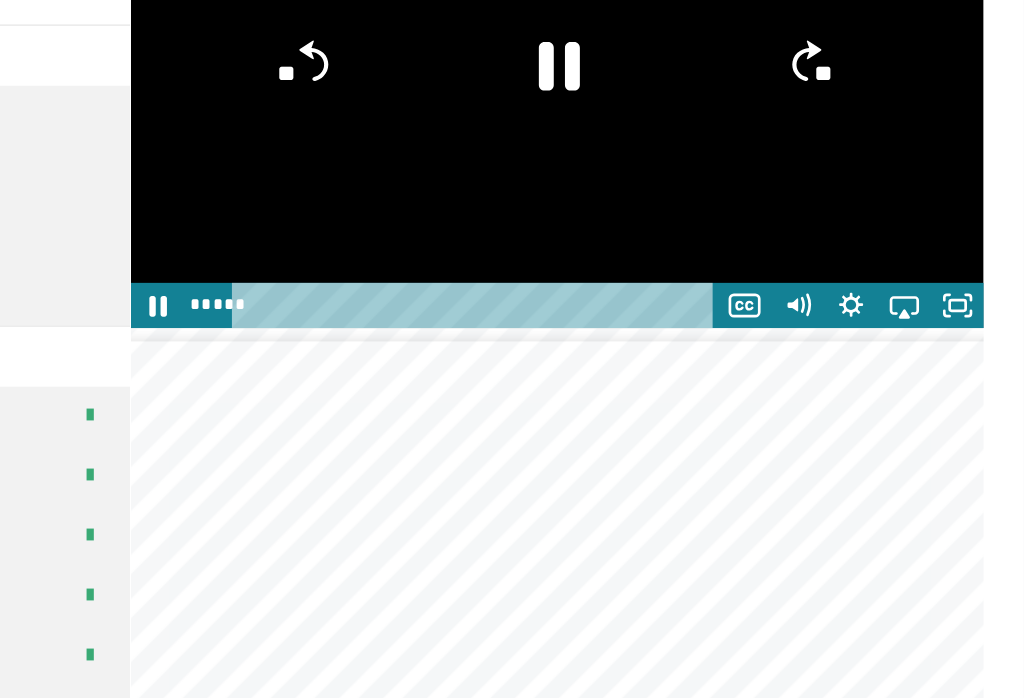 click 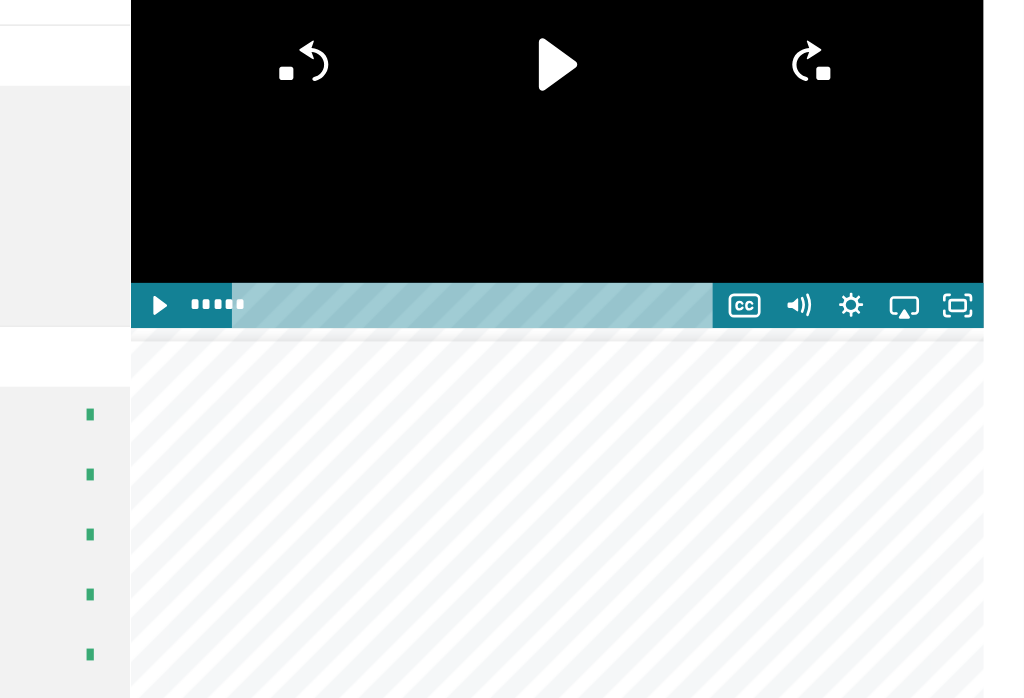 click 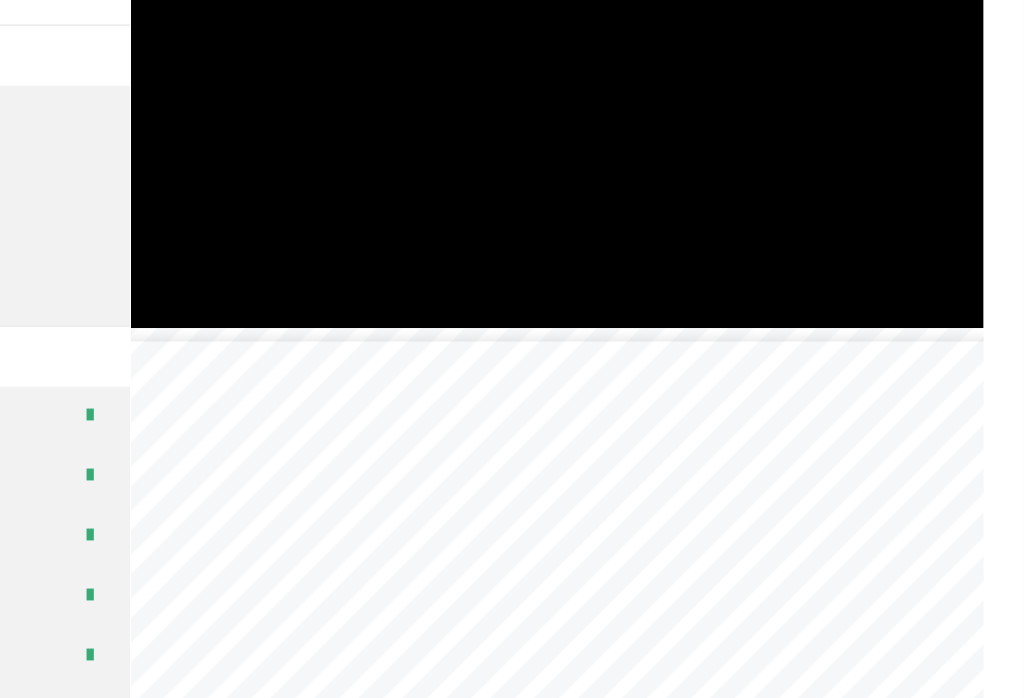 click at bounding box center [673, 151] 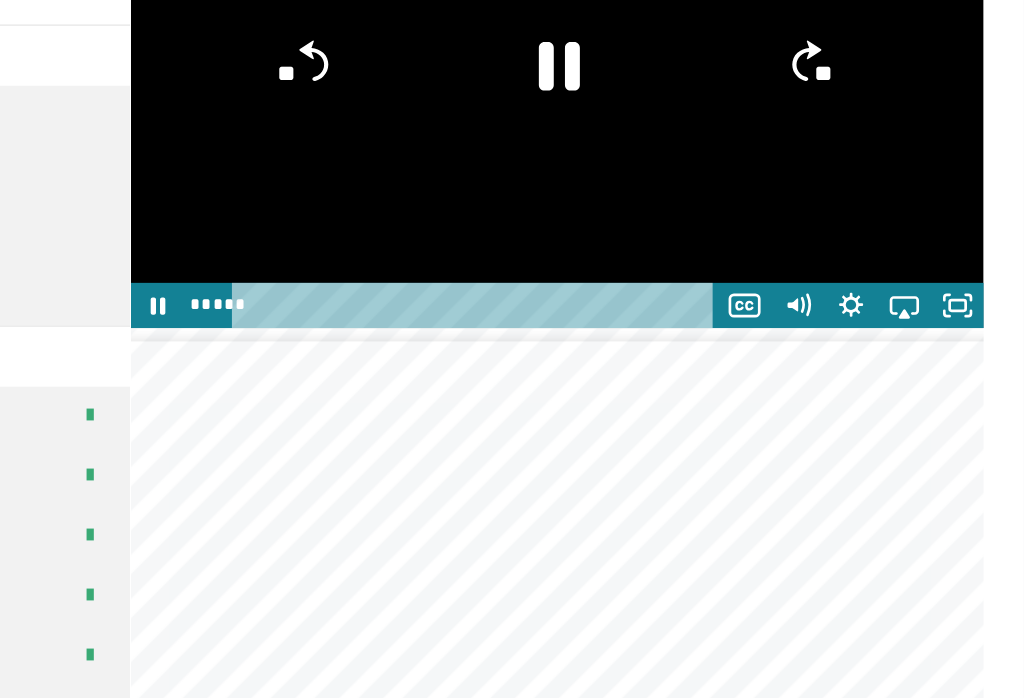 click on "**" 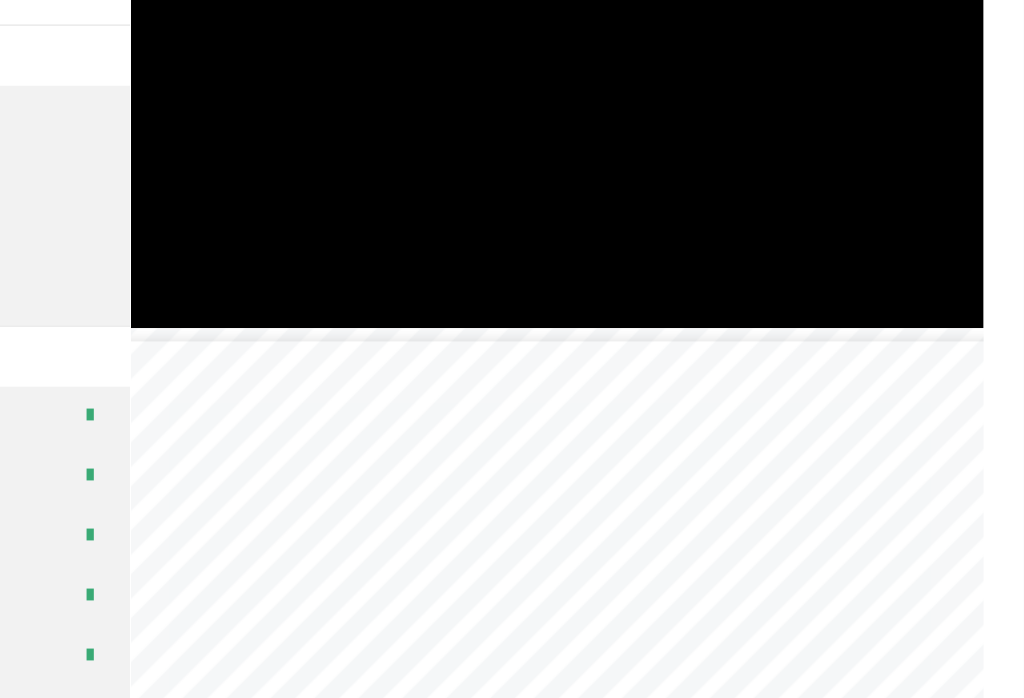 click at bounding box center [673, 151] 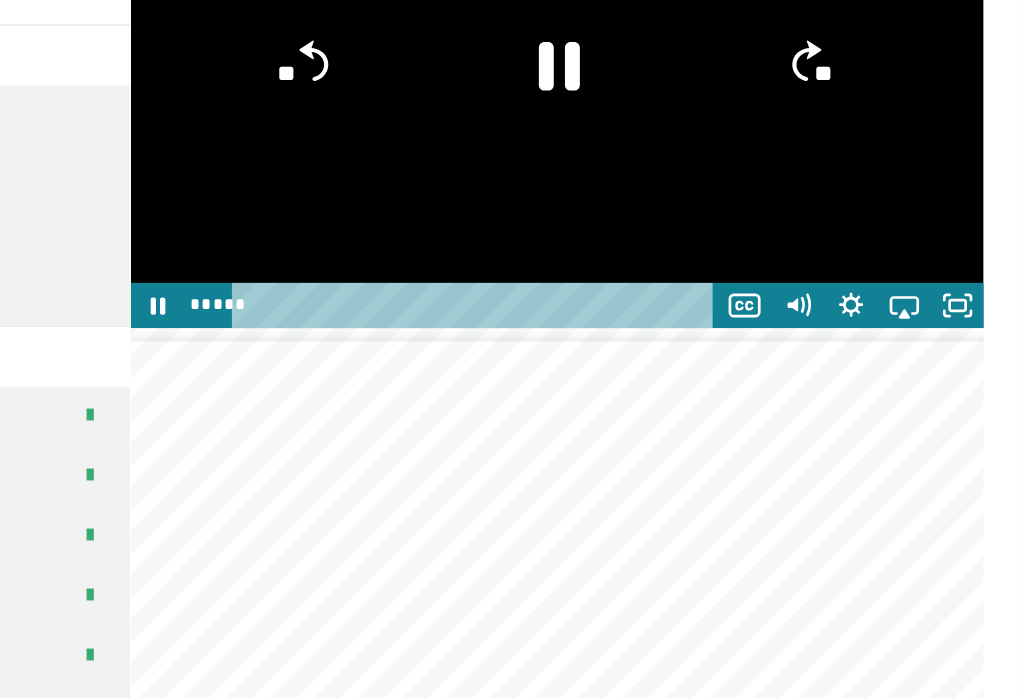 click 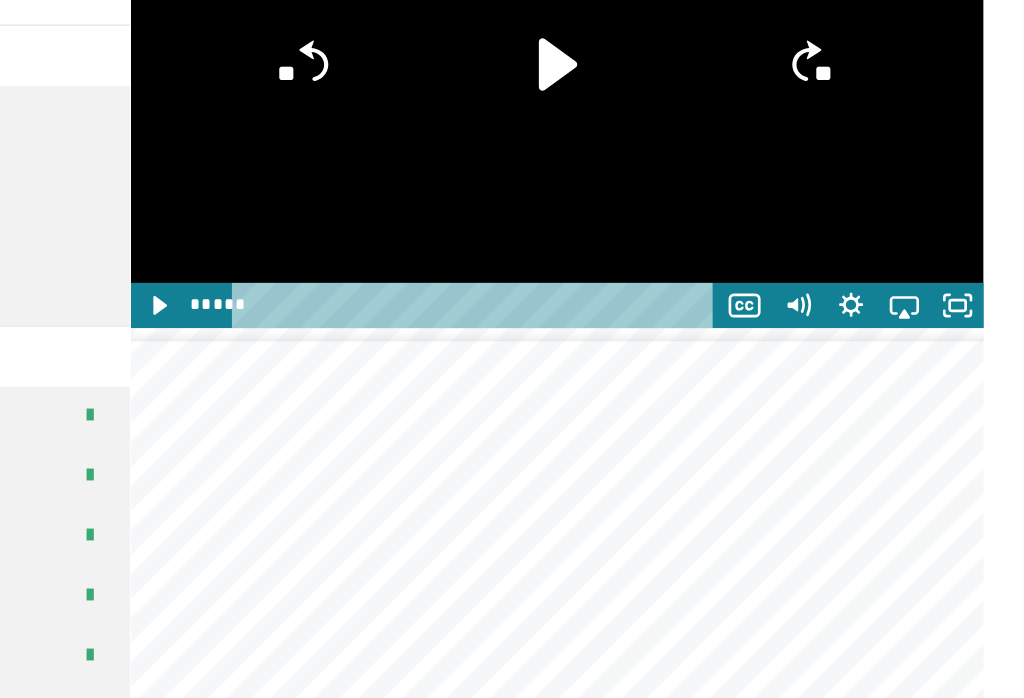 click 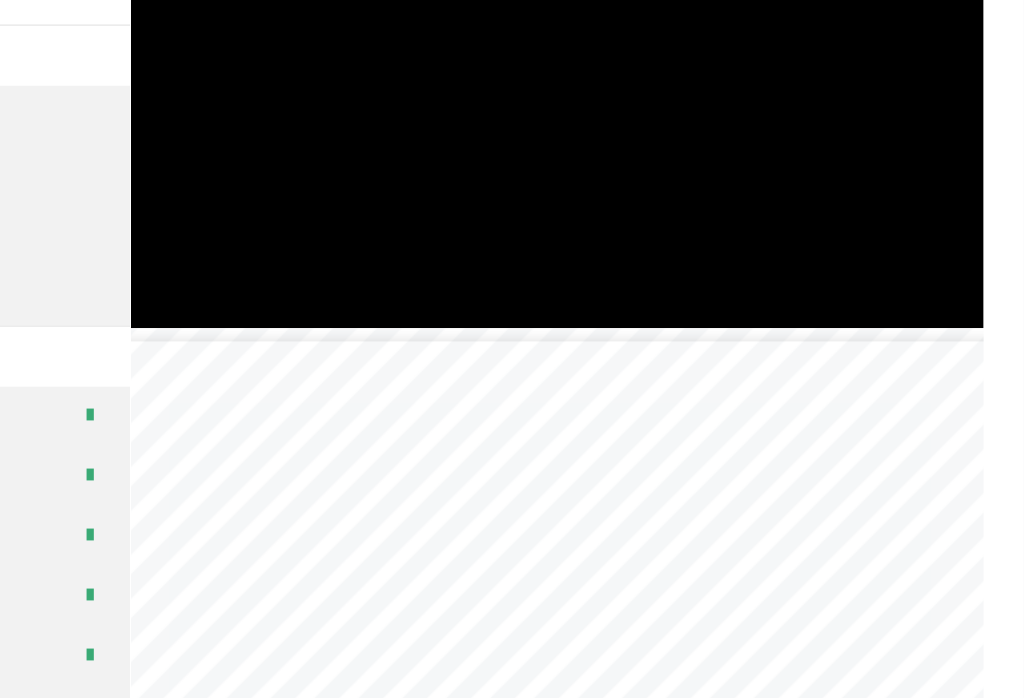 click at bounding box center (673, 151) 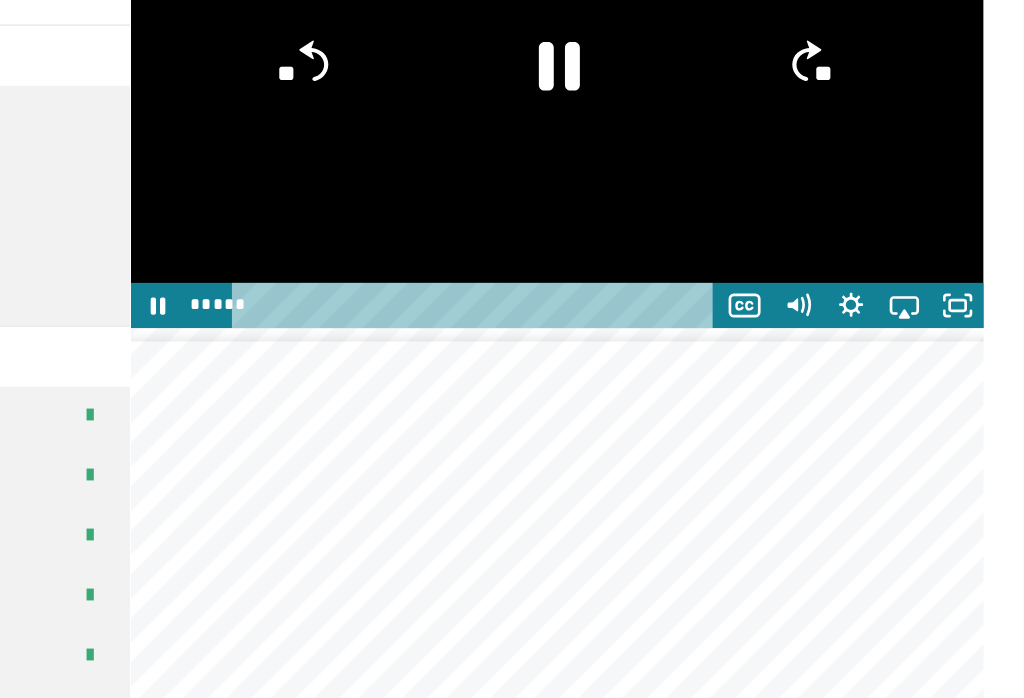 click on "**" 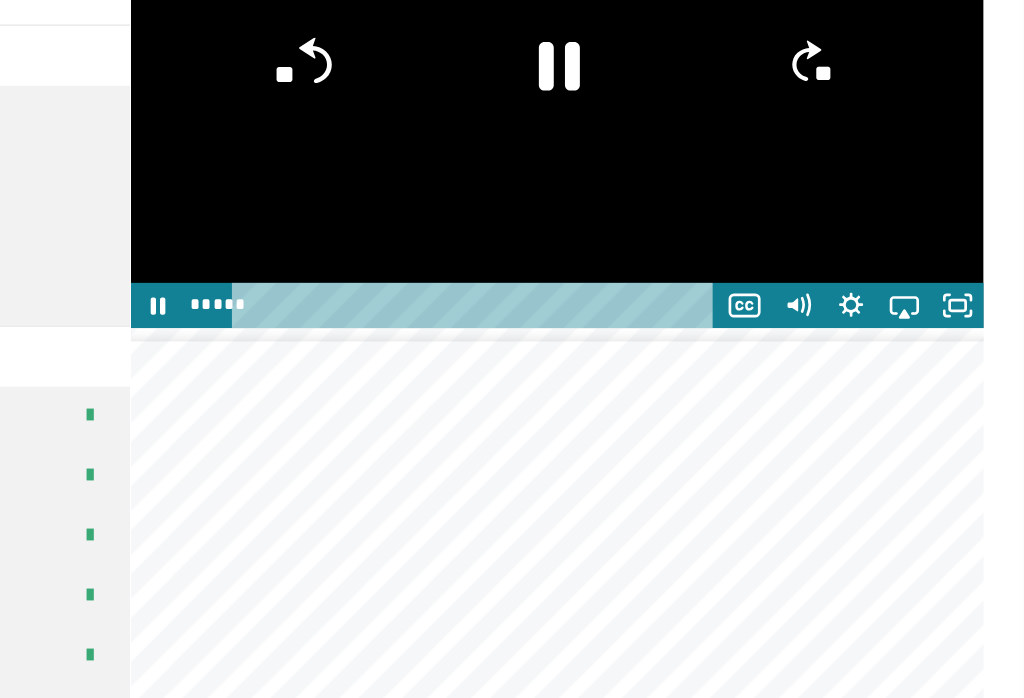 click on "**" 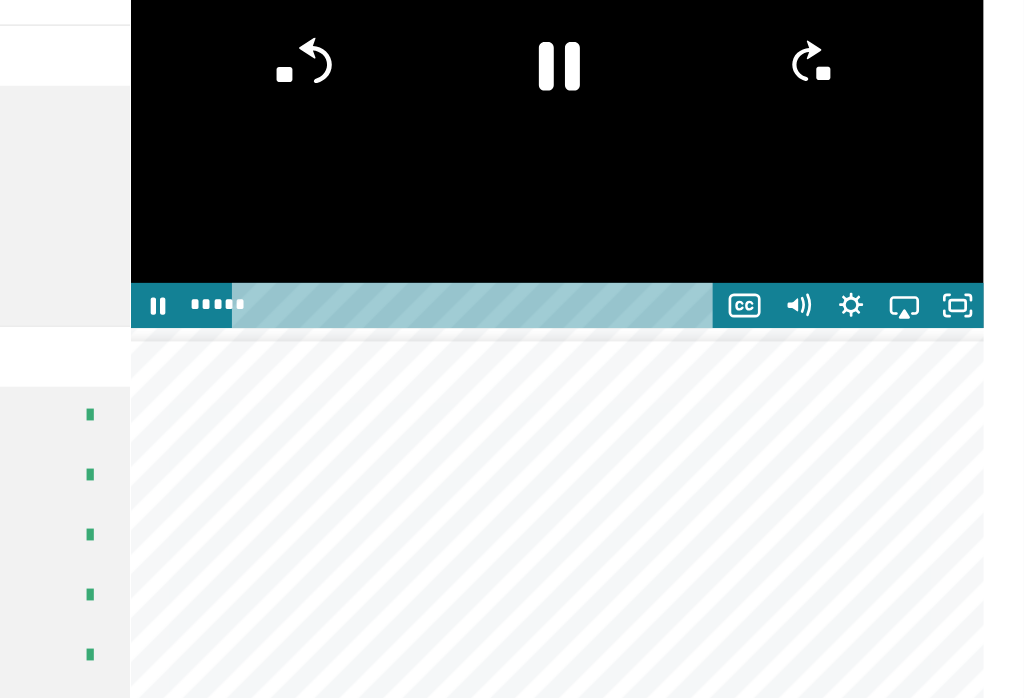 click 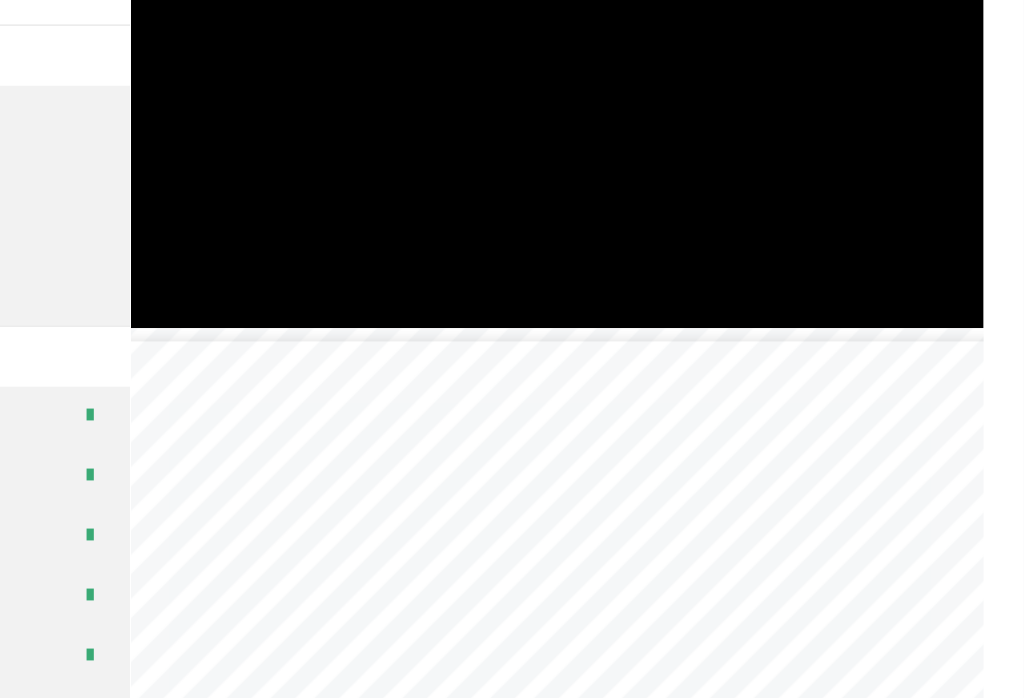 click at bounding box center [673, 151] 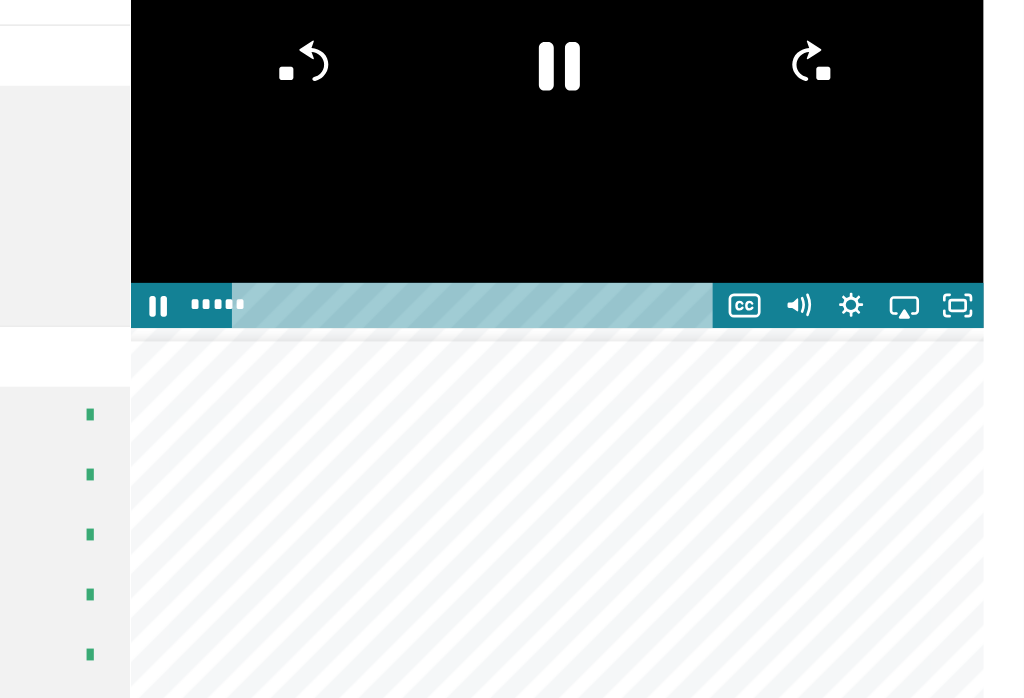 click 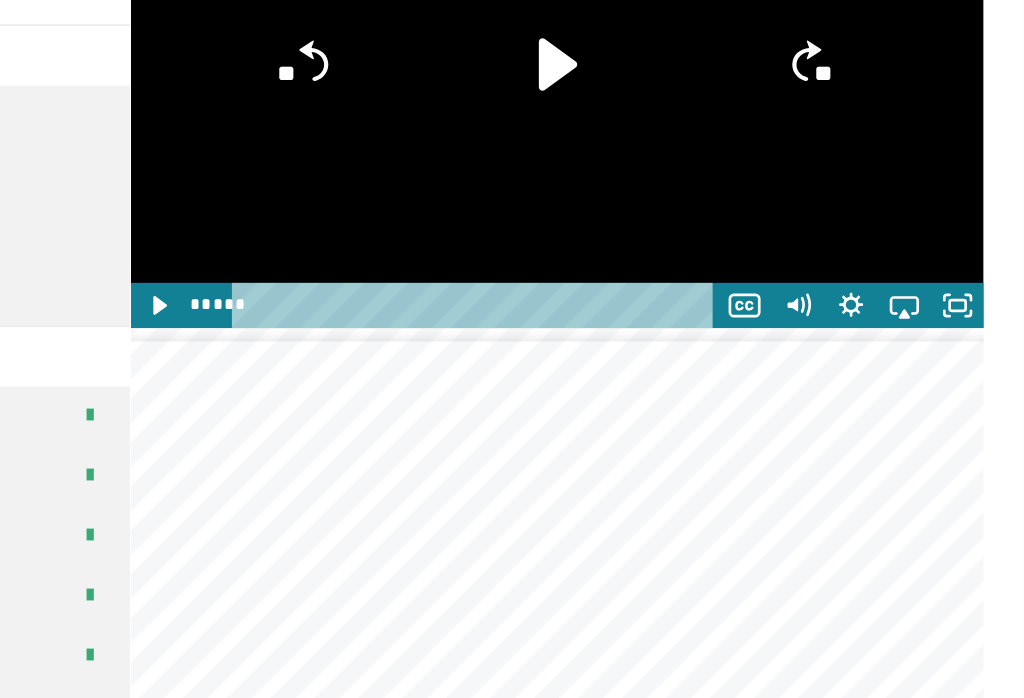 click 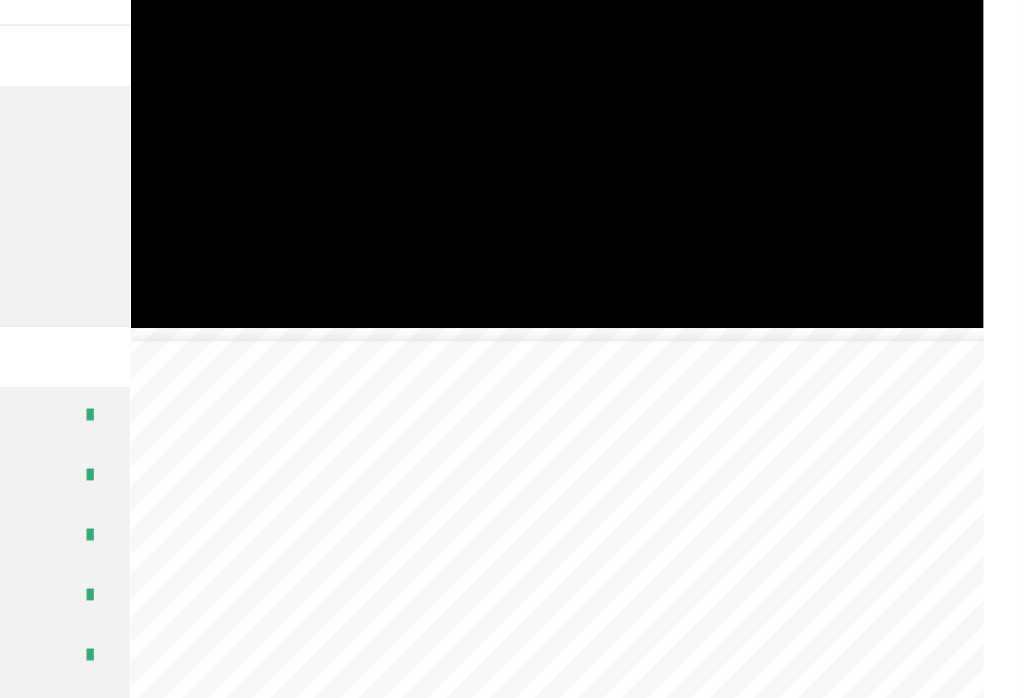 click at bounding box center [673, 151] 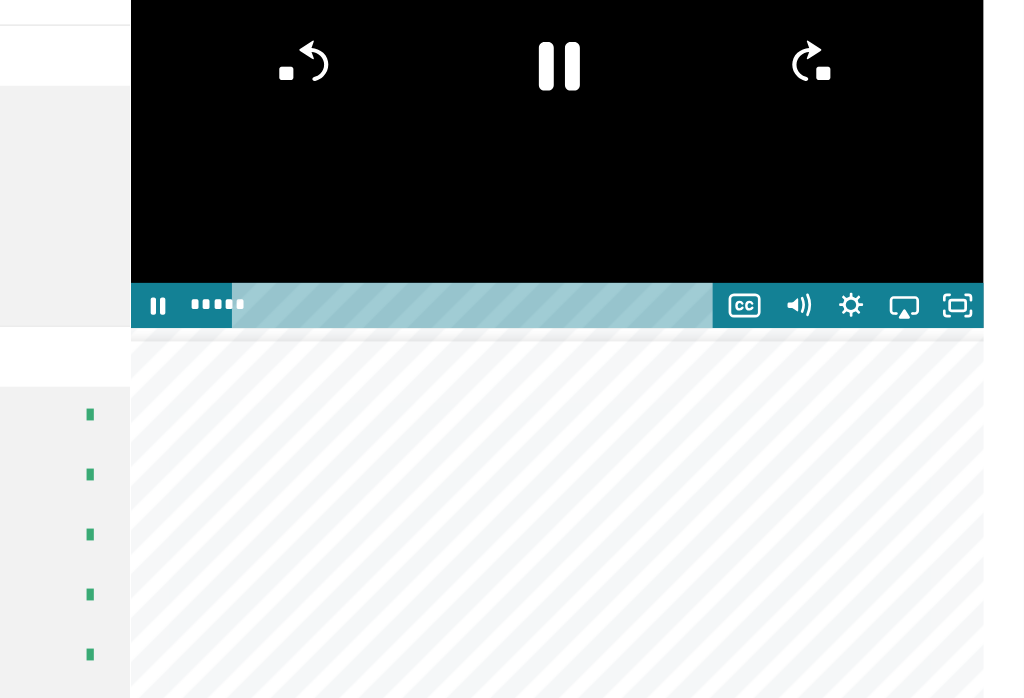 click 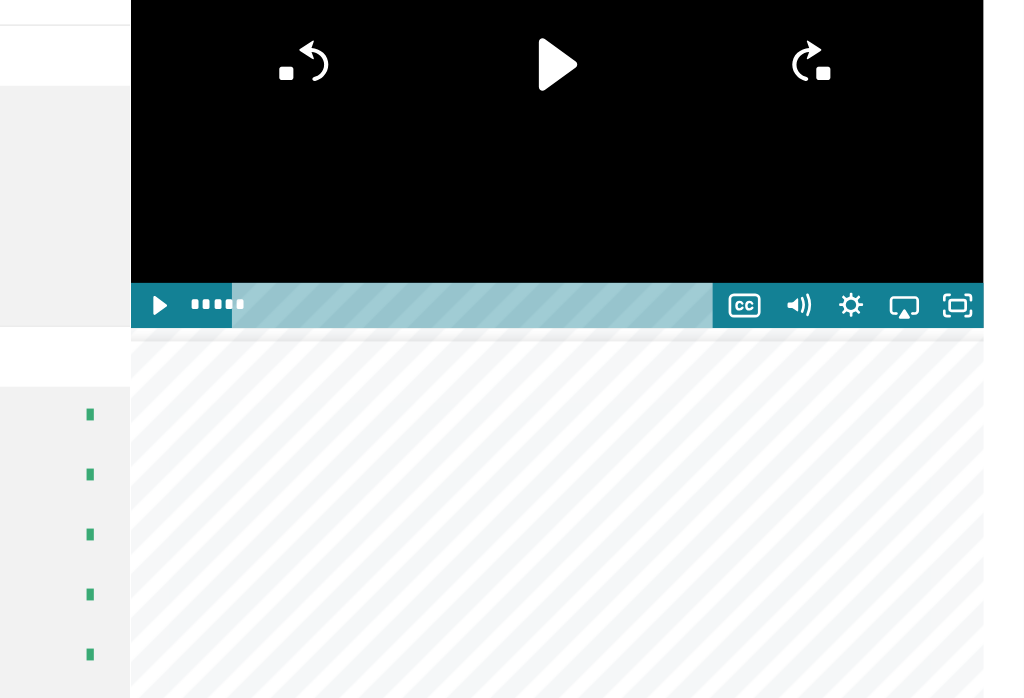 click at bounding box center (673, 151) 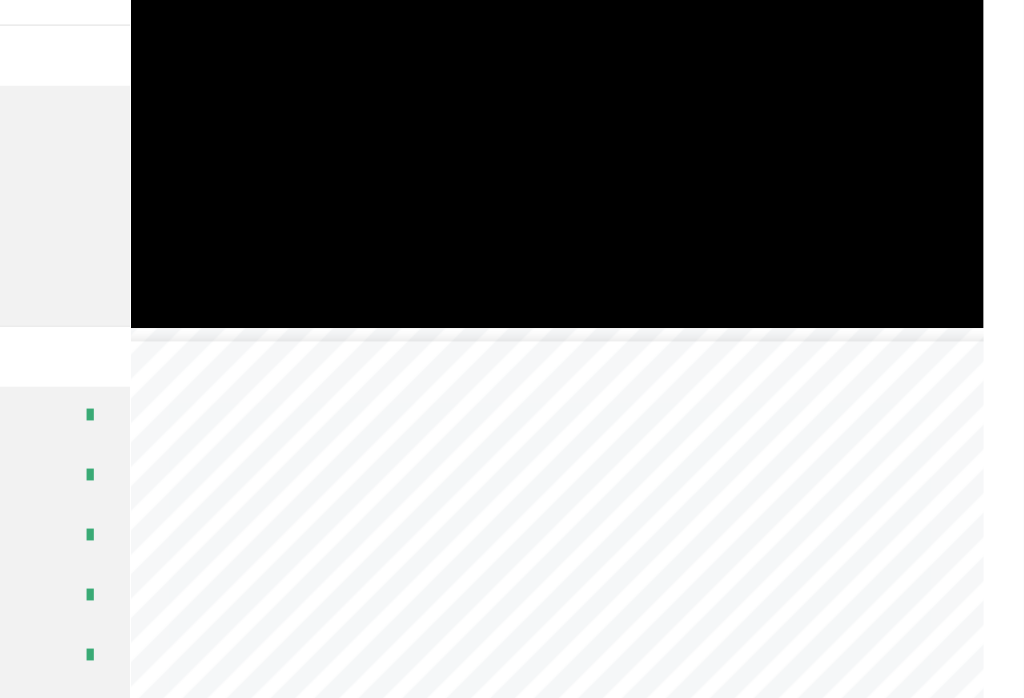 click at bounding box center [673, 151] 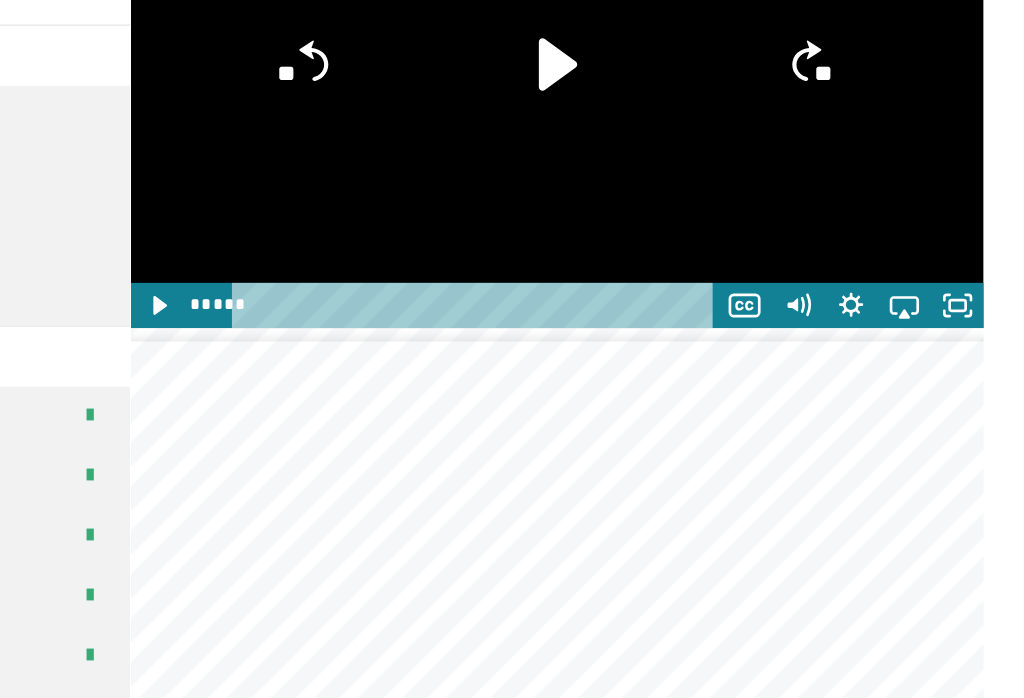 click on "**" 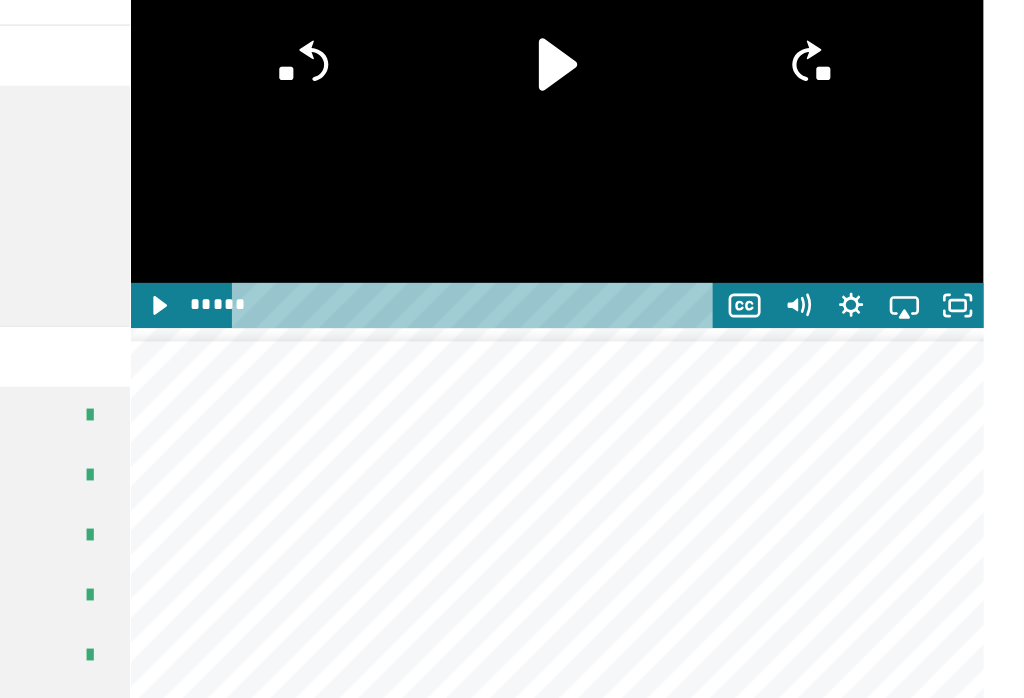 click on "**" 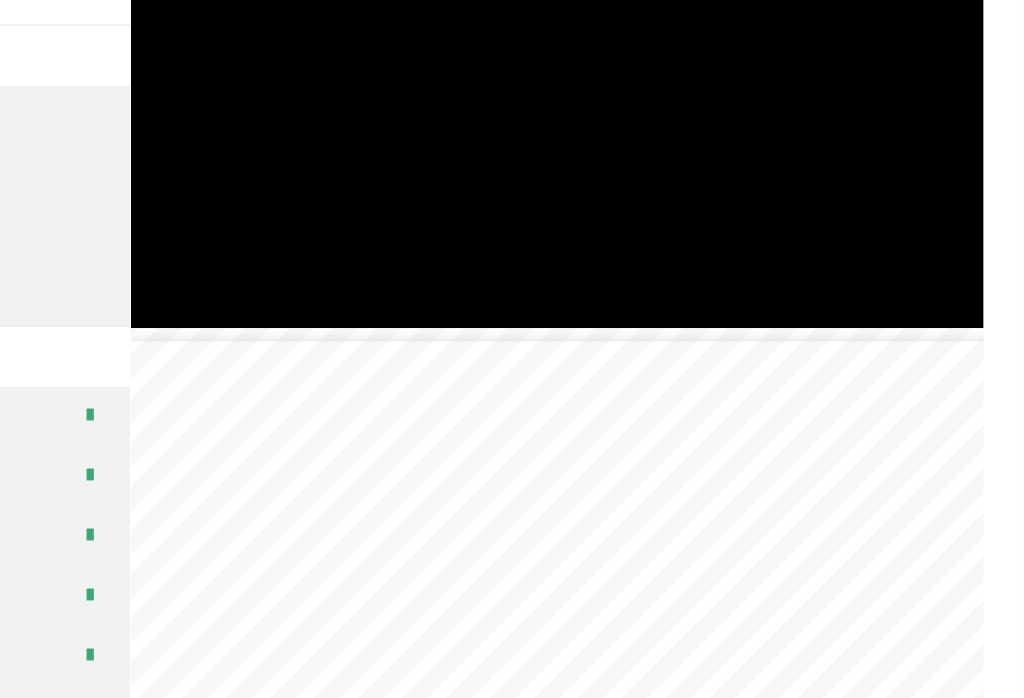 click at bounding box center [673, 151] 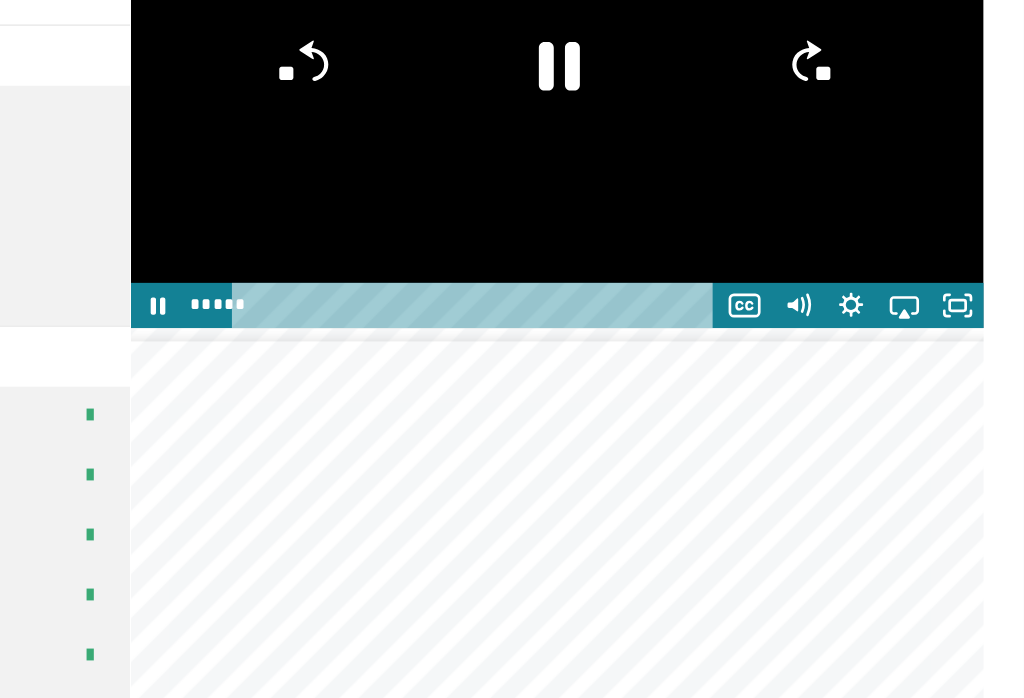 click 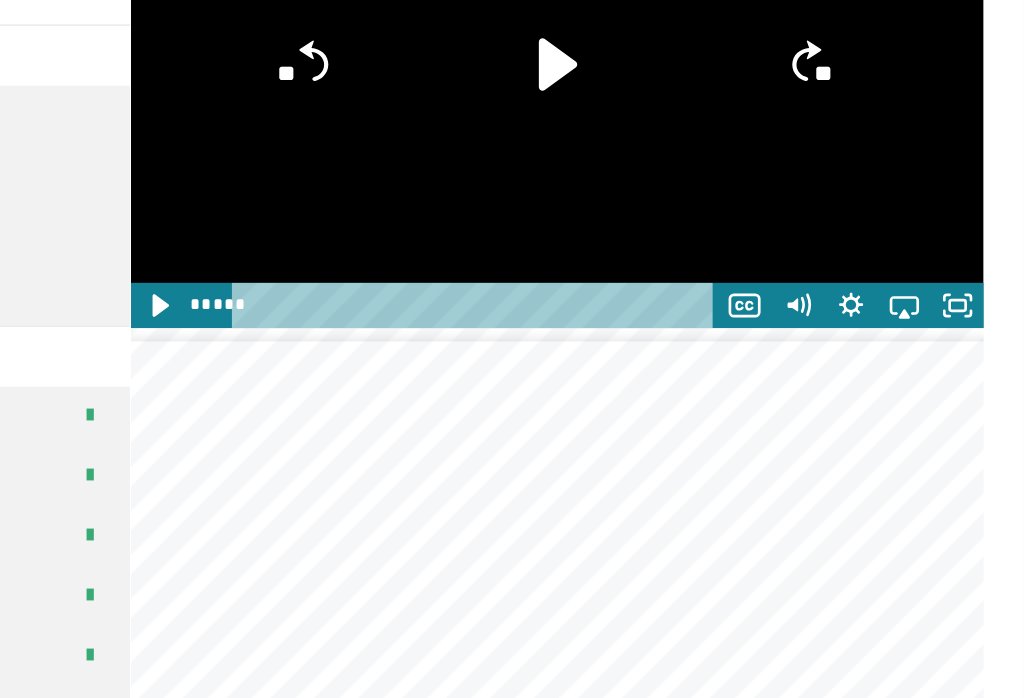 click 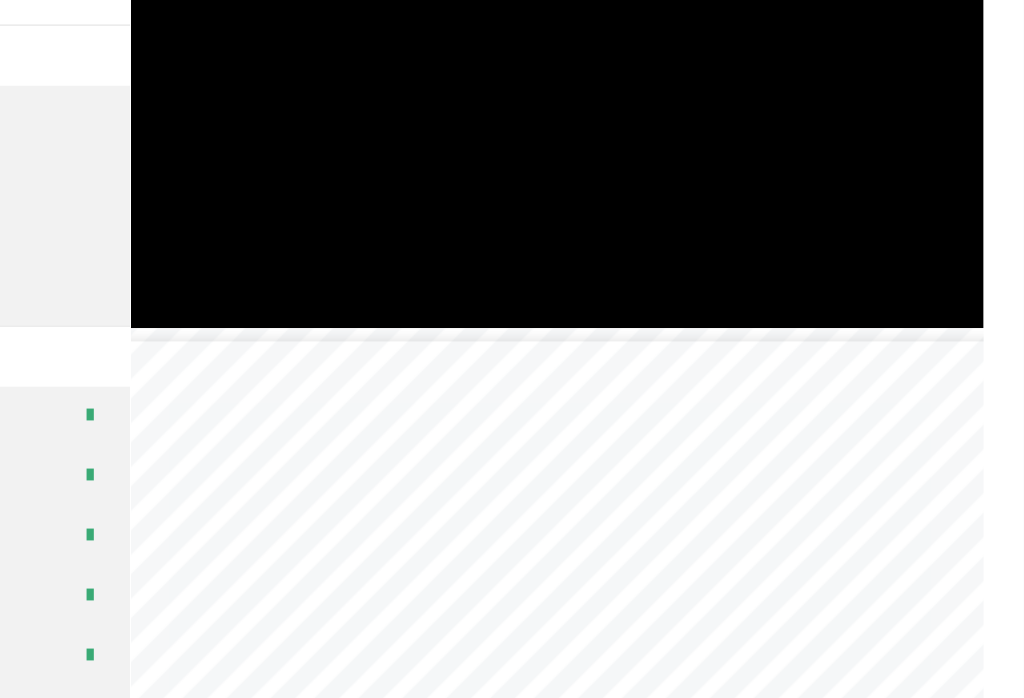 click at bounding box center (673, 151) 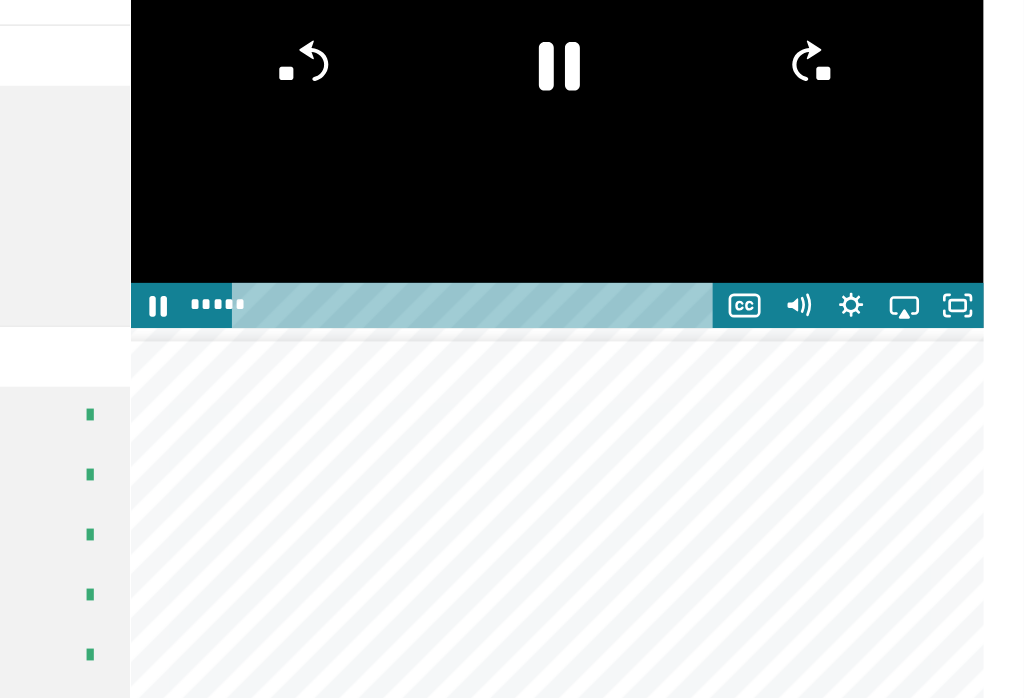 click 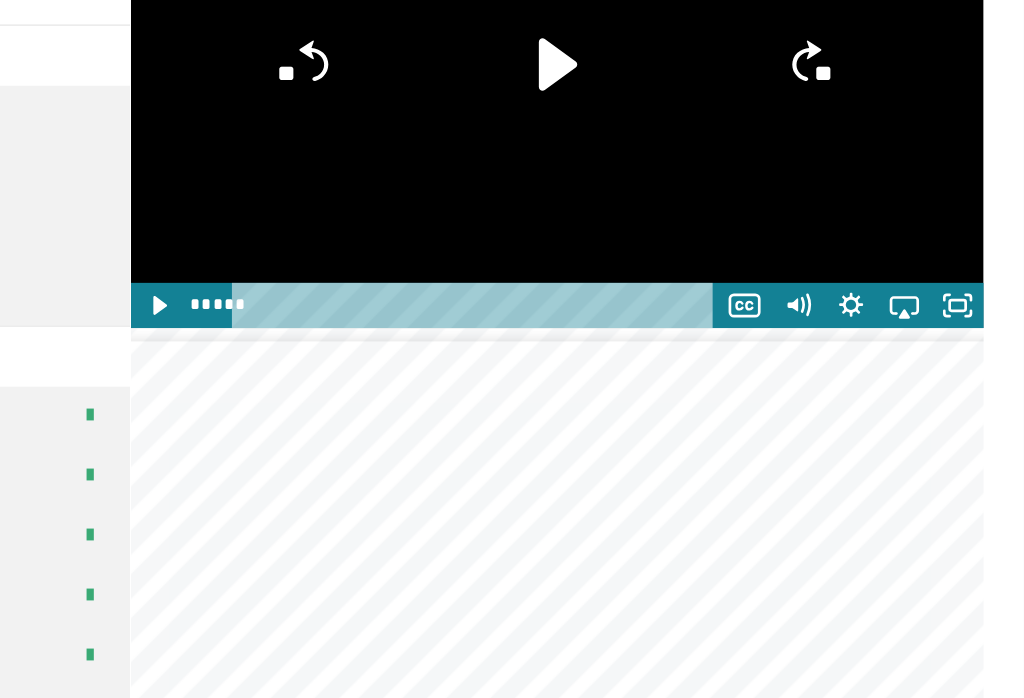 click 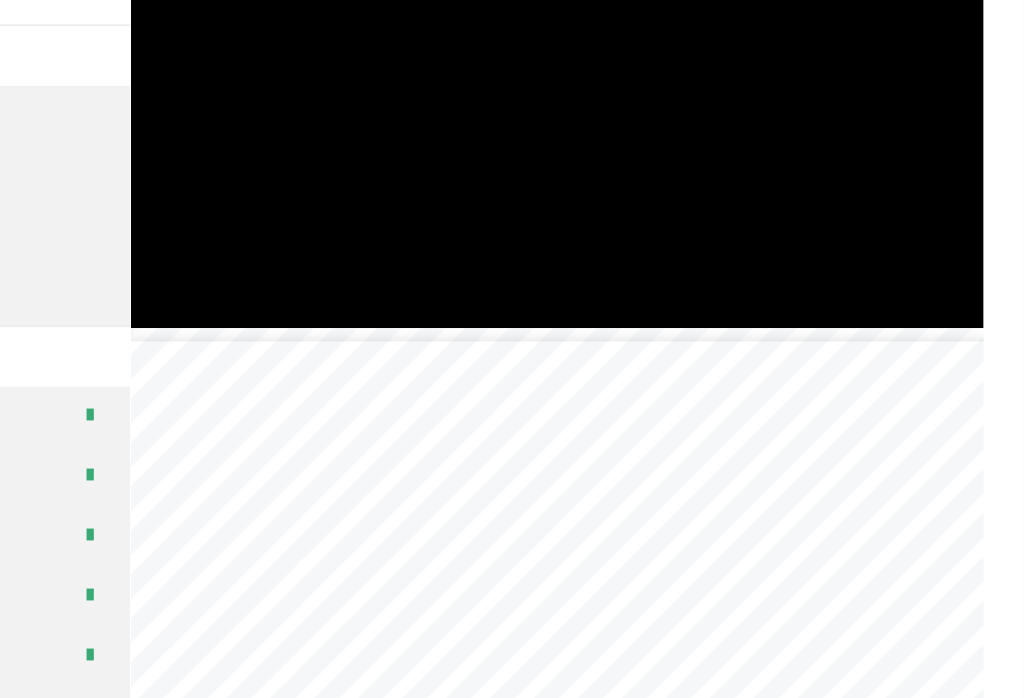click at bounding box center (673, 151) 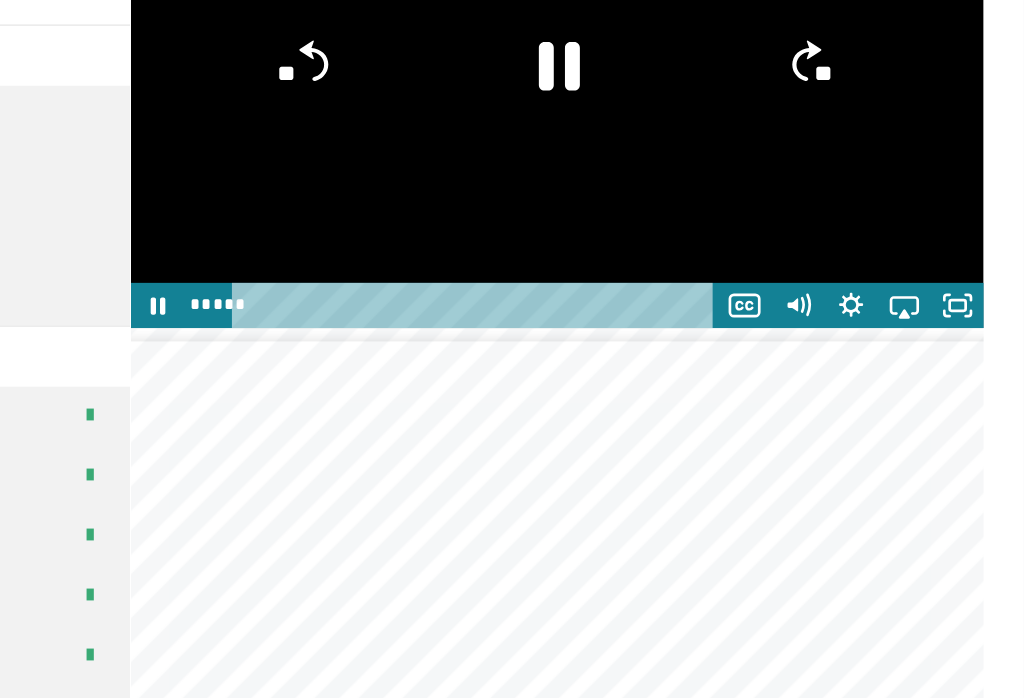 click 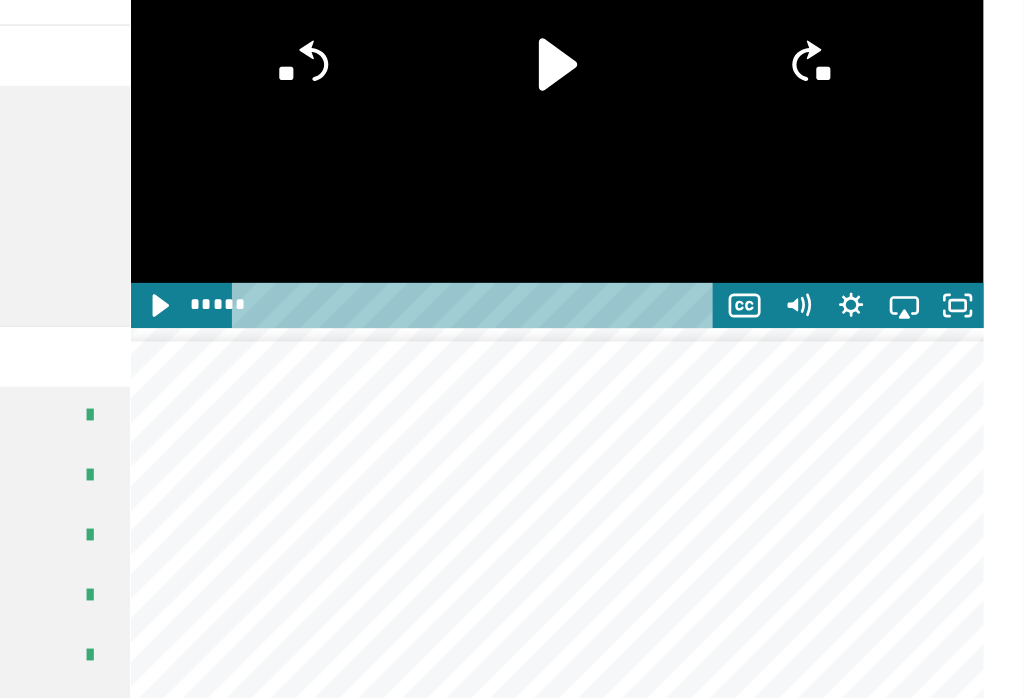 click 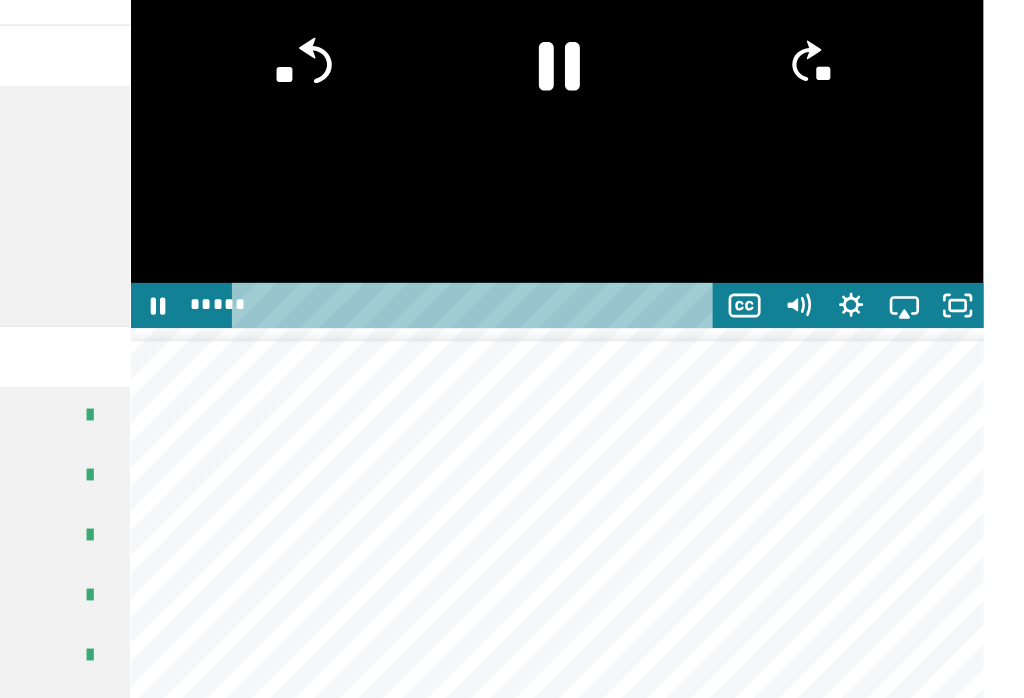 click on "**" 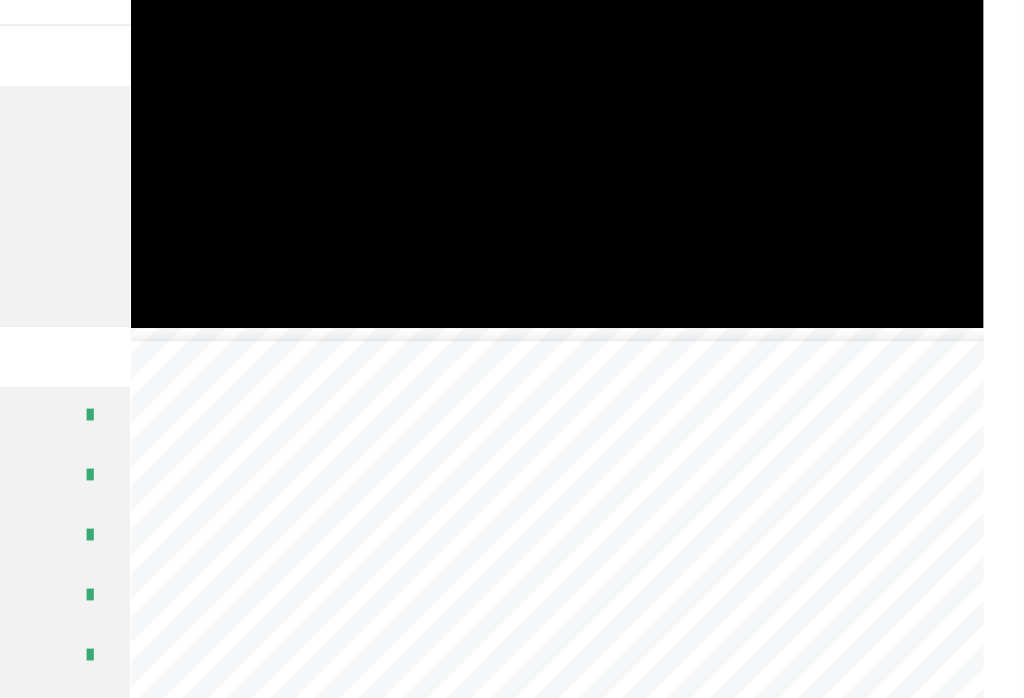 click at bounding box center (673, 151) 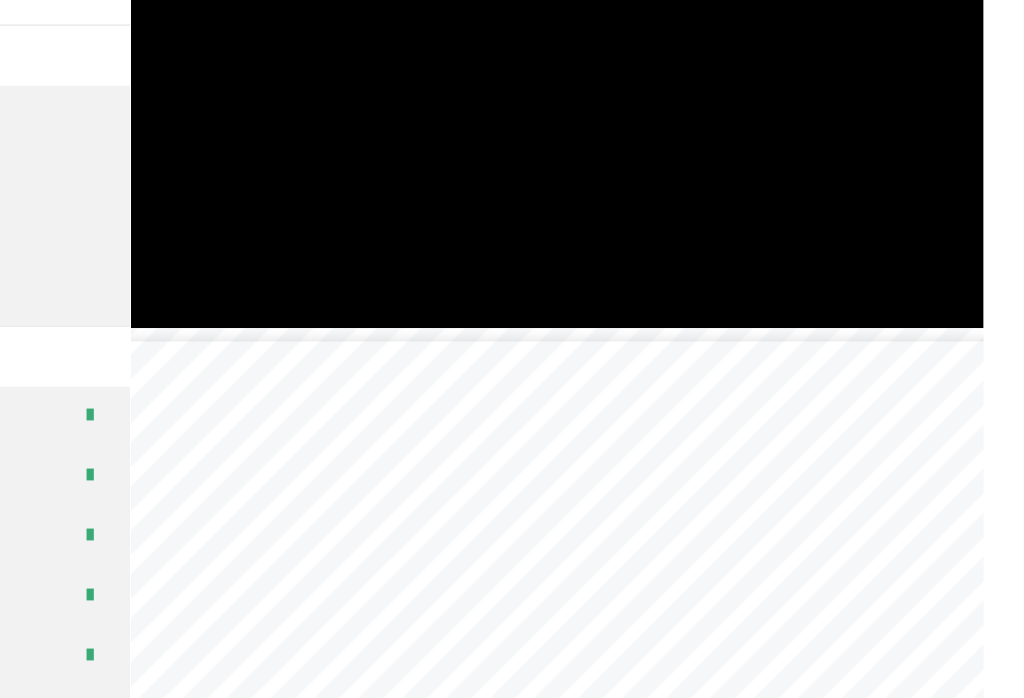click at bounding box center (673, 151) 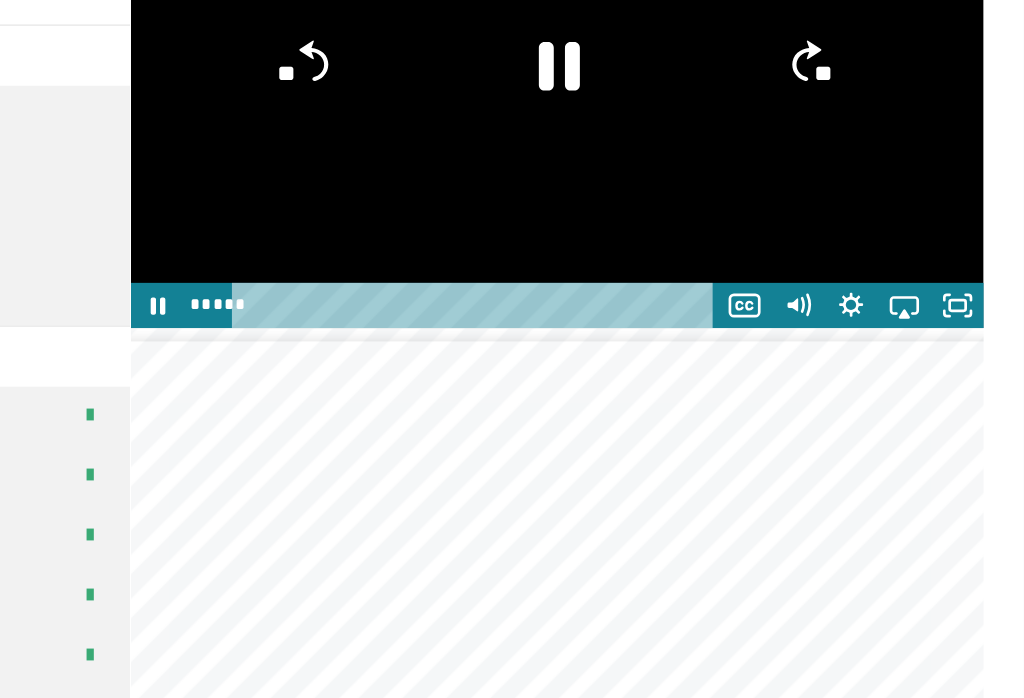 click on "**" 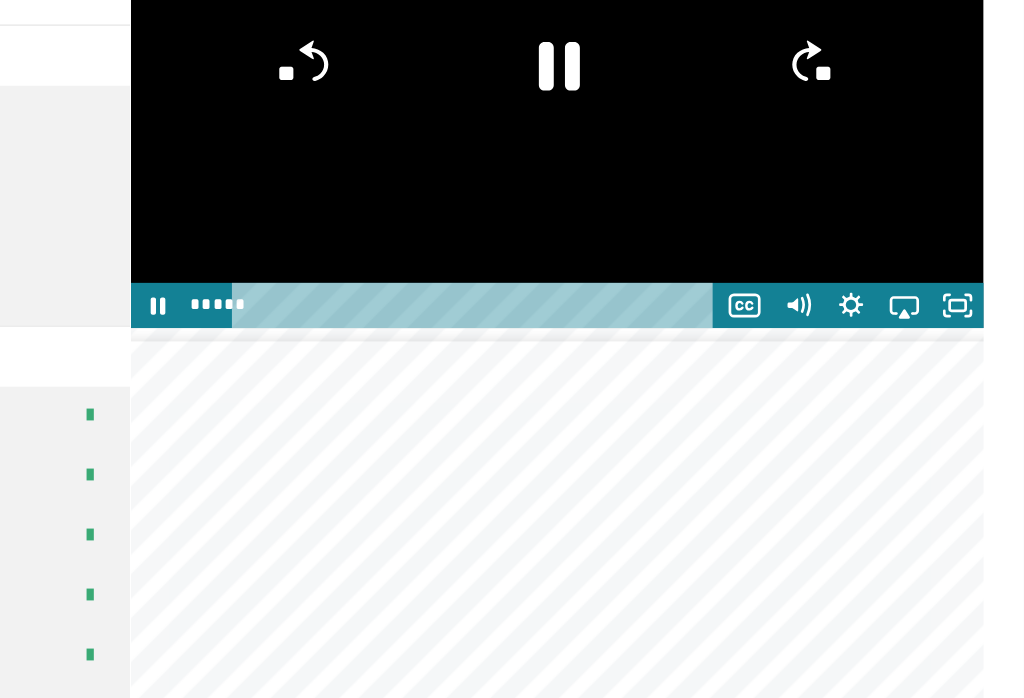 click on "**" 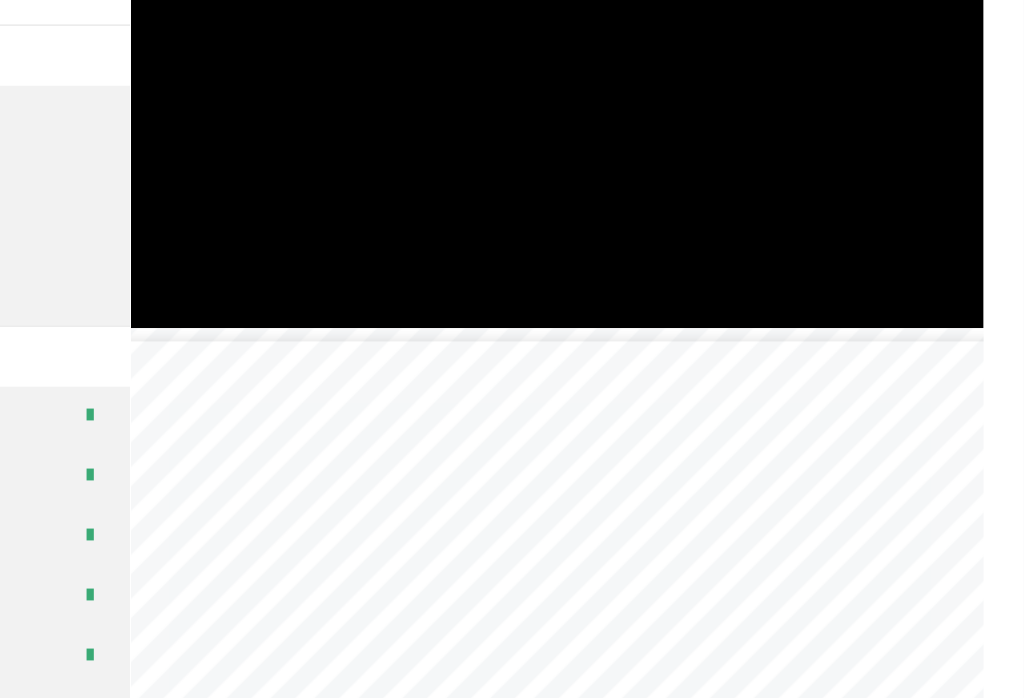 click at bounding box center (673, 151) 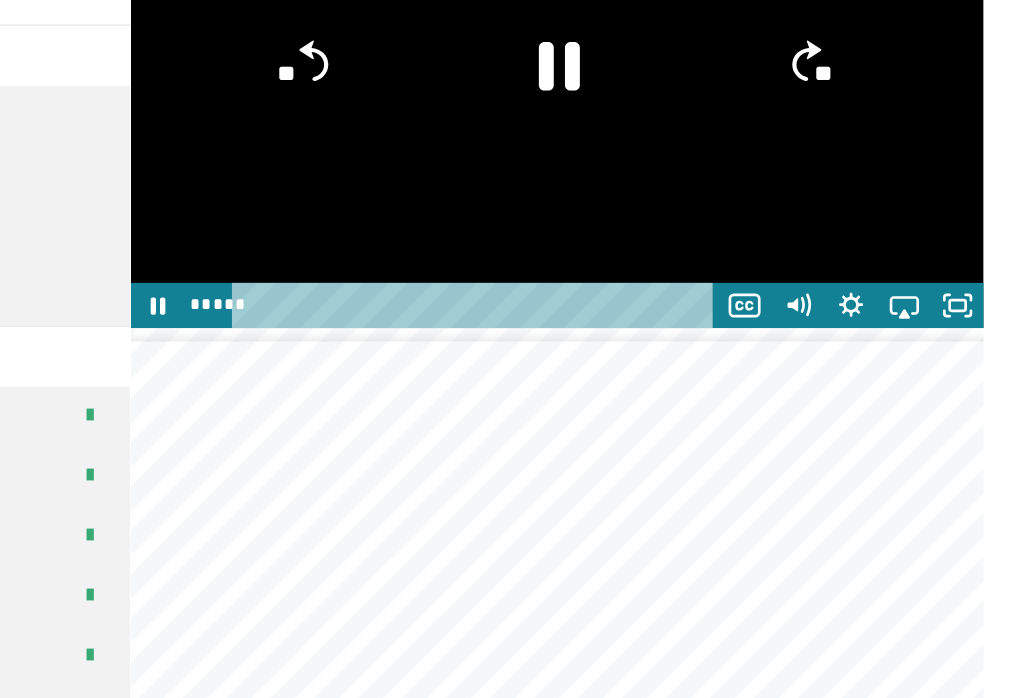 click 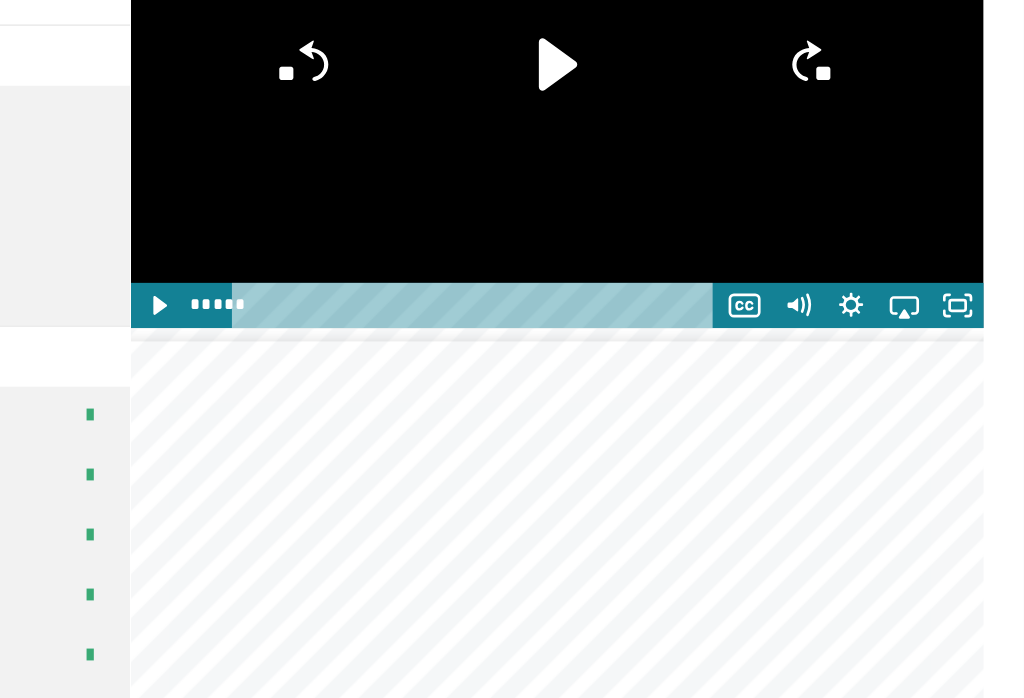 click at bounding box center (673, 151) 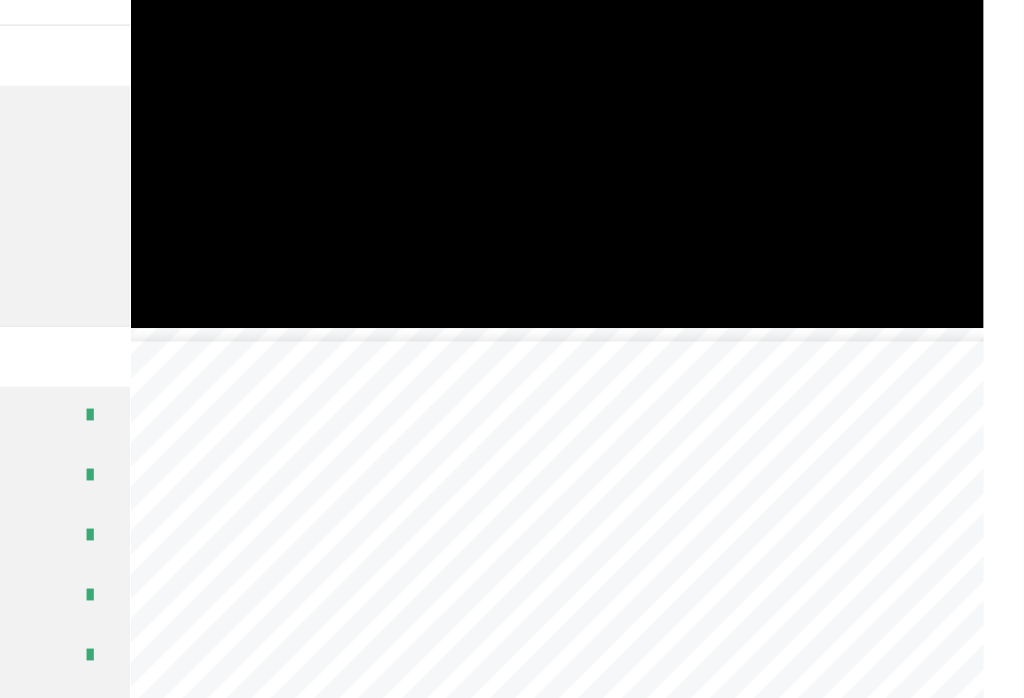 click at bounding box center (673, 151) 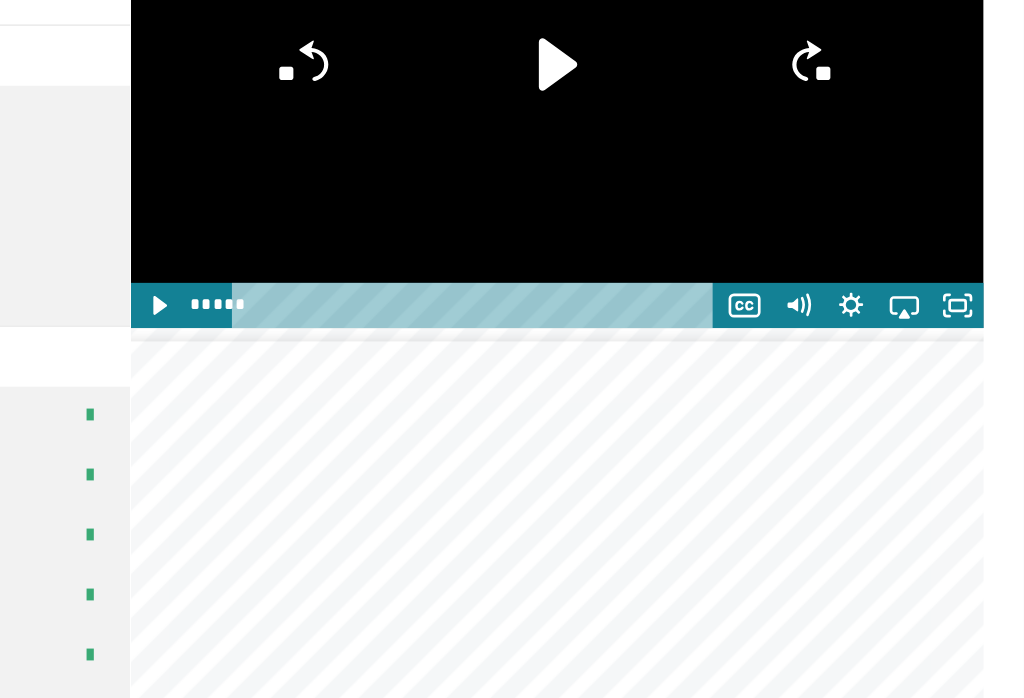 click on "**" 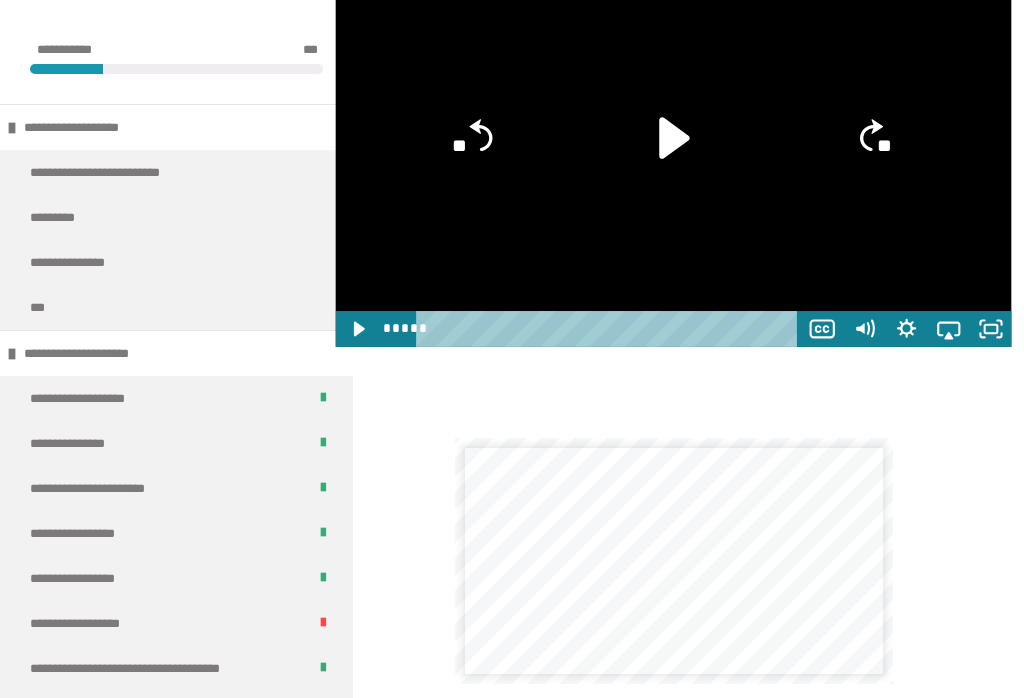 scroll, scrollTop: 2330, scrollLeft: 0, axis: vertical 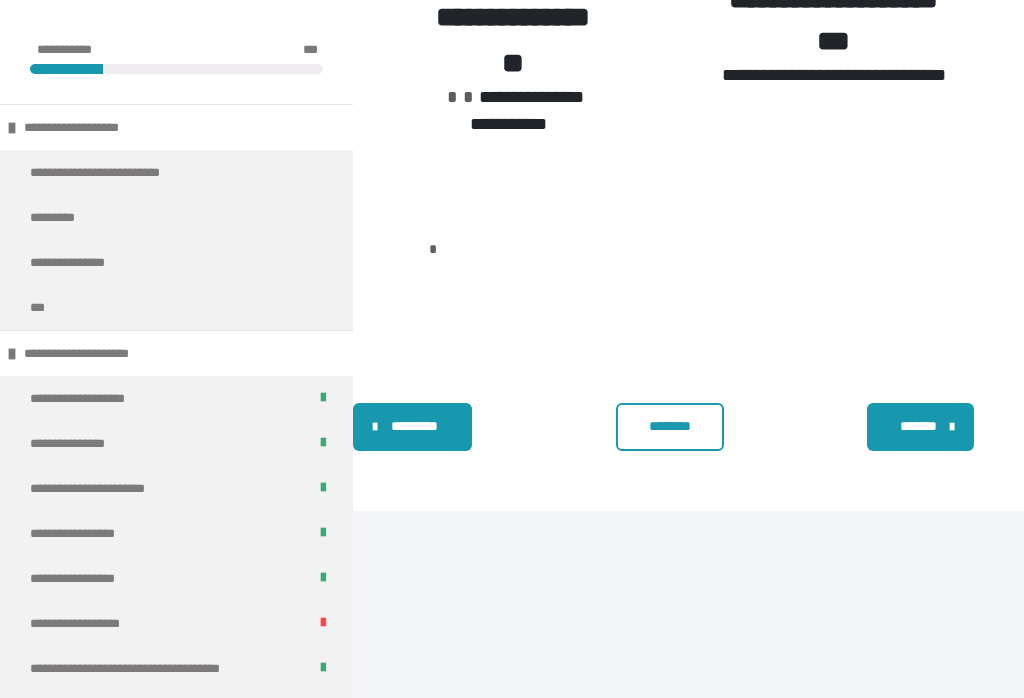 click on "********" at bounding box center [670, 427] 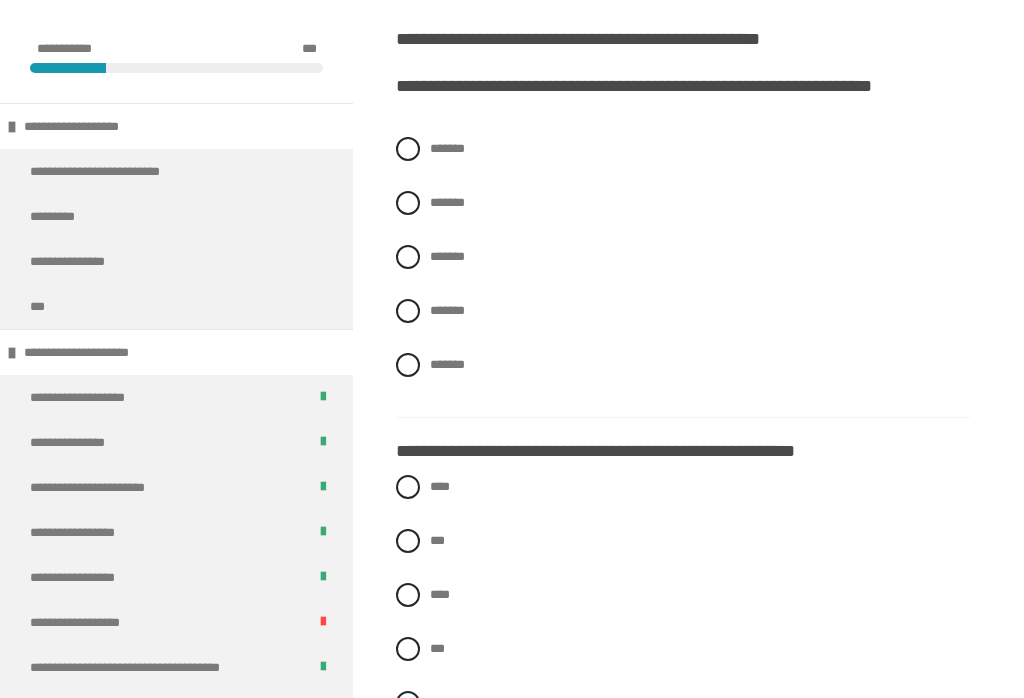 scroll, scrollTop: 534, scrollLeft: 0, axis: vertical 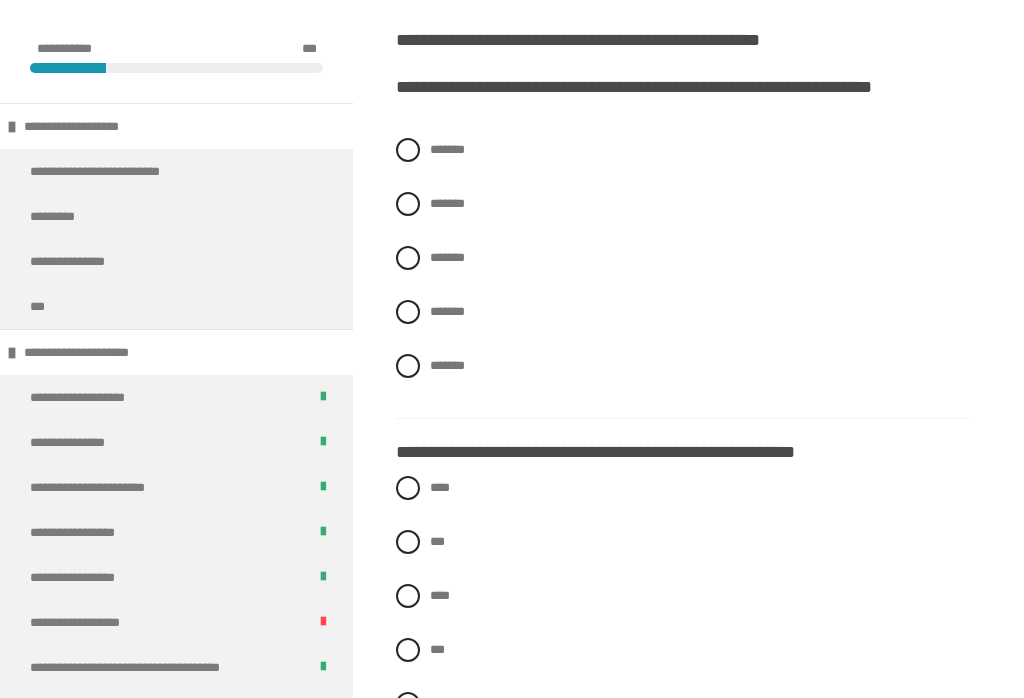click on "*******" at bounding box center [683, 313] 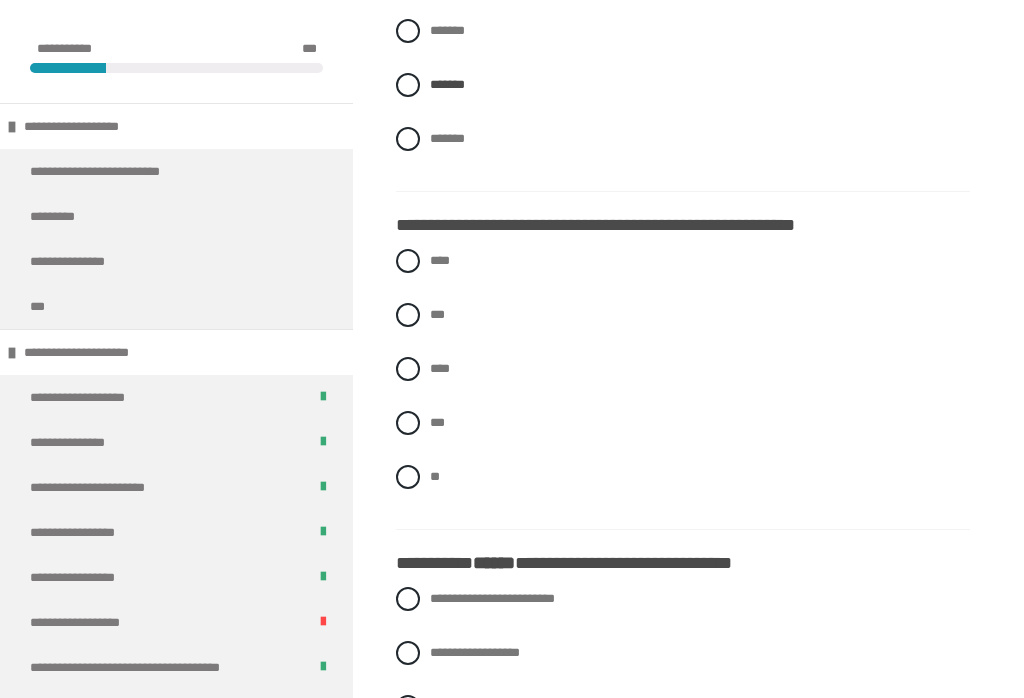 scroll, scrollTop: 780, scrollLeft: 0, axis: vertical 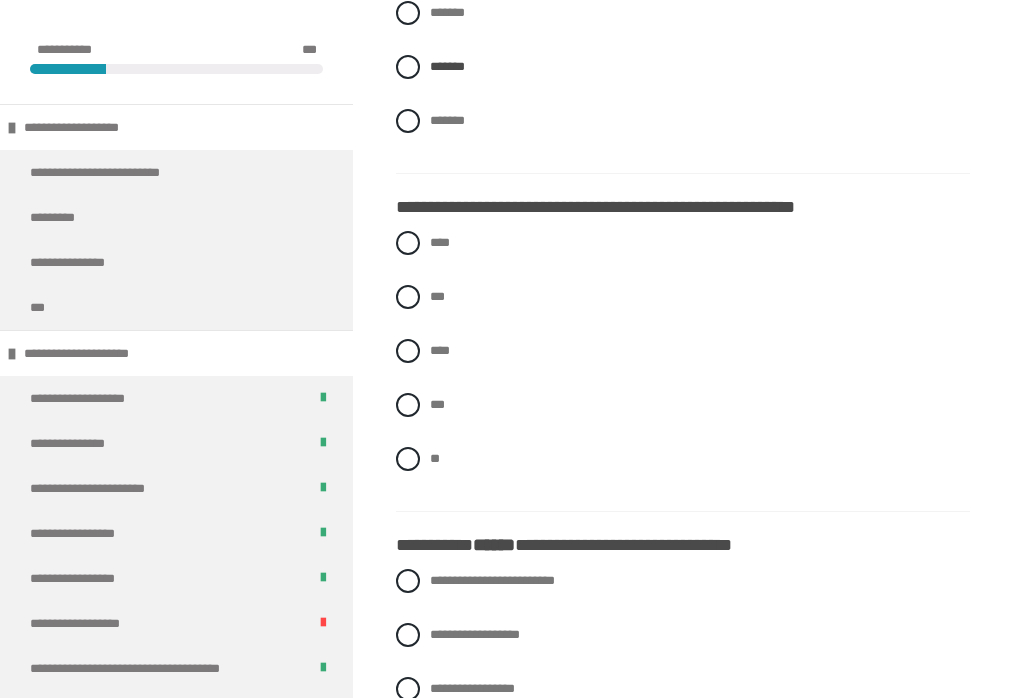 click on "****" at bounding box center [683, 243] 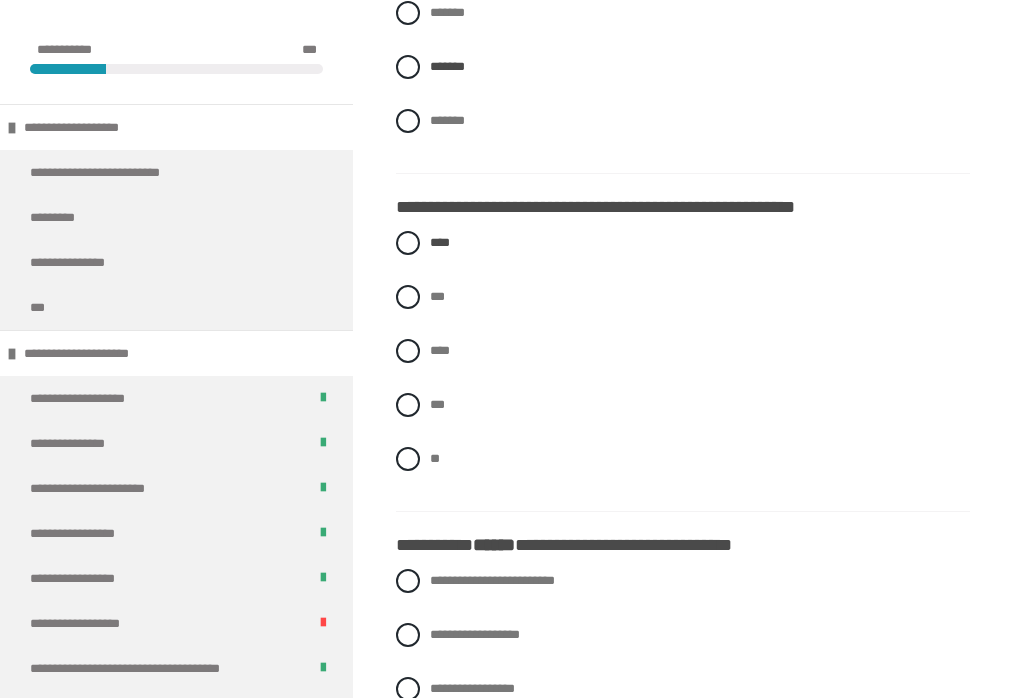 click at bounding box center [408, 297] 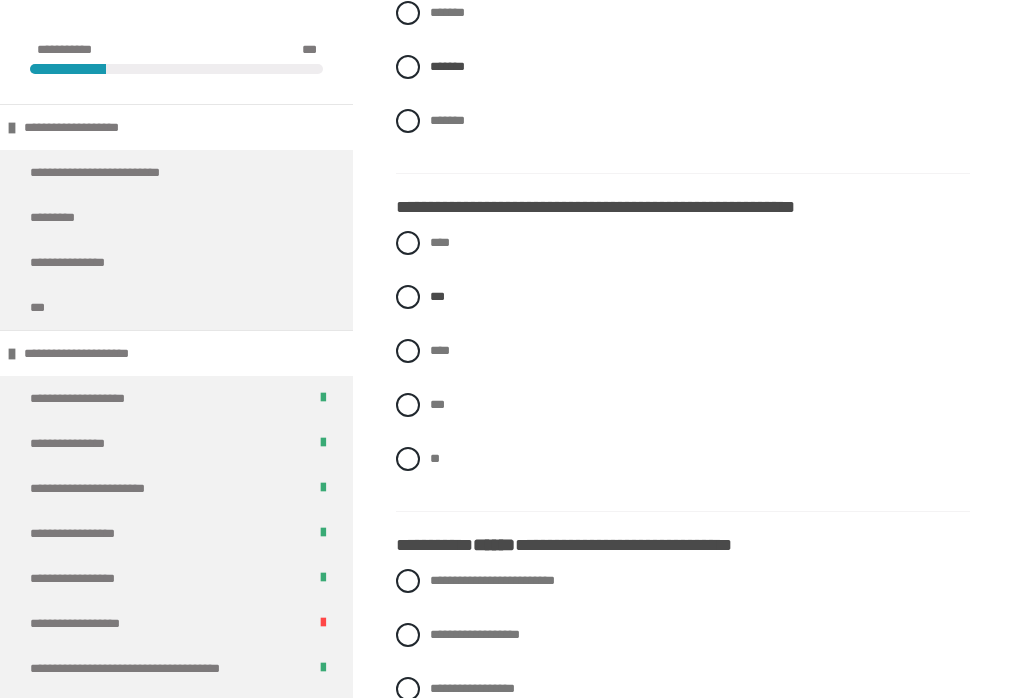 click on "****" at bounding box center (436, 237) 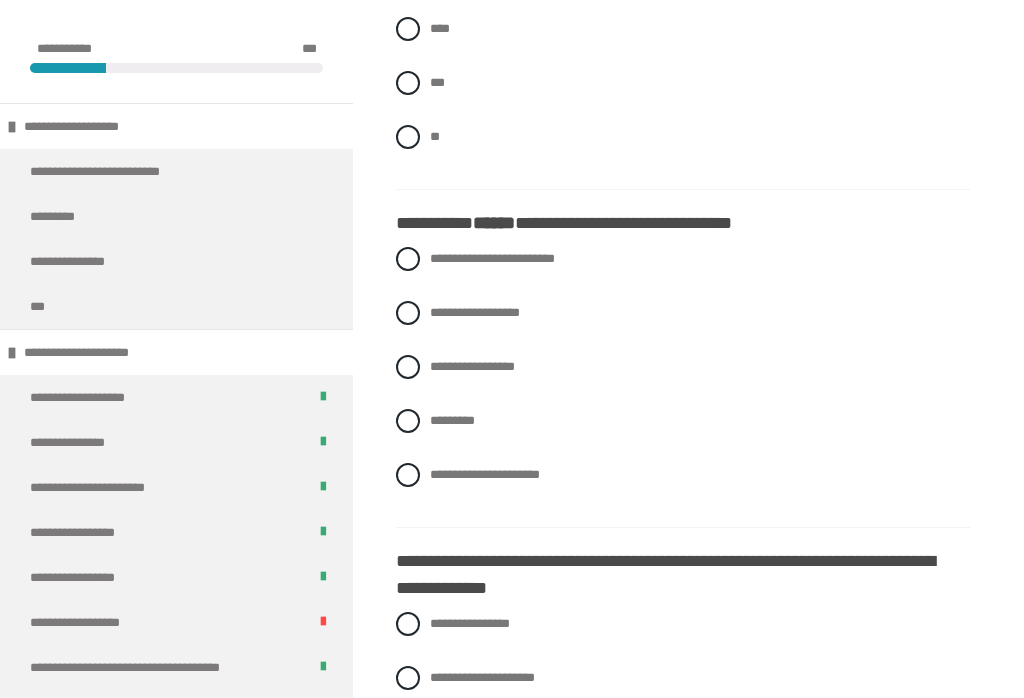 scroll, scrollTop: 1109, scrollLeft: 0, axis: vertical 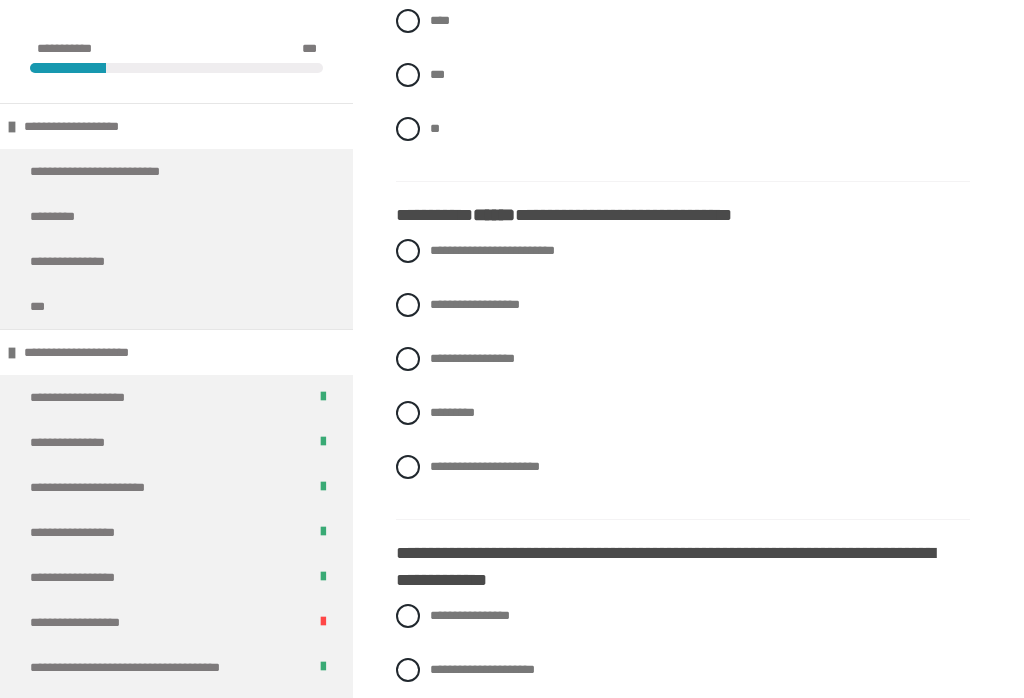 click at bounding box center [408, 360] 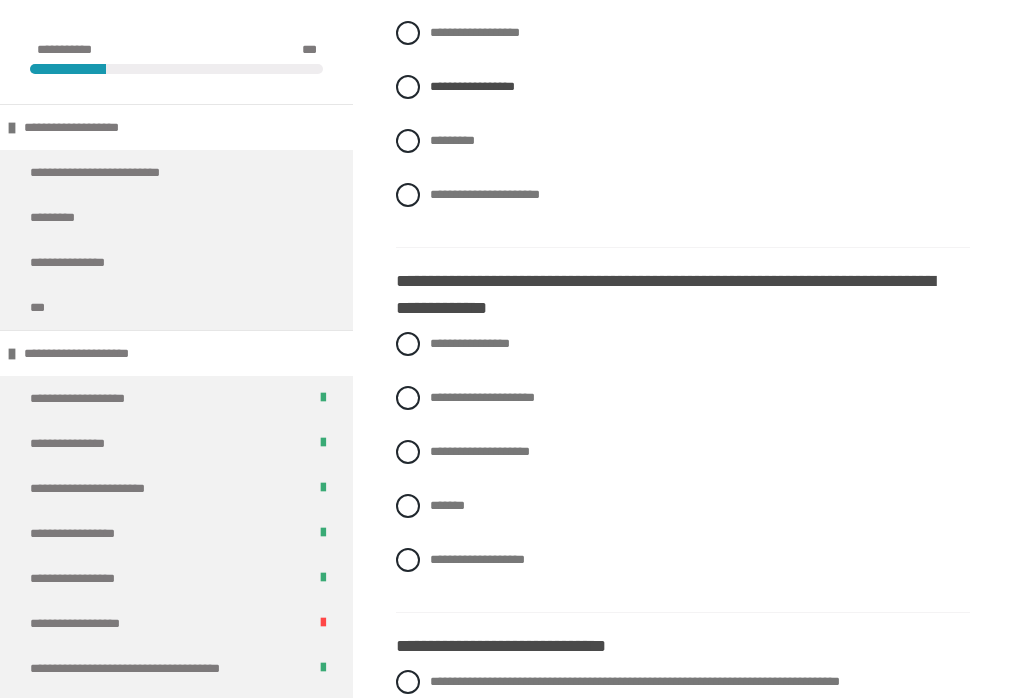 scroll, scrollTop: 1383, scrollLeft: 0, axis: vertical 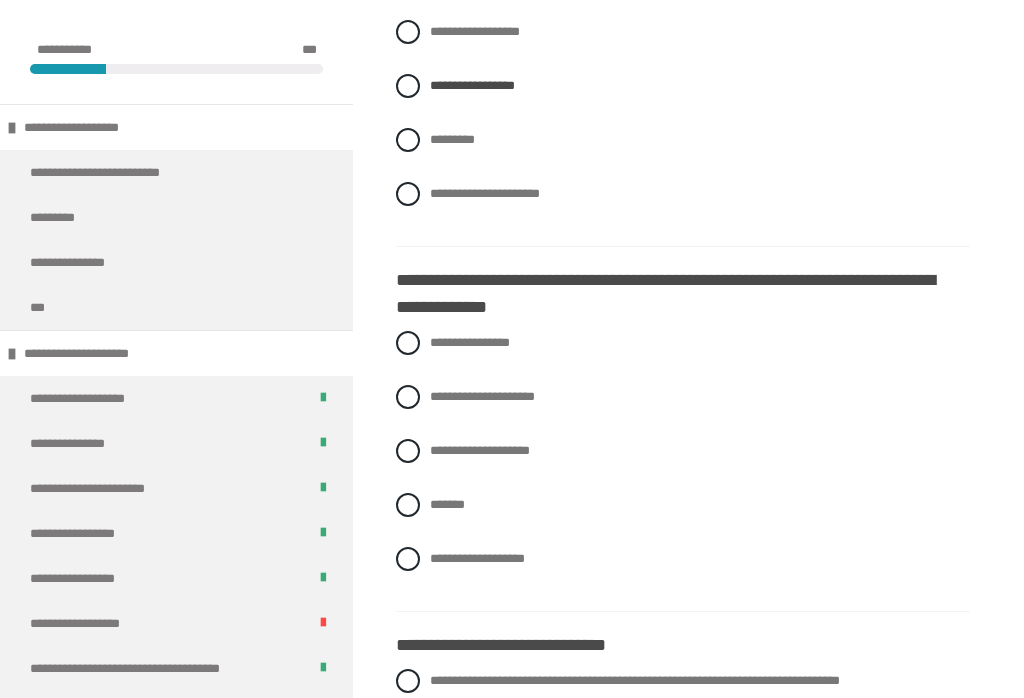 click at bounding box center [408, 559] 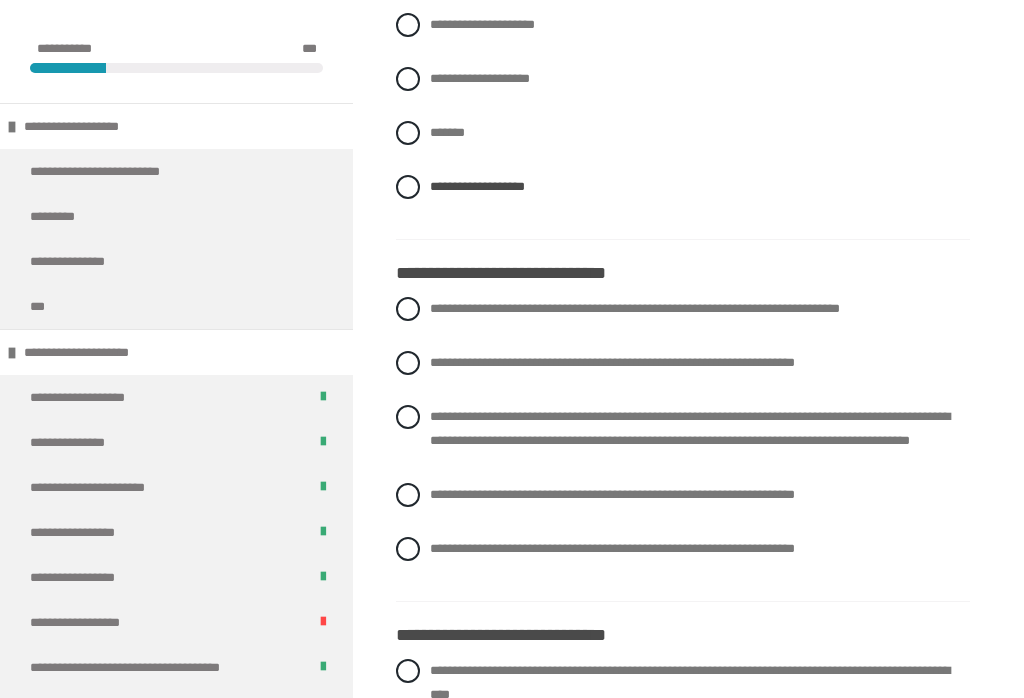 scroll, scrollTop: 1755, scrollLeft: 0, axis: vertical 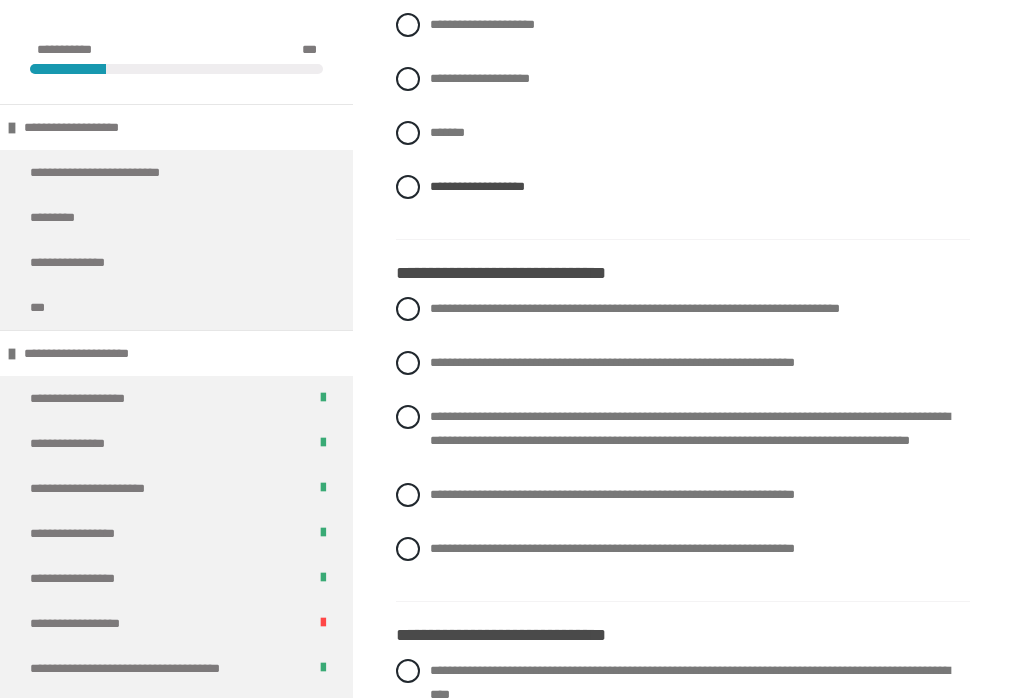 click on "**********" at bounding box center [690, 428] 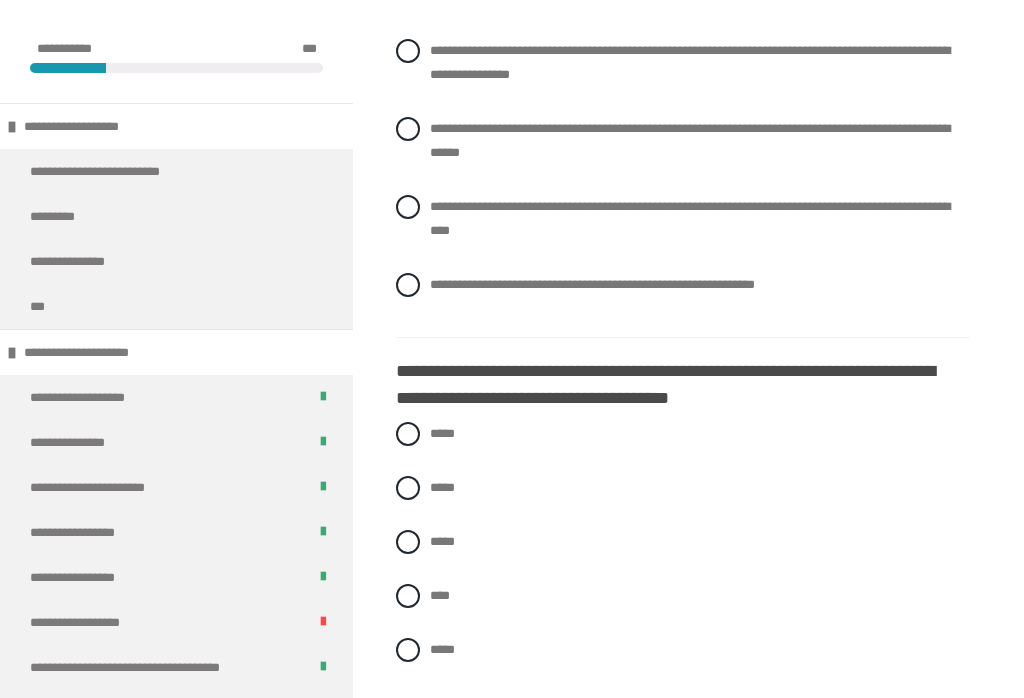 scroll, scrollTop: 2453, scrollLeft: 0, axis: vertical 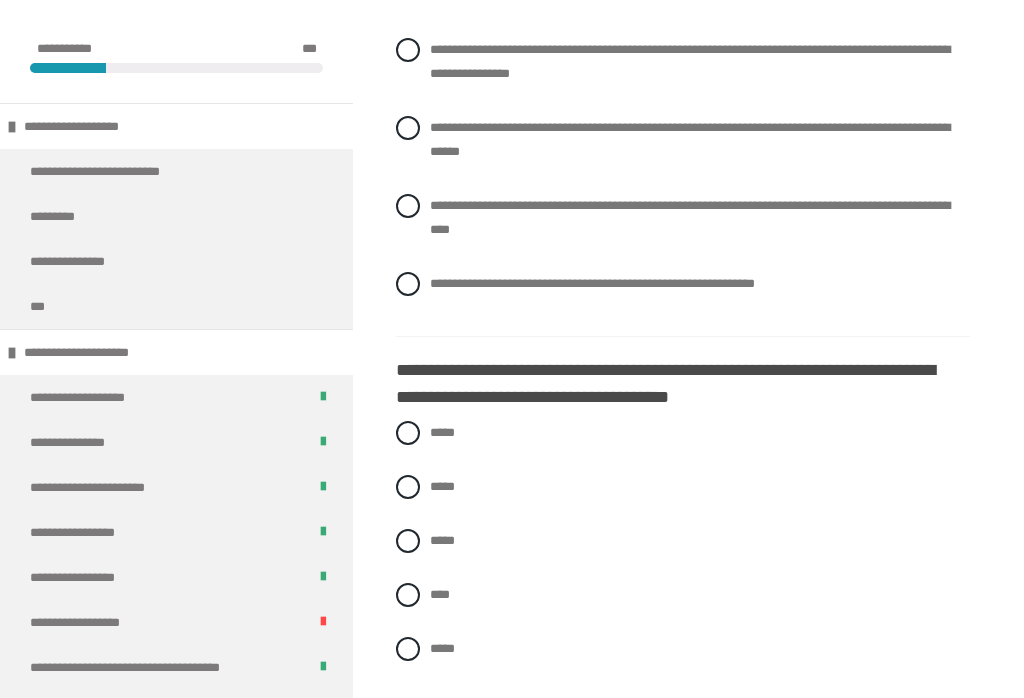click at bounding box center [408, 207] 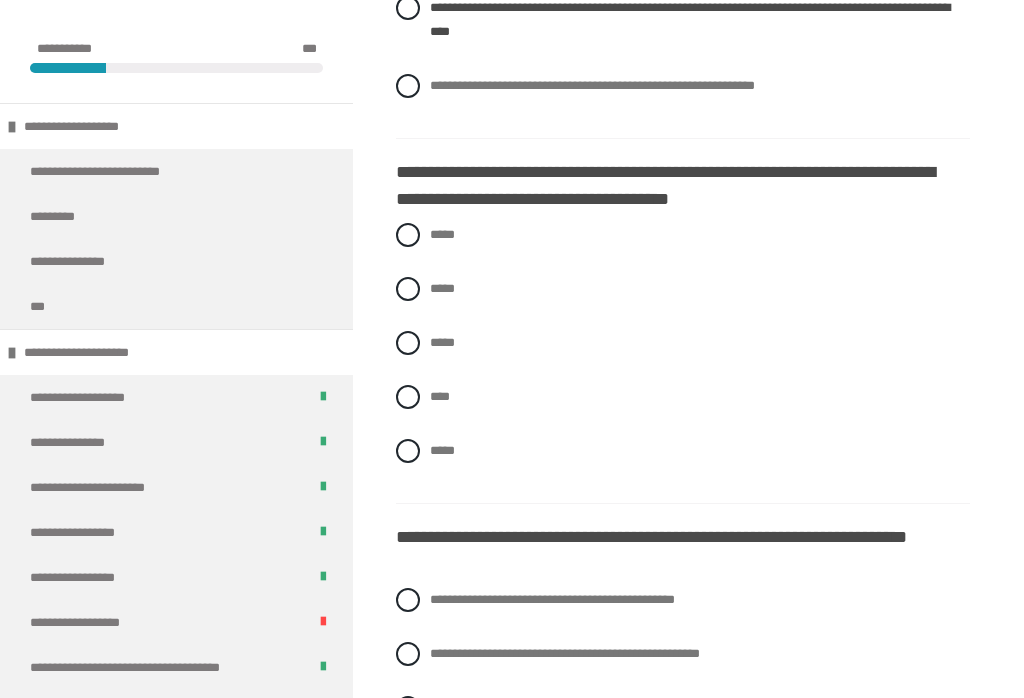 scroll, scrollTop: 2652, scrollLeft: 0, axis: vertical 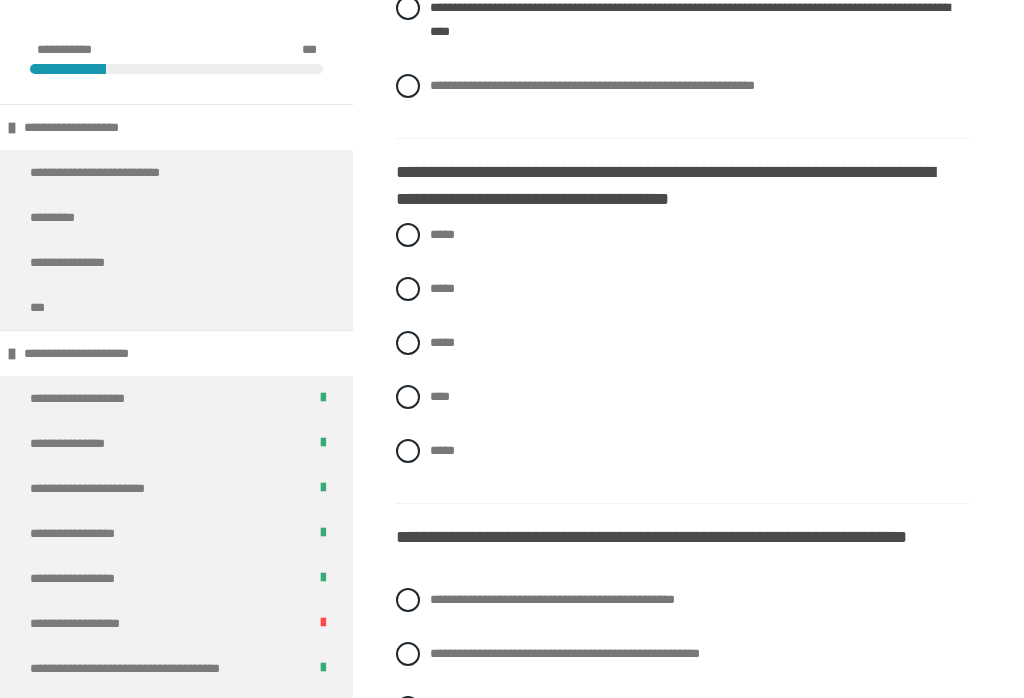 click at bounding box center (408, 235) 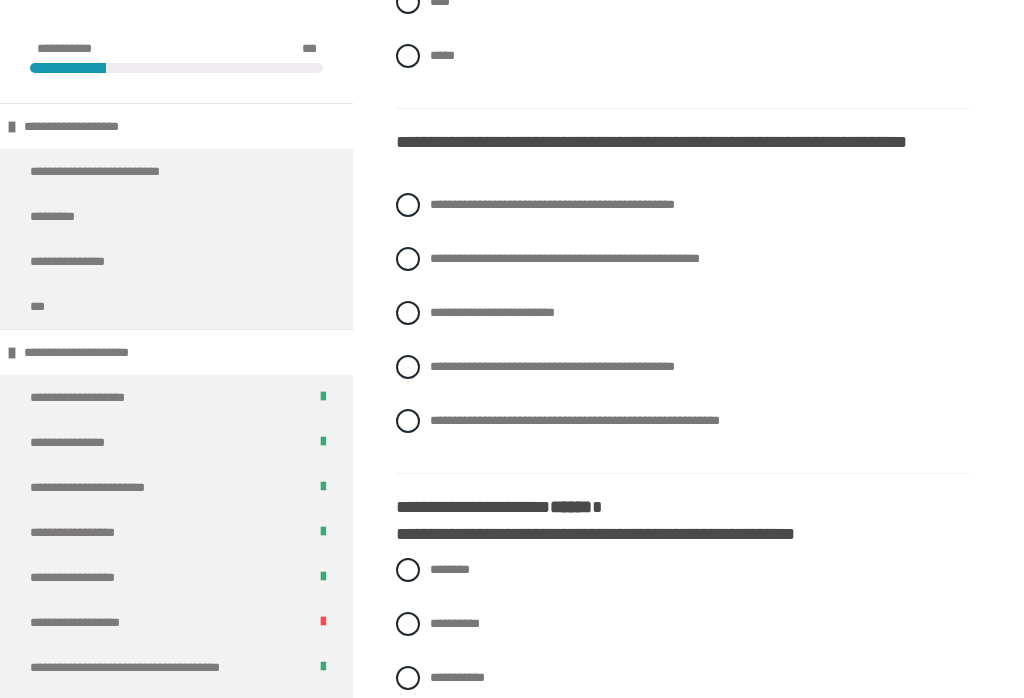 scroll, scrollTop: 3052, scrollLeft: 0, axis: vertical 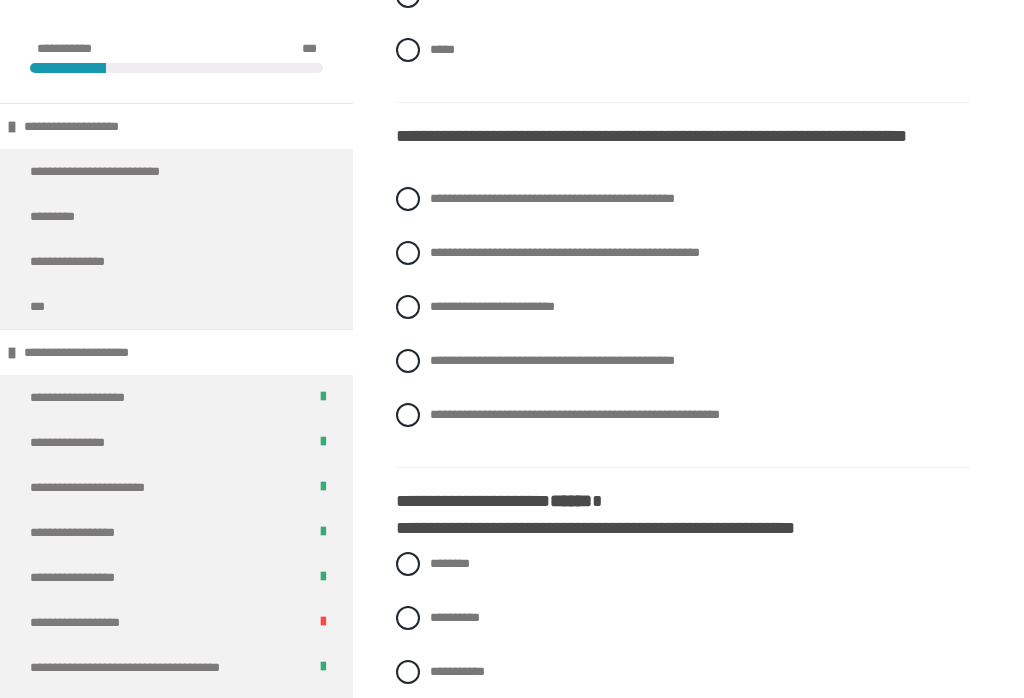 click at bounding box center (408, 362) 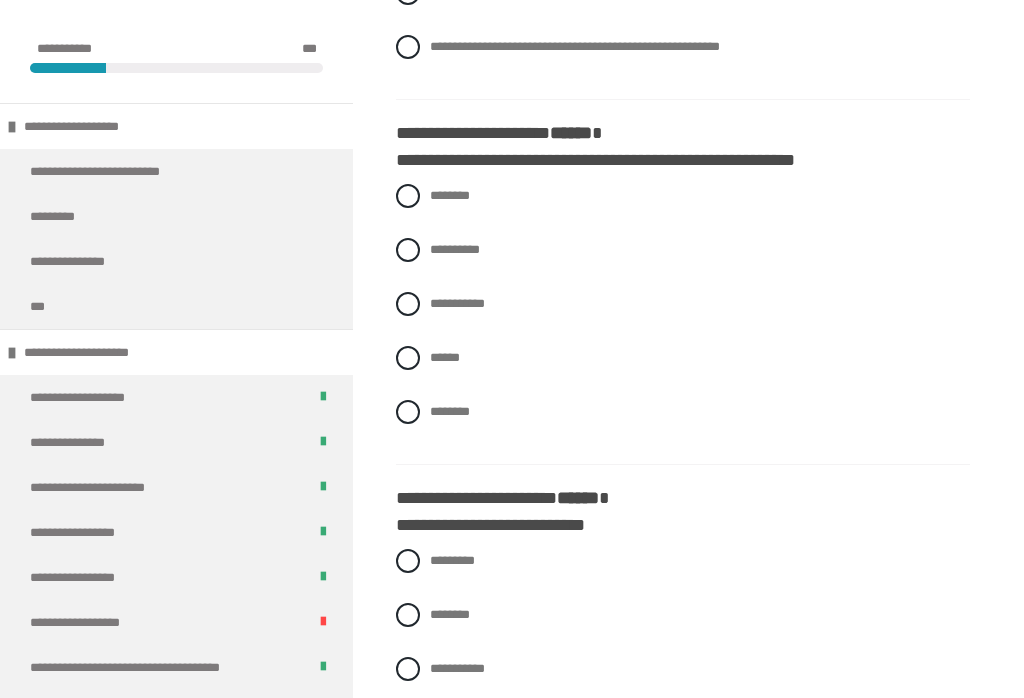 scroll, scrollTop: 3422, scrollLeft: 0, axis: vertical 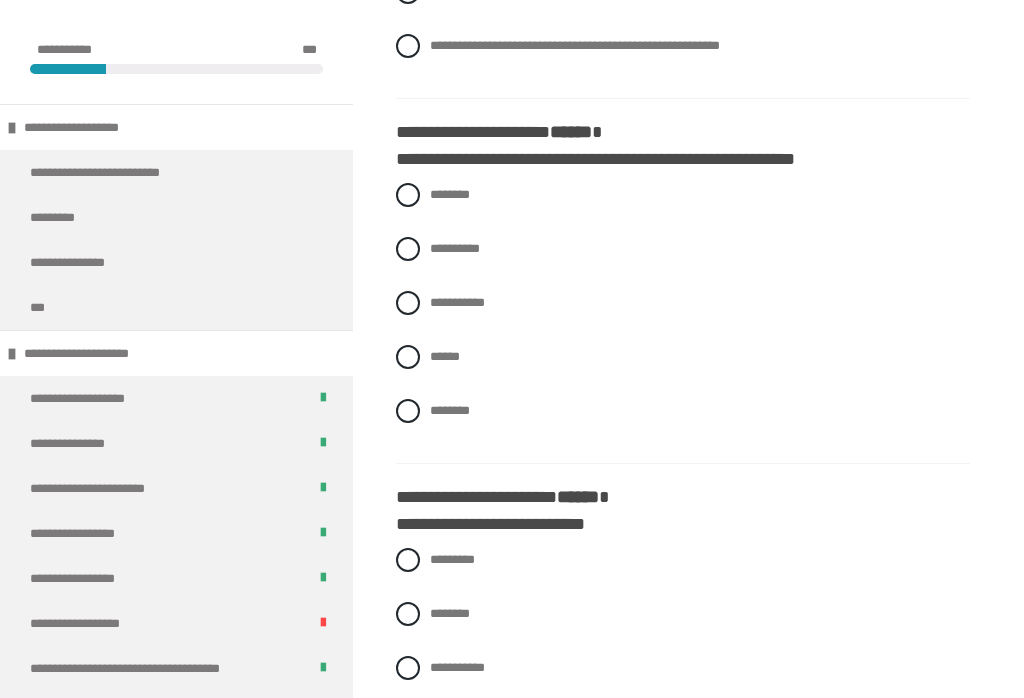 click on "**********" at bounding box center [683, 249] 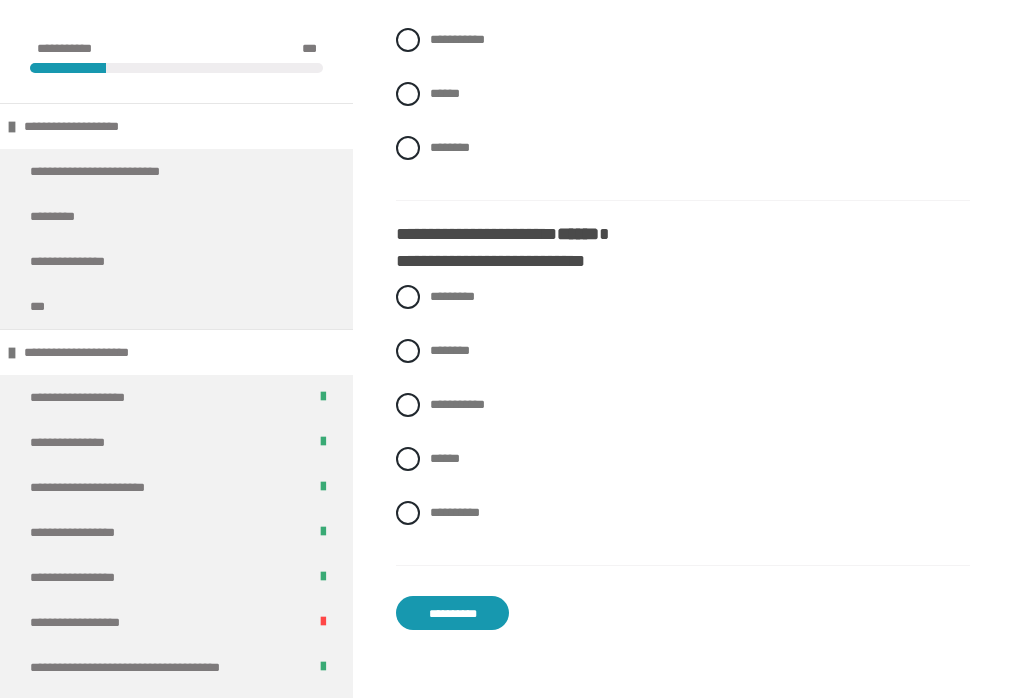 scroll, scrollTop: 3685, scrollLeft: 0, axis: vertical 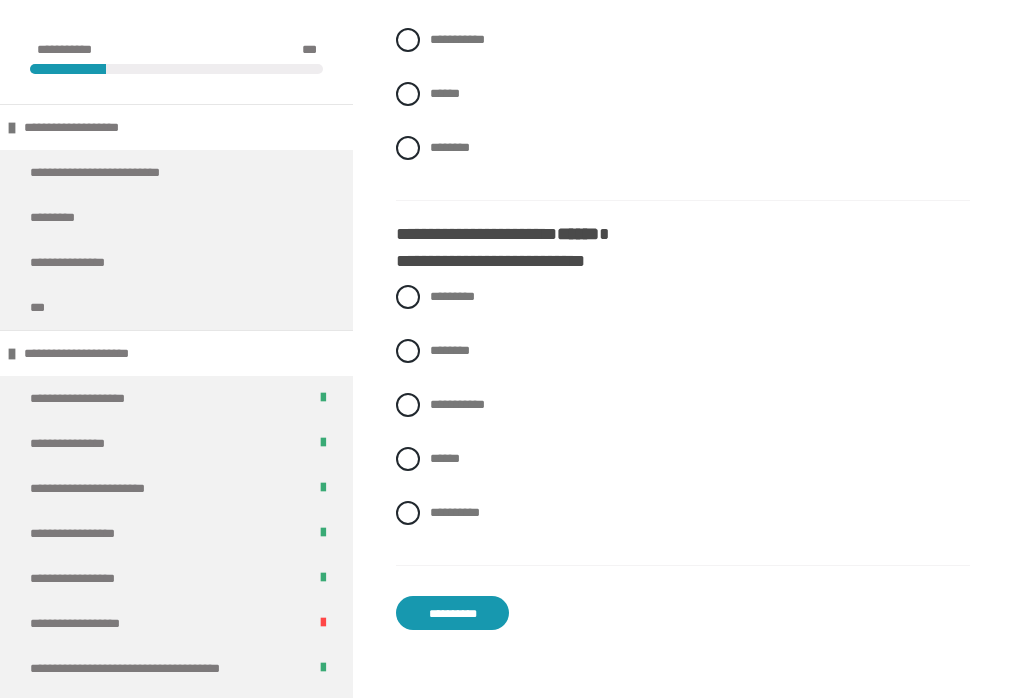 click at bounding box center (408, 513) 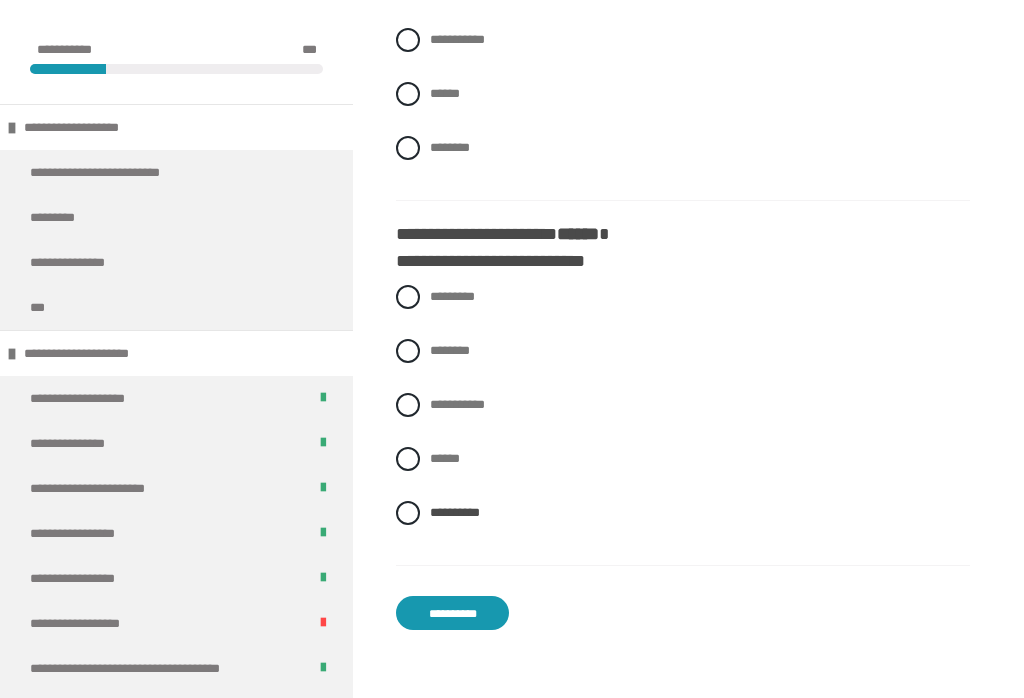 click on "**********" at bounding box center [452, 613] 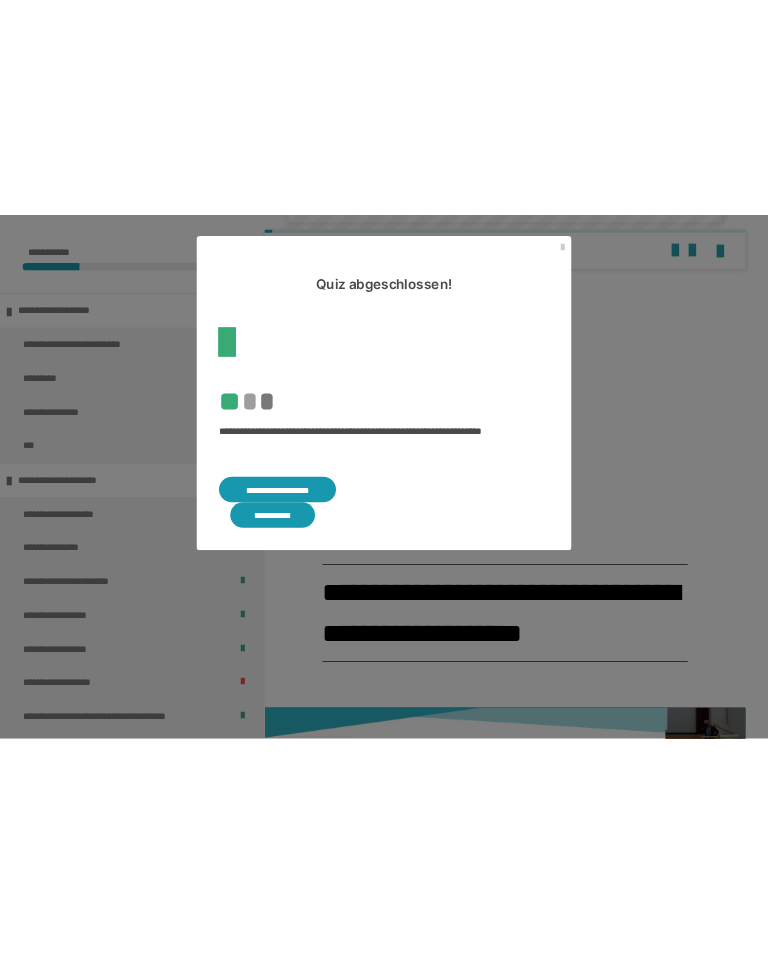 scroll, scrollTop: 2140, scrollLeft: 0, axis: vertical 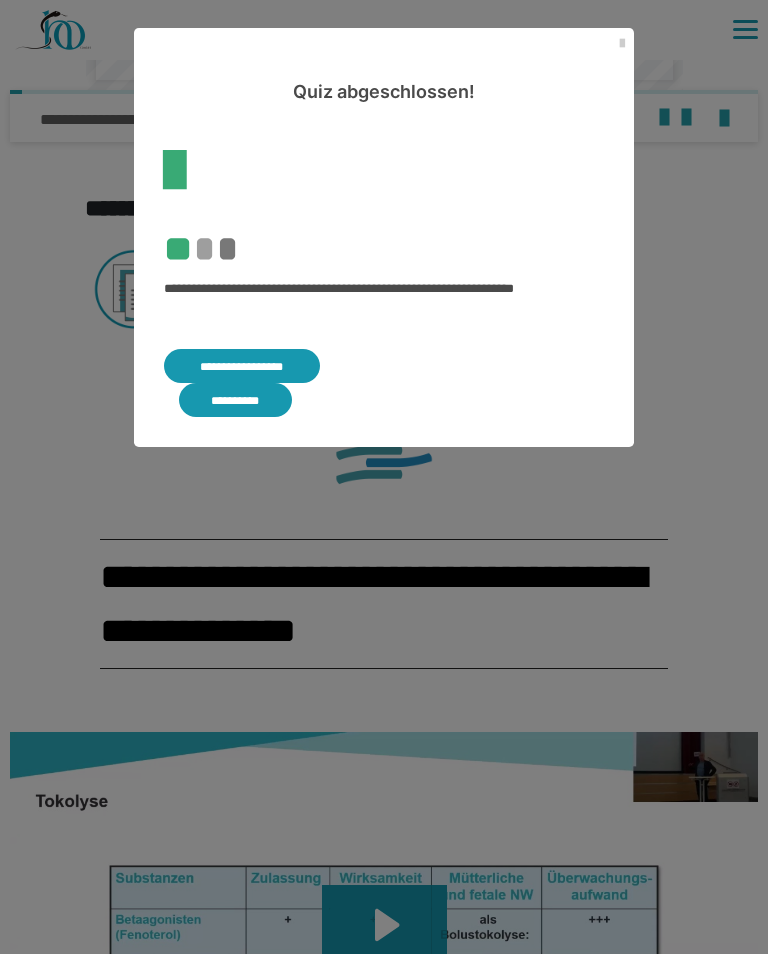 click on "**********" at bounding box center [235, 400] 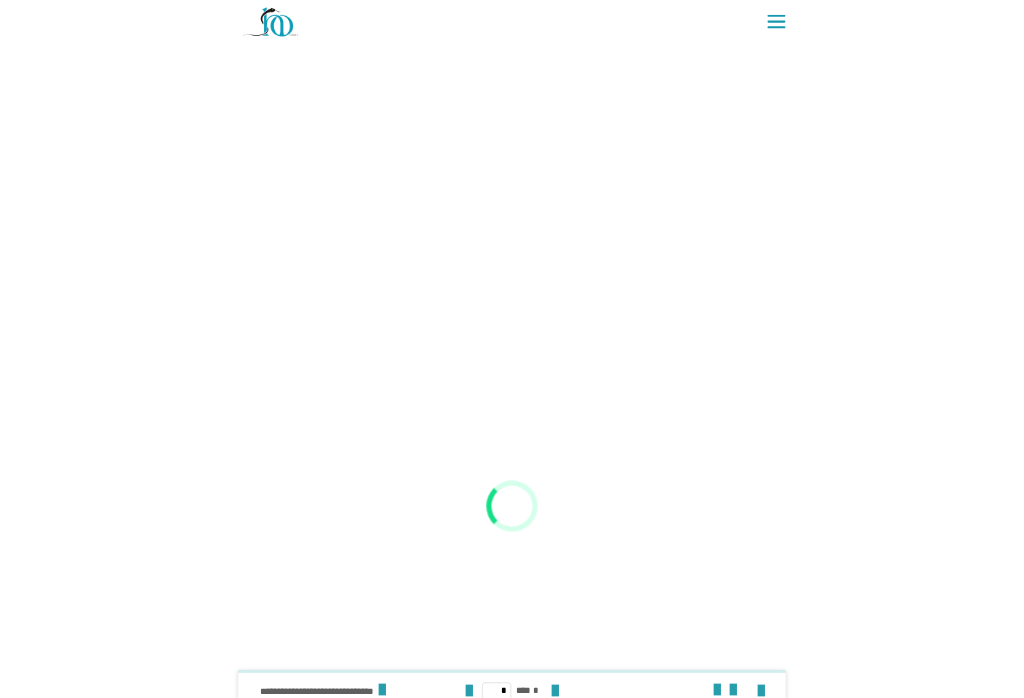 scroll, scrollTop: 2503, scrollLeft: 0, axis: vertical 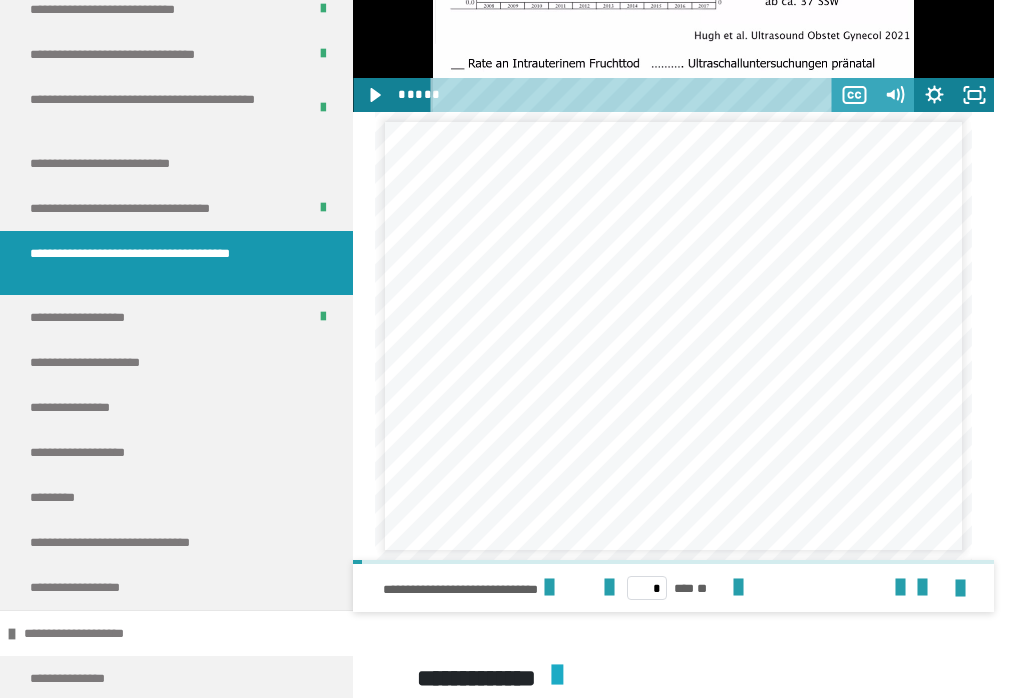click on "**********" at bounding box center [103, 362] 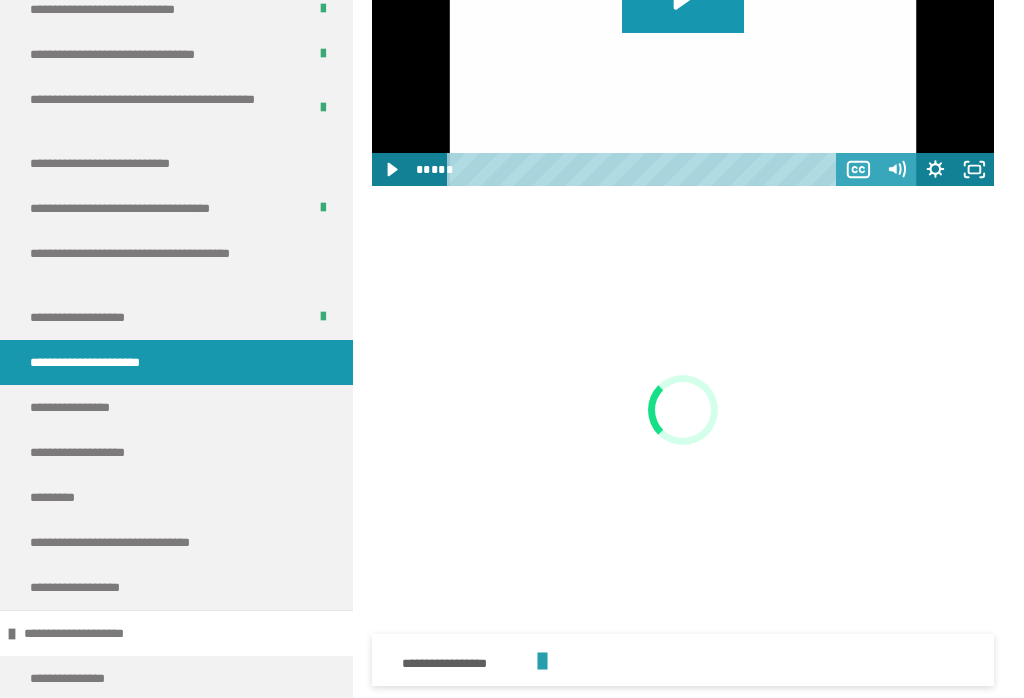 scroll, scrollTop: 2352, scrollLeft: 0, axis: vertical 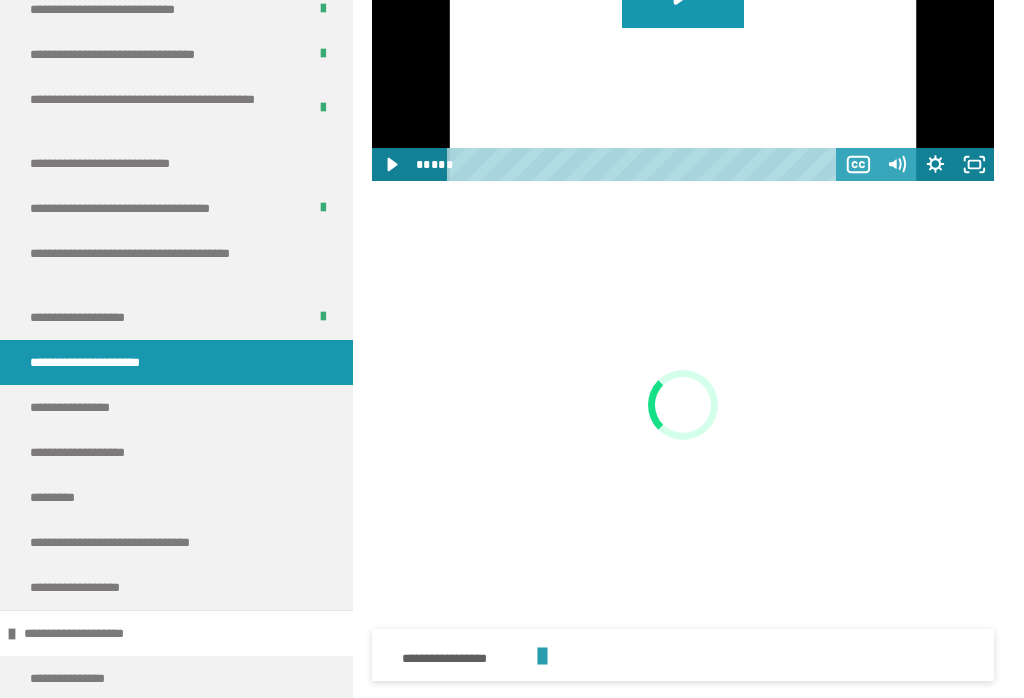 click on "**********" at bounding box center [84, 407] 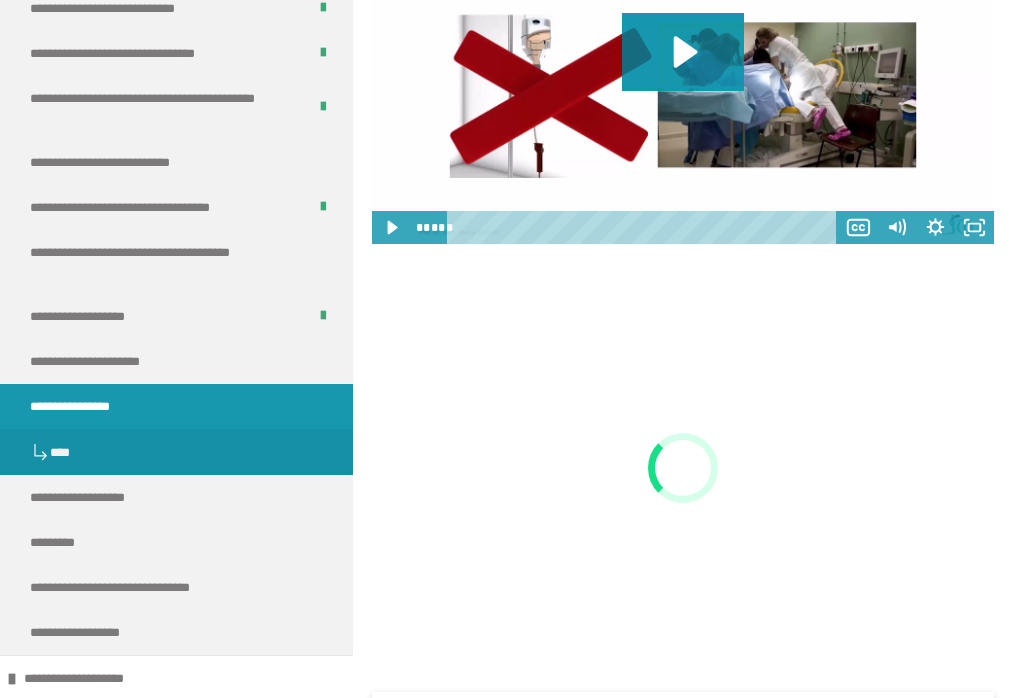 scroll, scrollTop: 2270, scrollLeft: 0, axis: vertical 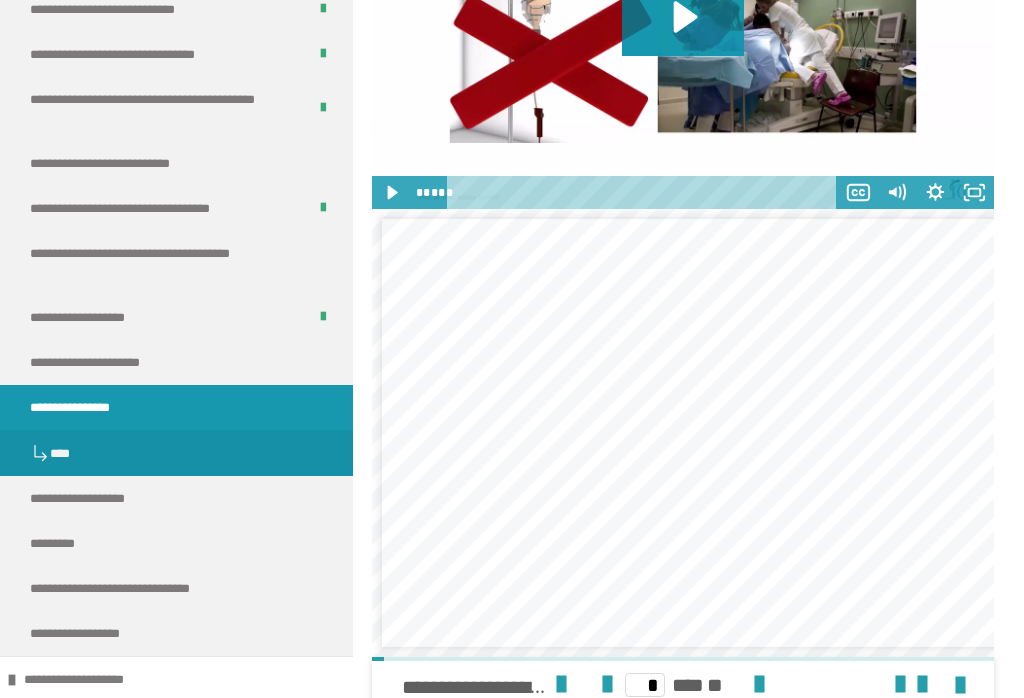 click on "**********" at bounding box center [94, 498] 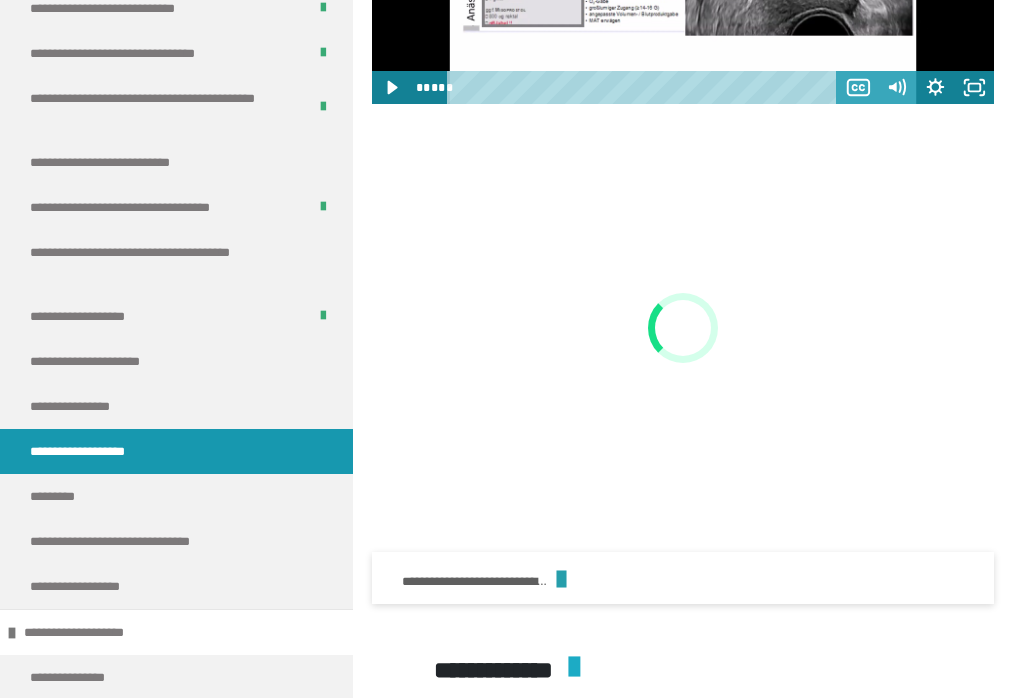 scroll, scrollTop: 2378, scrollLeft: 0, axis: vertical 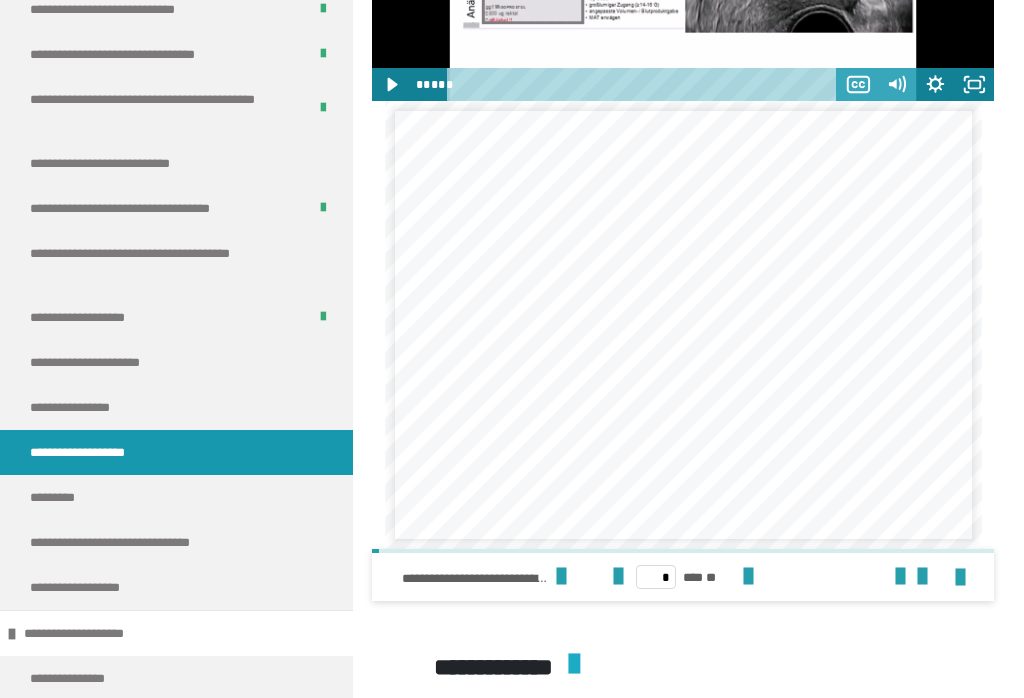 click on "*********" at bounding box center (61, 497) 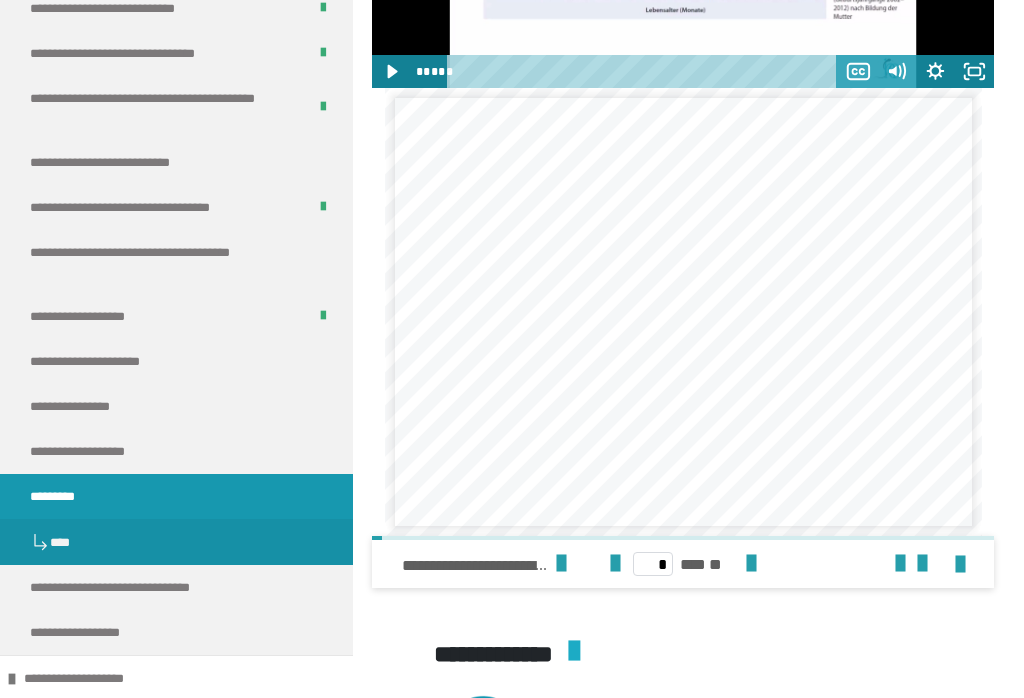 scroll, scrollTop: 2347, scrollLeft: 0, axis: vertical 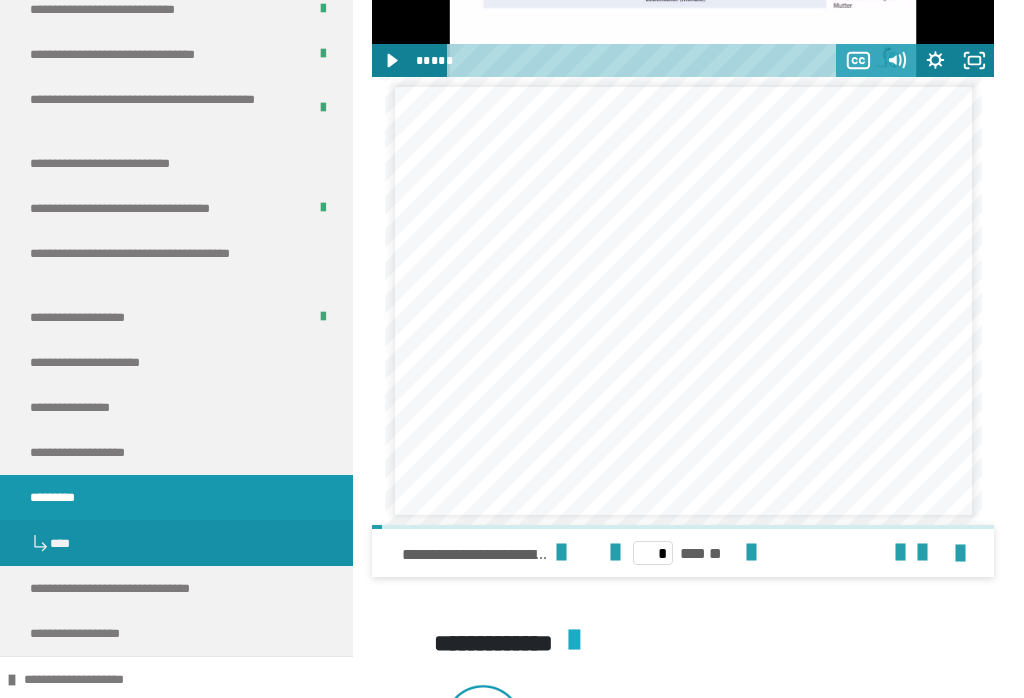 click on "**********" at bounding box center (138, 588) 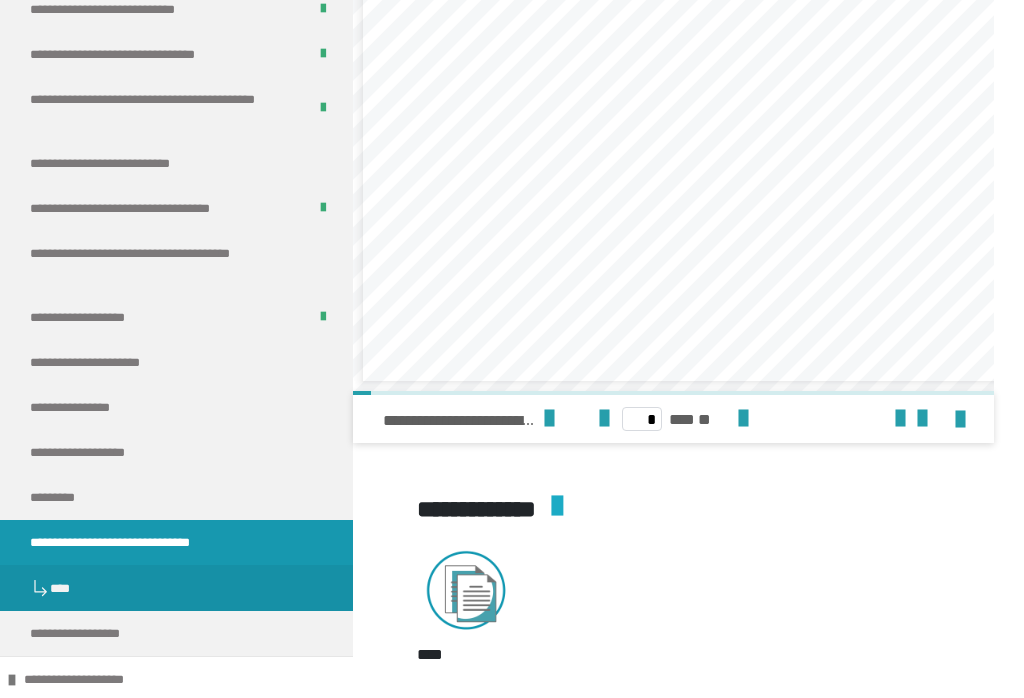 scroll, scrollTop: 4631, scrollLeft: 0, axis: vertical 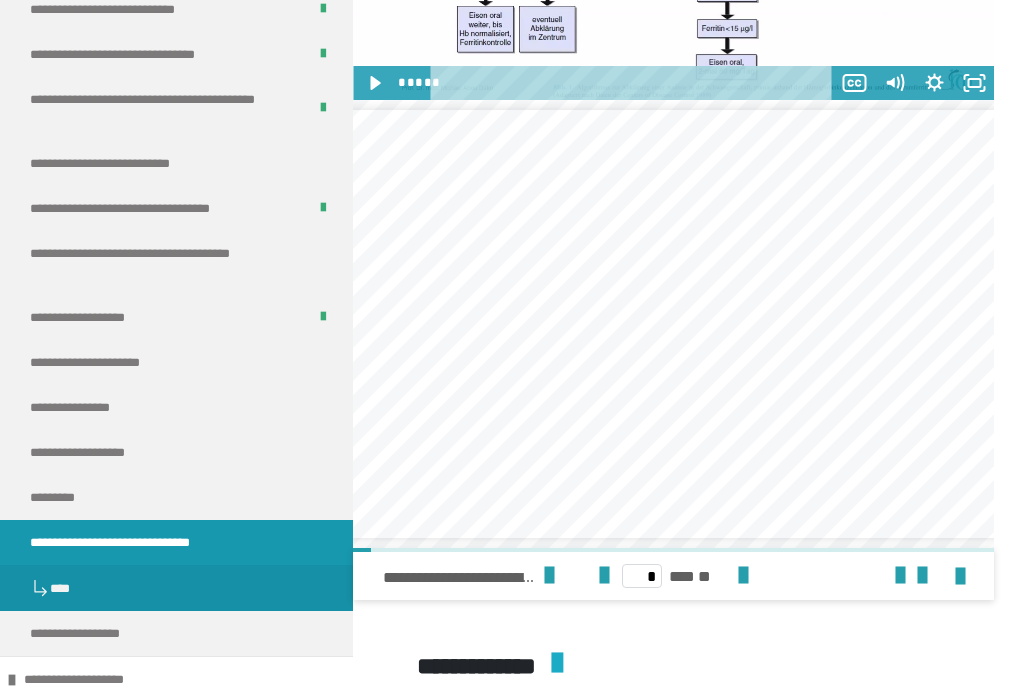 click on "**********" at bounding box center [168, 263] 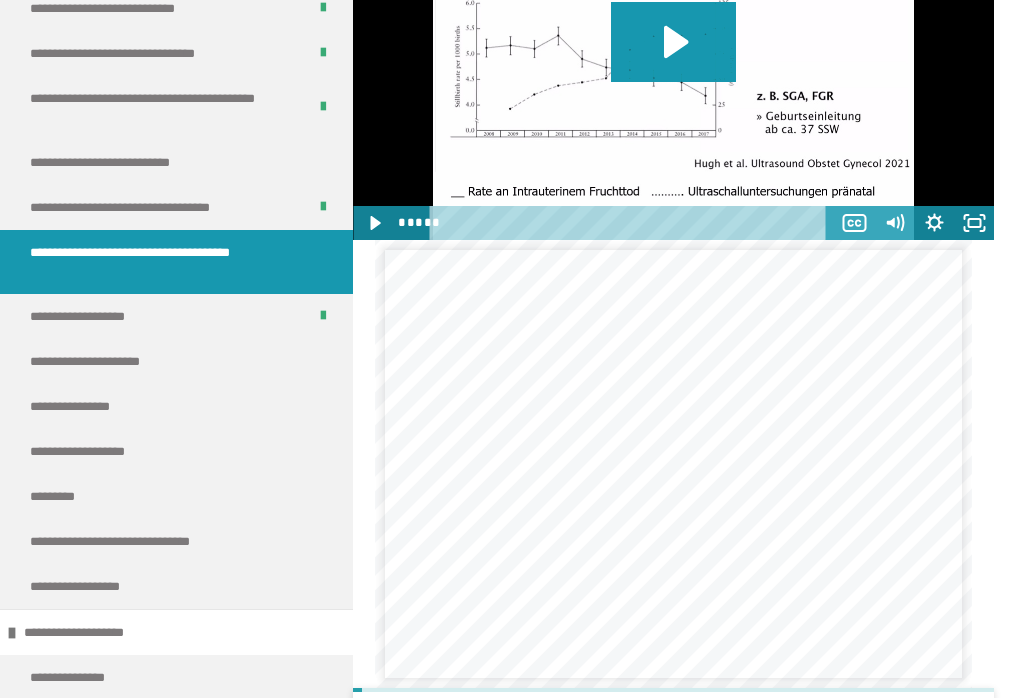 scroll, scrollTop: 2367, scrollLeft: 0, axis: vertical 